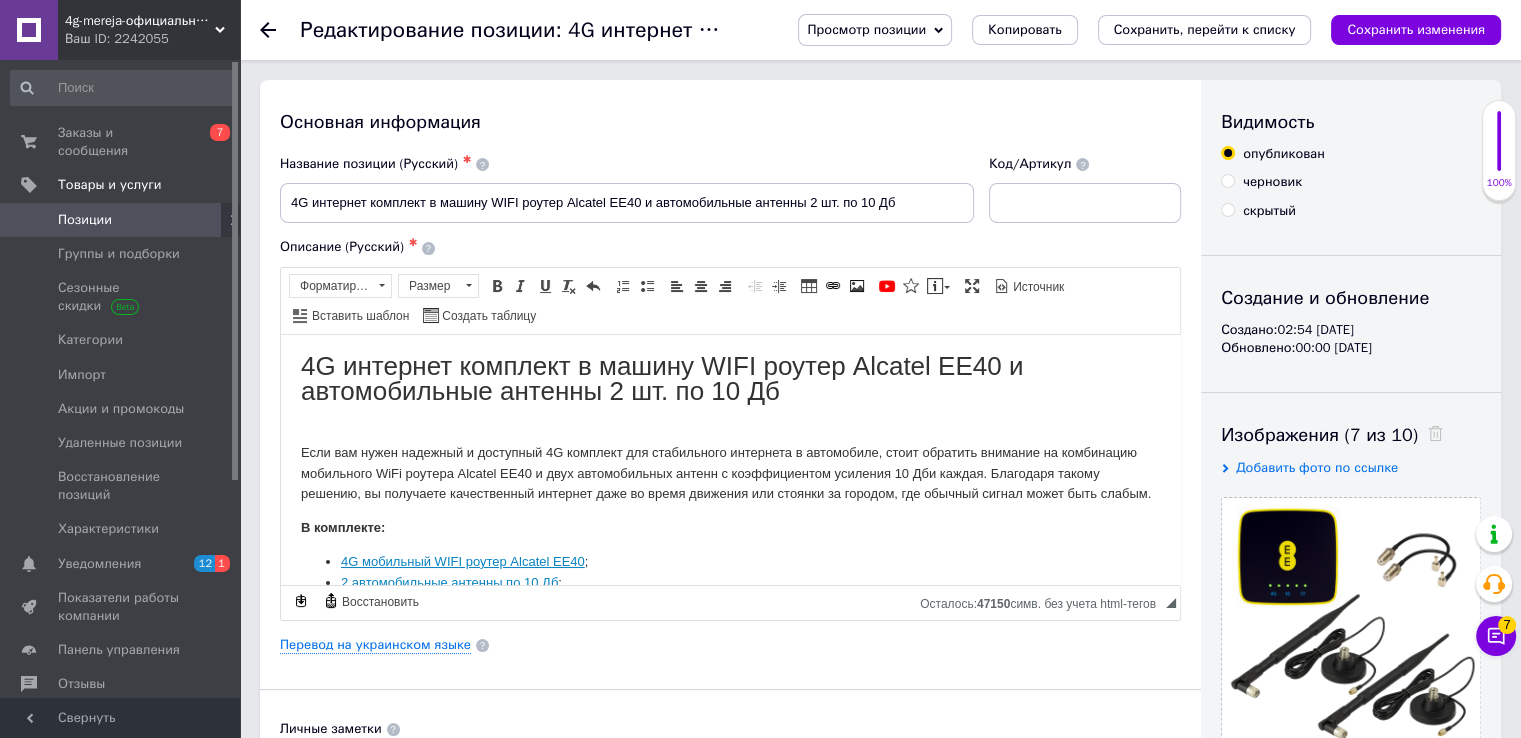 scroll, scrollTop: 0, scrollLeft: 0, axis: both 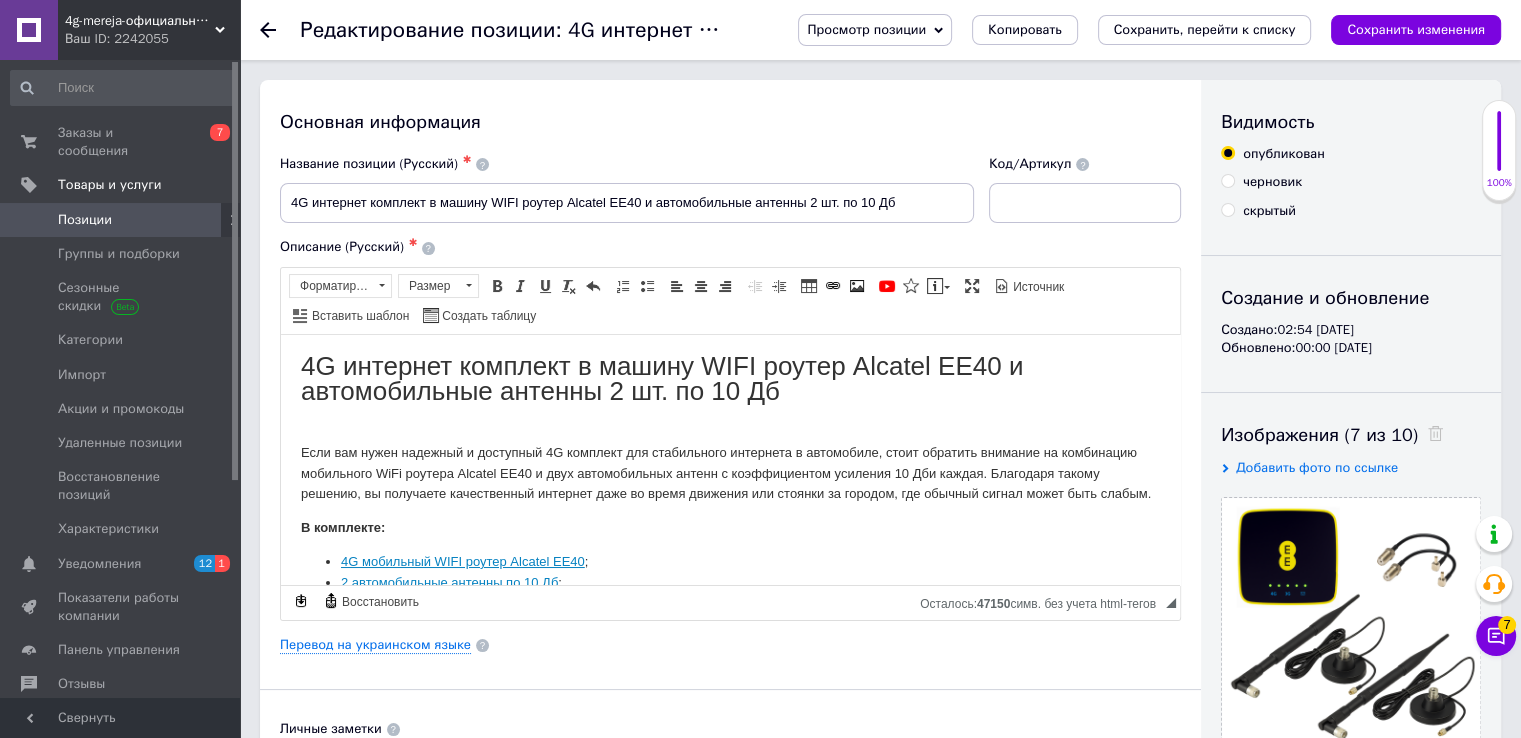 click on "Ваш ID: 2242055" at bounding box center (152, 39) 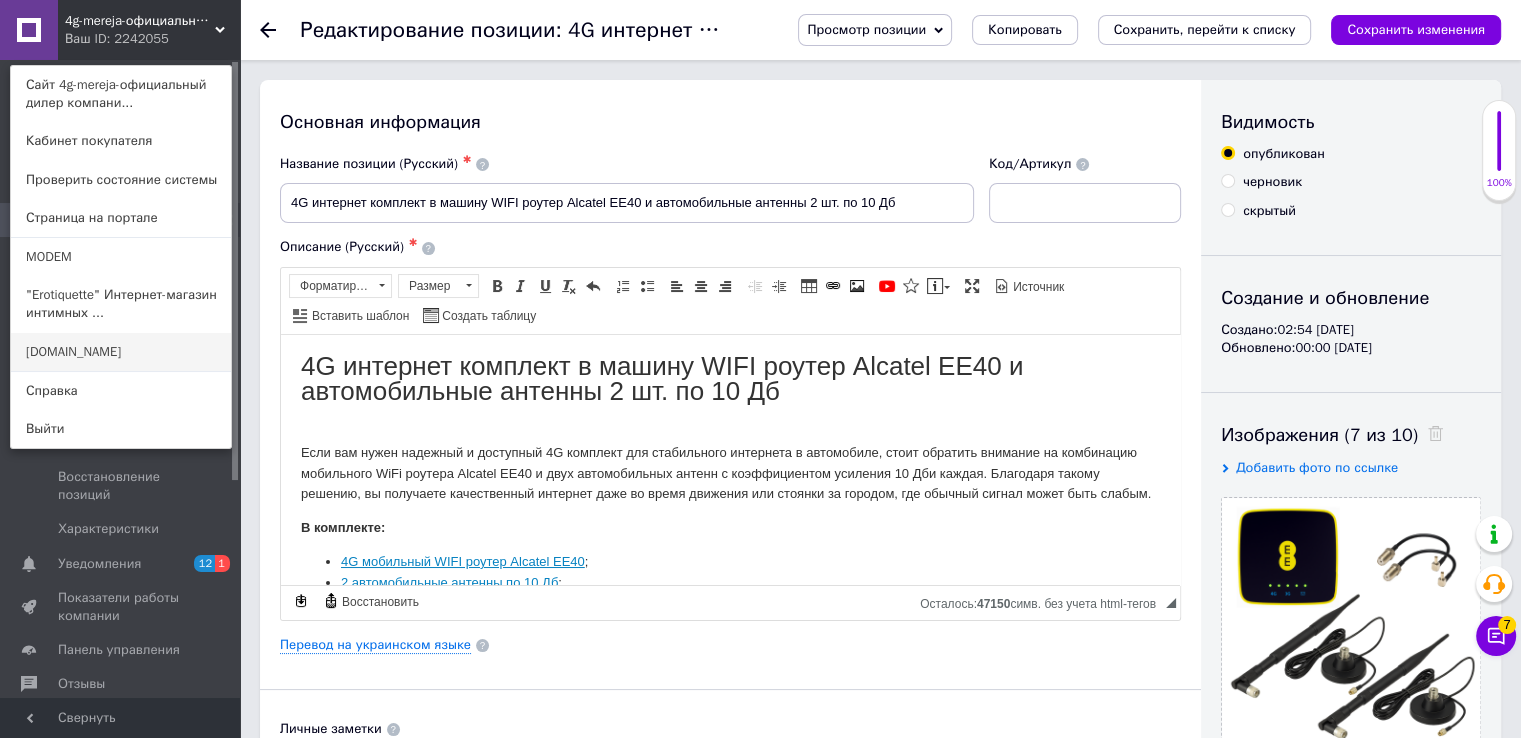 click on "[DOMAIN_NAME]" at bounding box center (121, 352) 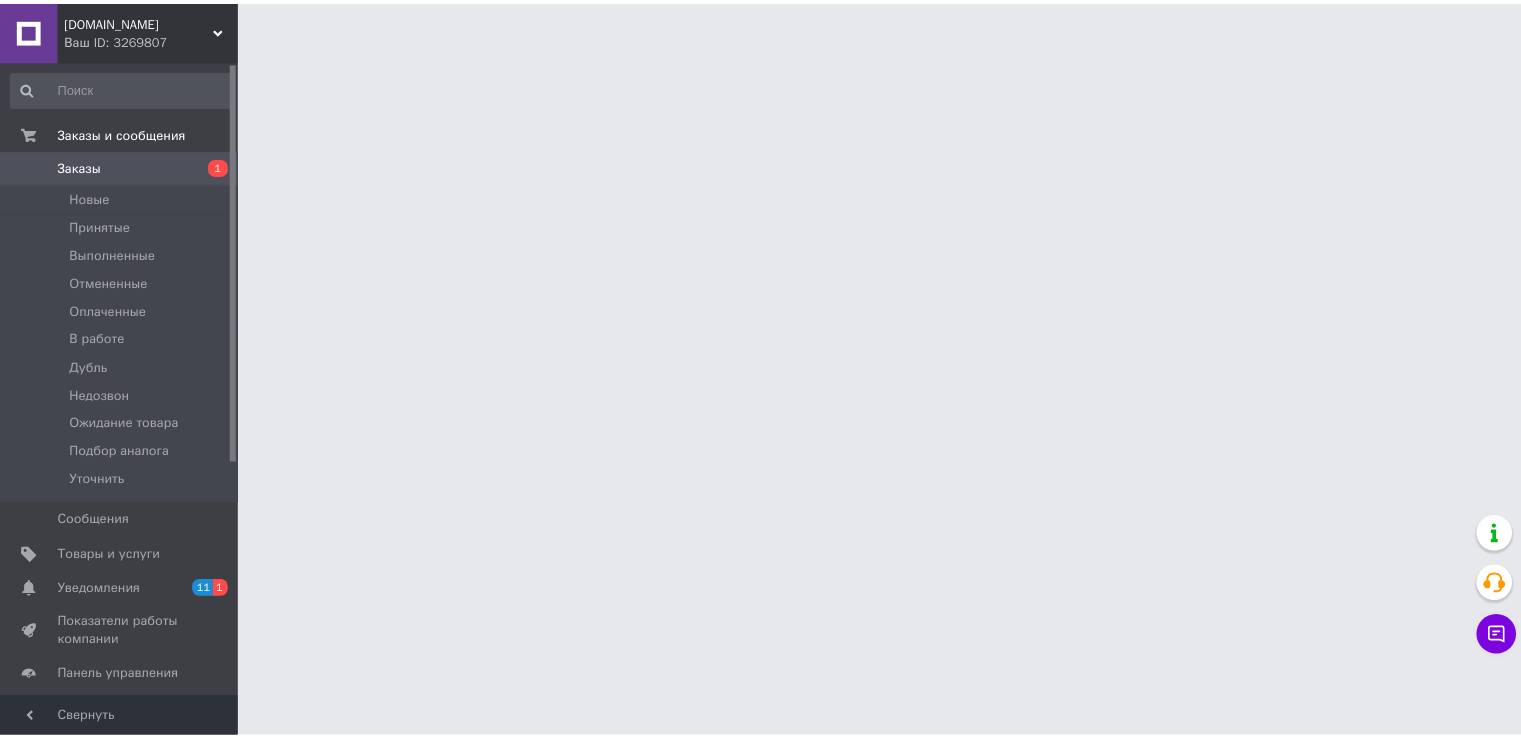 scroll, scrollTop: 0, scrollLeft: 0, axis: both 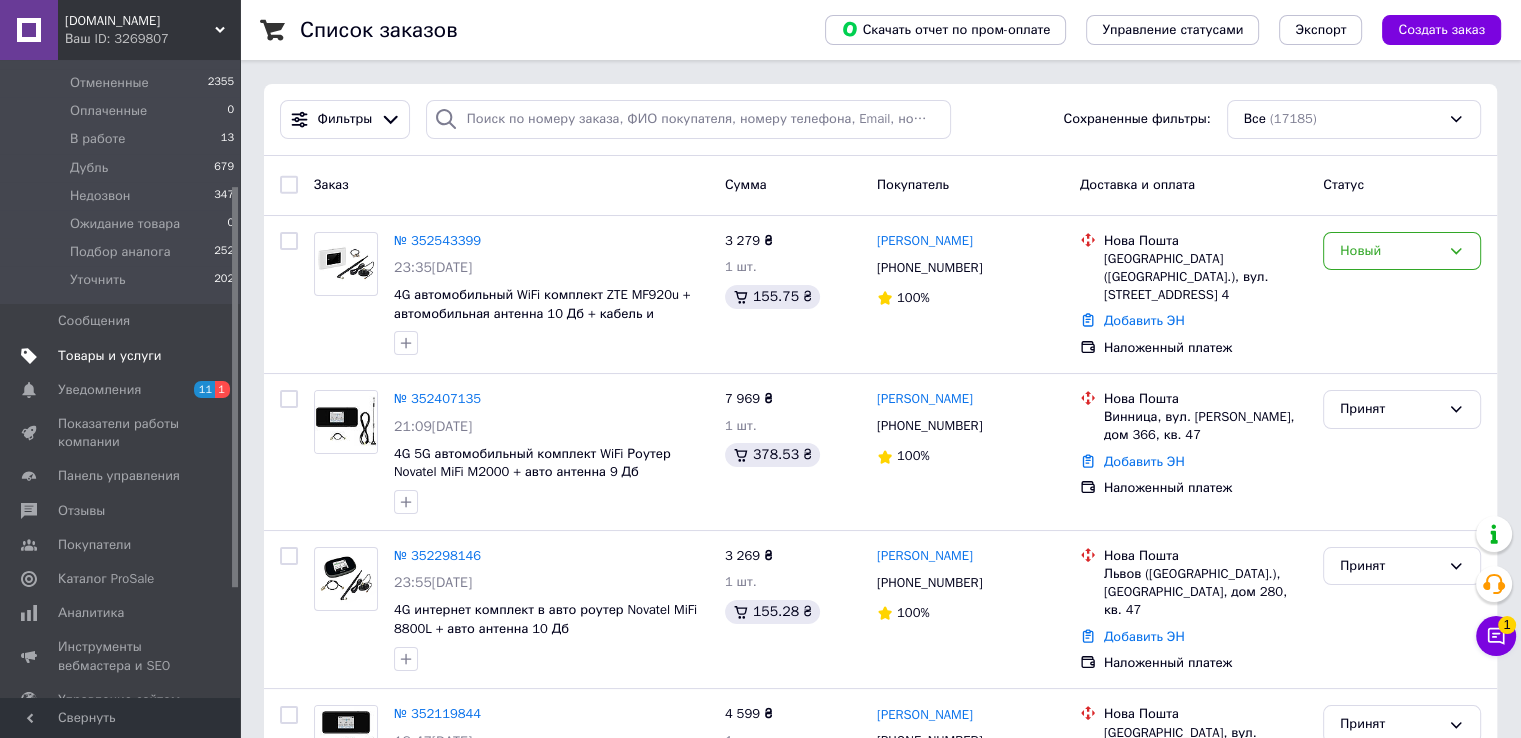 click on "Товары и услуги" at bounding box center [110, 356] 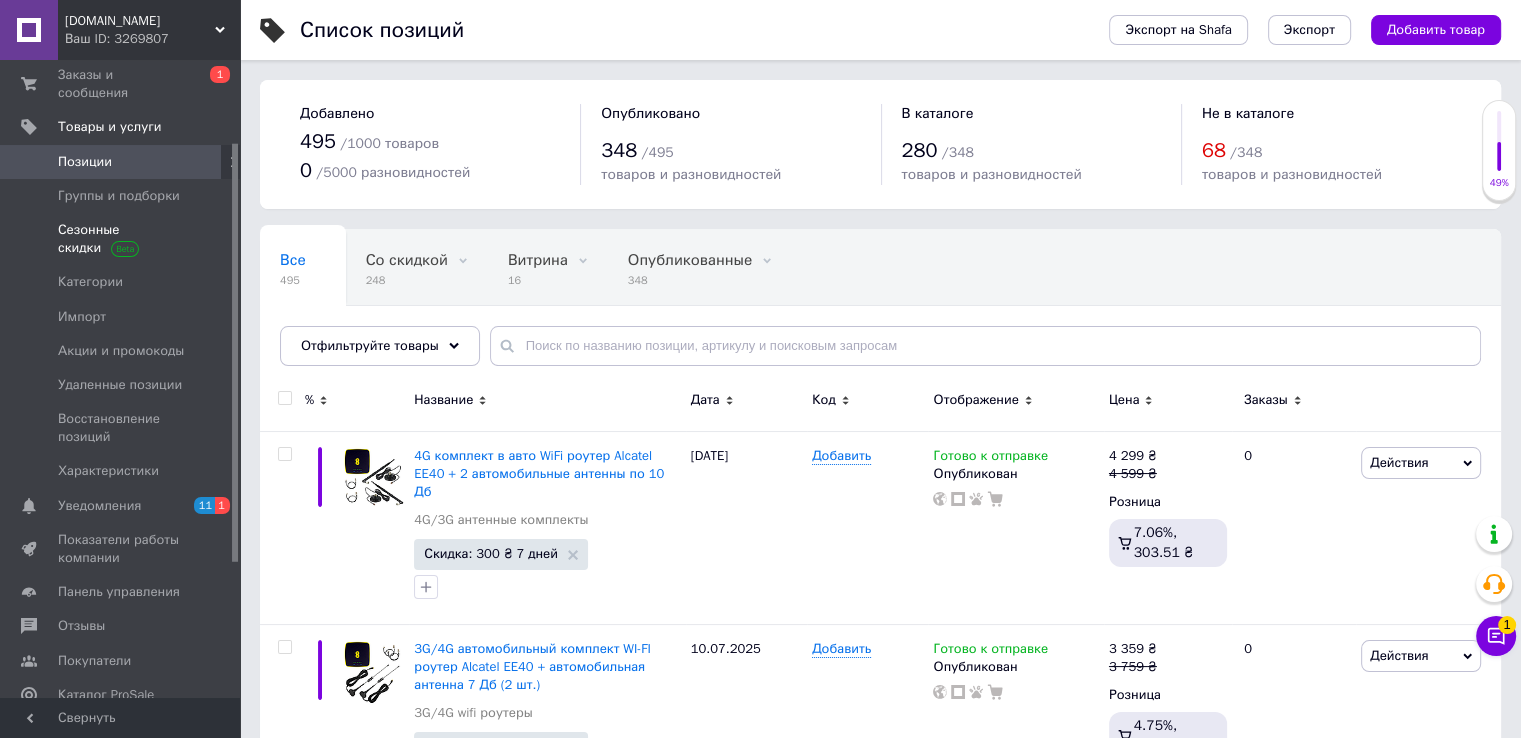 scroll, scrollTop: 0, scrollLeft: 0, axis: both 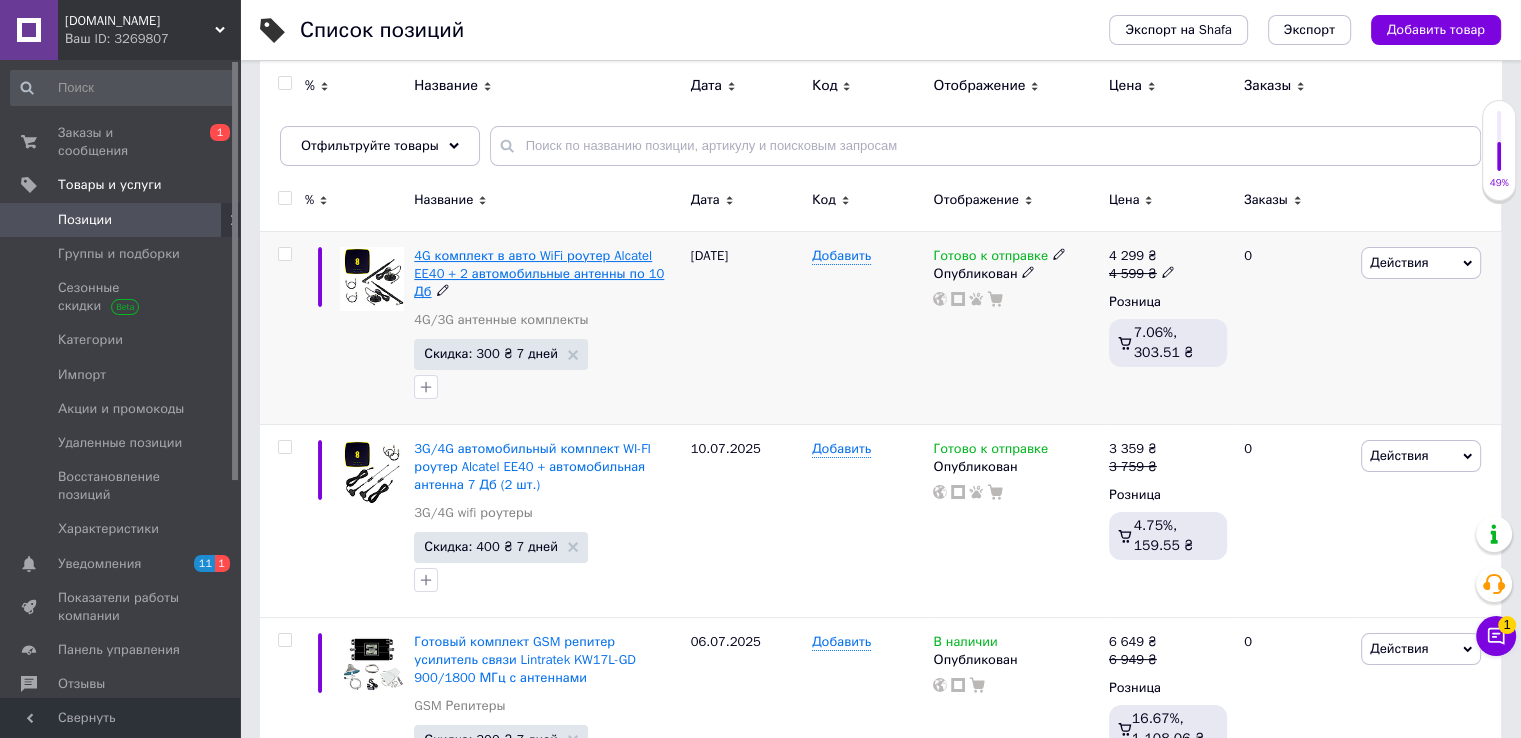 click on "4G комплект в авто WiFi роутер Alcatel EE40 + 2 автомобильные антенны по 10 Дб" at bounding box center (539, 273) 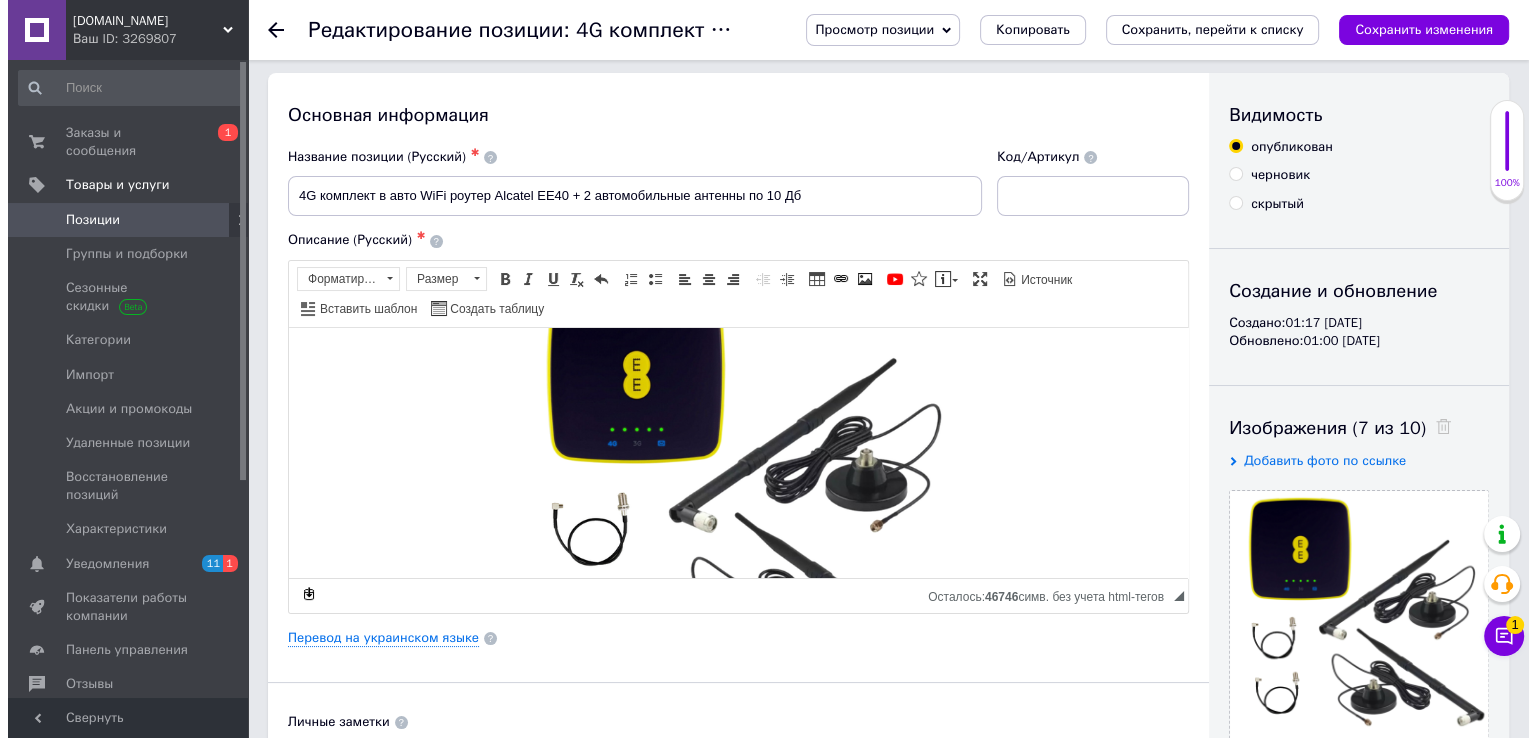 scroll, scrollTop: 400, scrollLeft: 0, axis: vertical 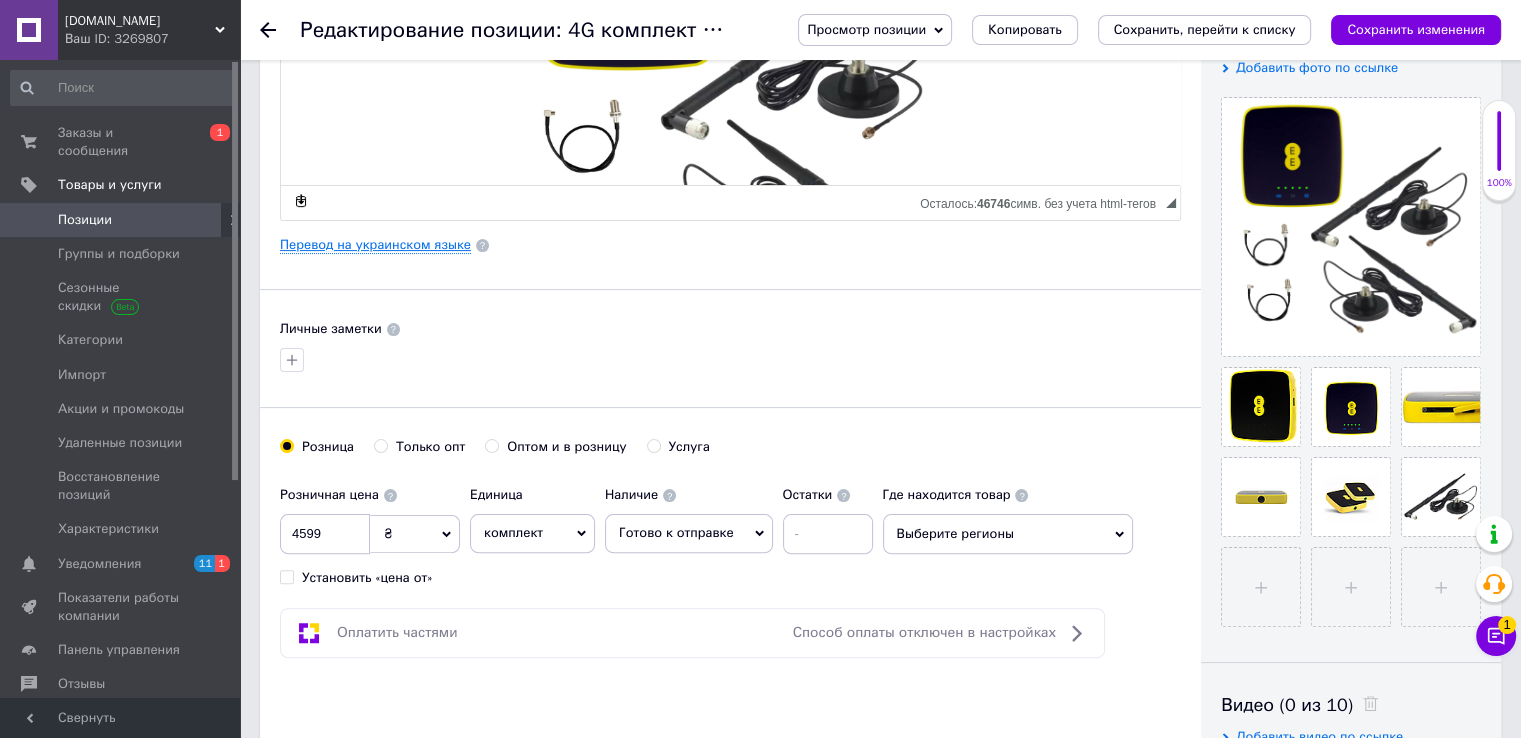 click on "Перевод на украинском языке" at bounding box center (375, 245) 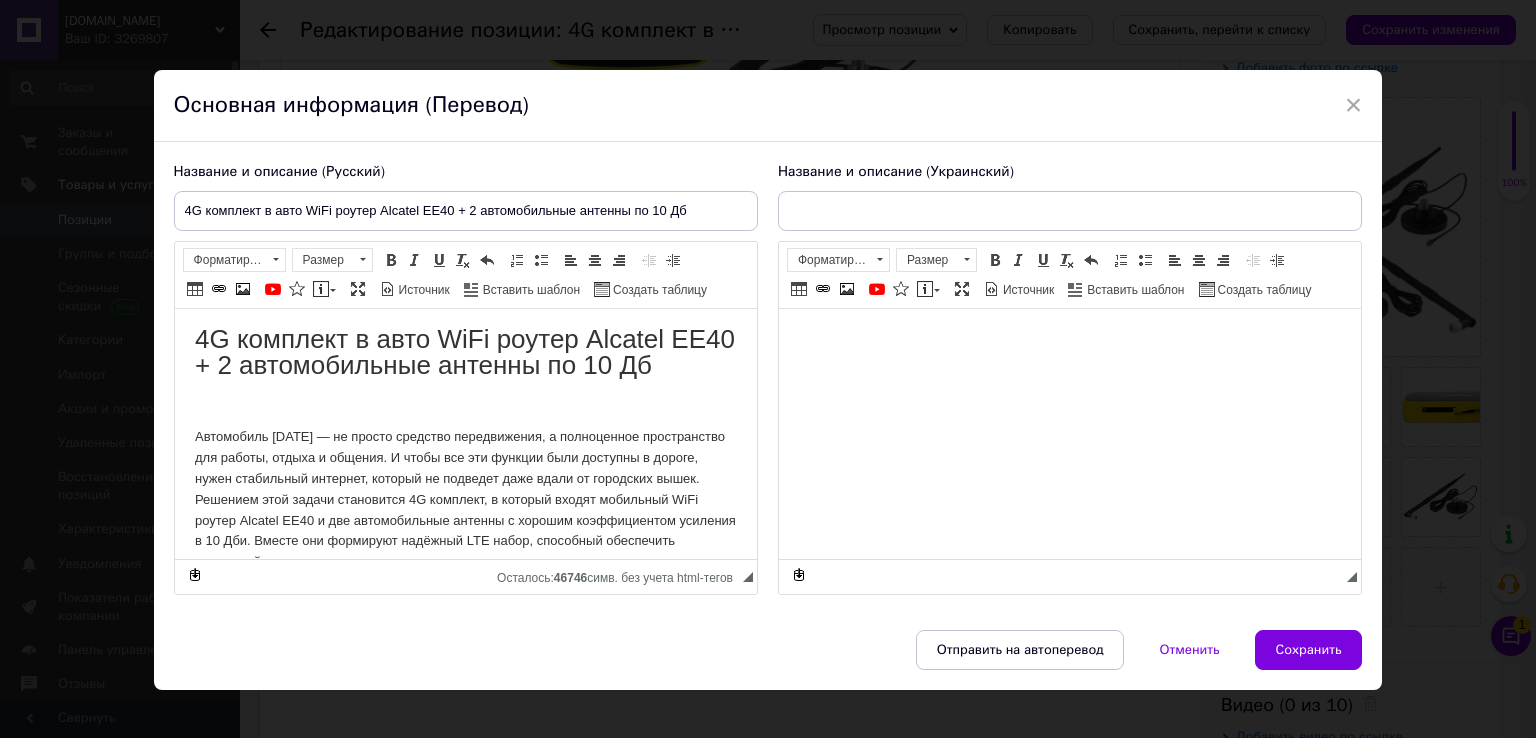 scroll, scrollTop: 0, scrollLeft: 0, axis: both 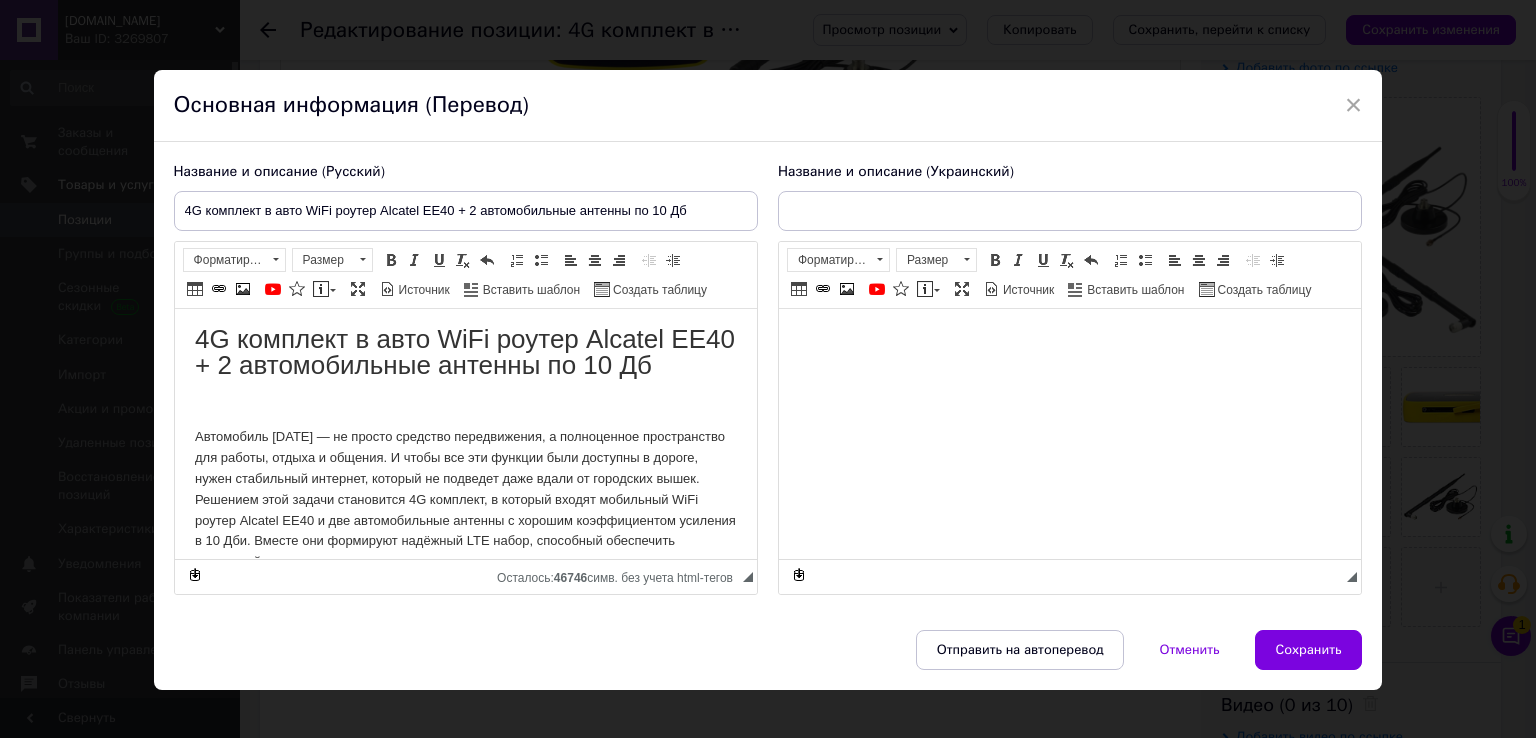 type on "4G комплект в авто WiFi роутер Alcatel EE40 + 2 автомобільні антени по 10 Дб" 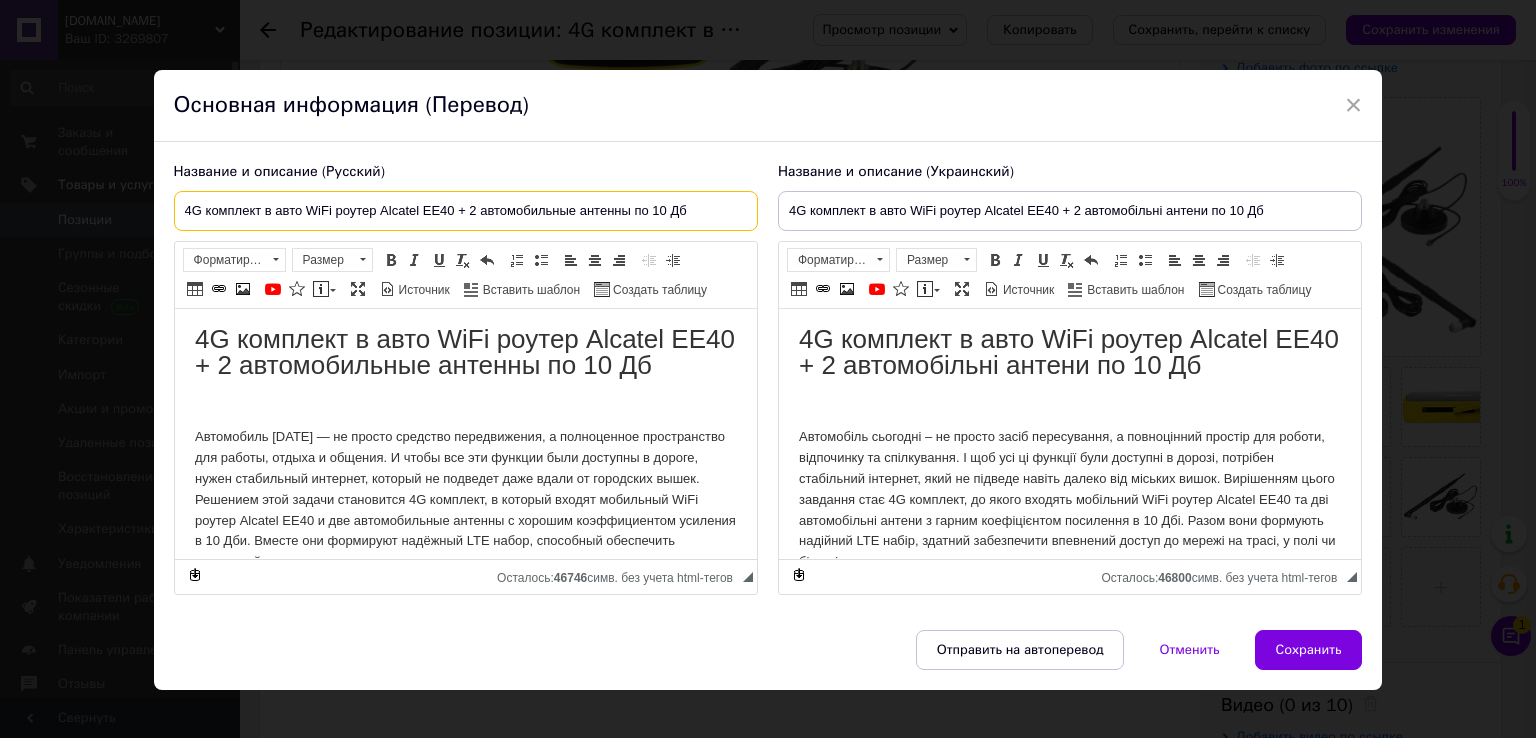 click on "4G комплект в авто WiFi роутер Alcatel EE40 + 2 автомобильные антенны по 10 Дб" at bounding box center (466, 211) 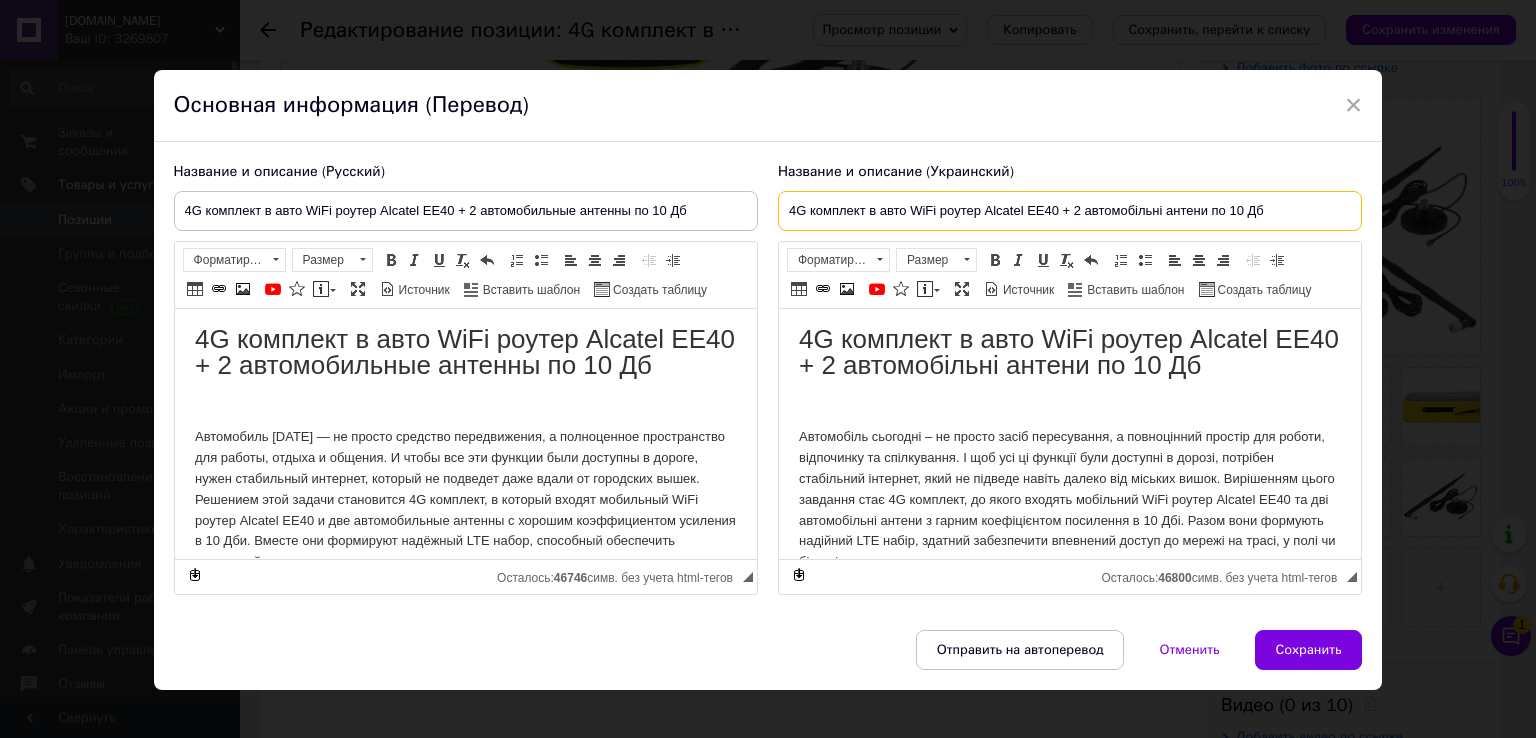 click on "4G комплект в авто WiFi роутер Alcatel EE40 + 2 автомобільні антени по 10 Дб" at bounding box center (1070, 211) 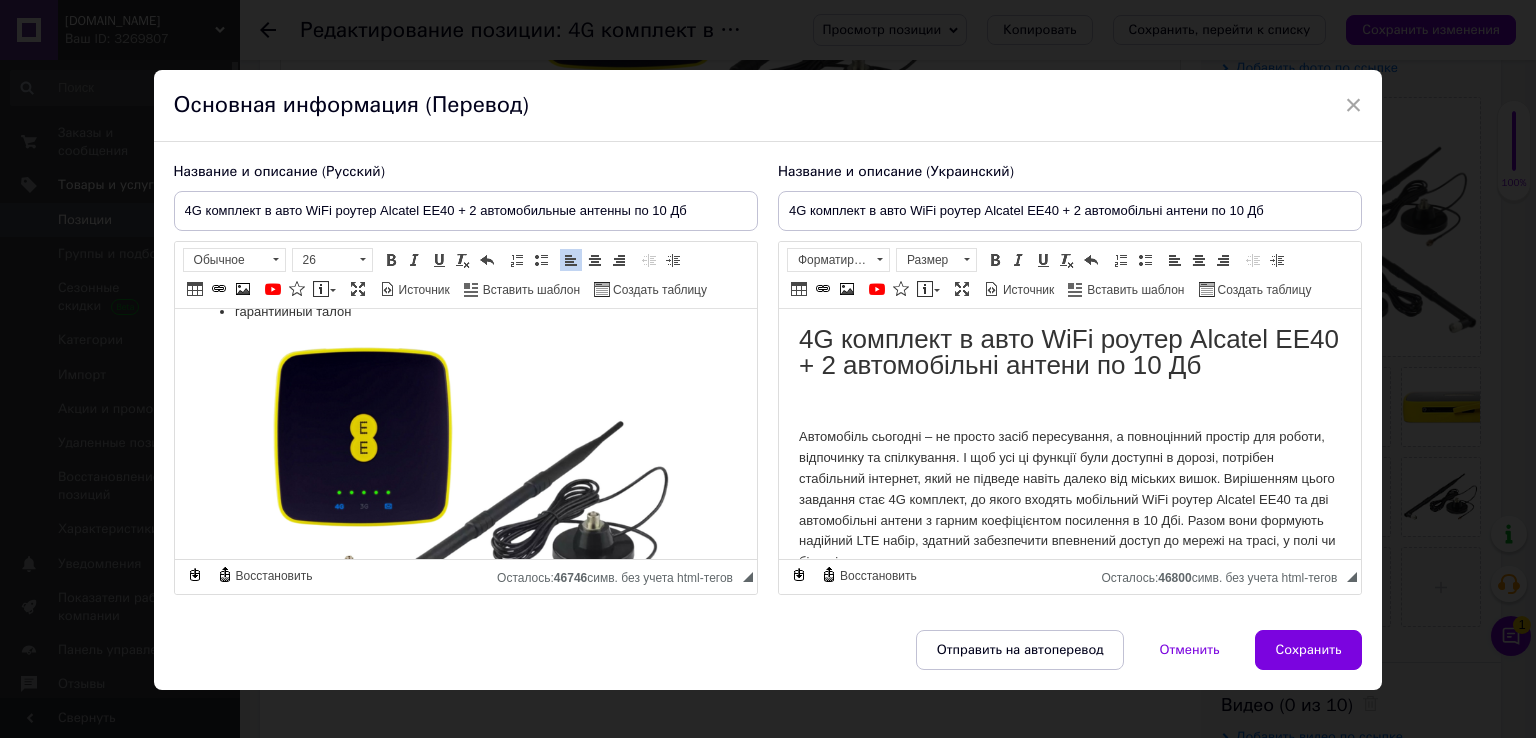 scroll, scrollTop: 327, scrollLeft: 0, axis: vertical 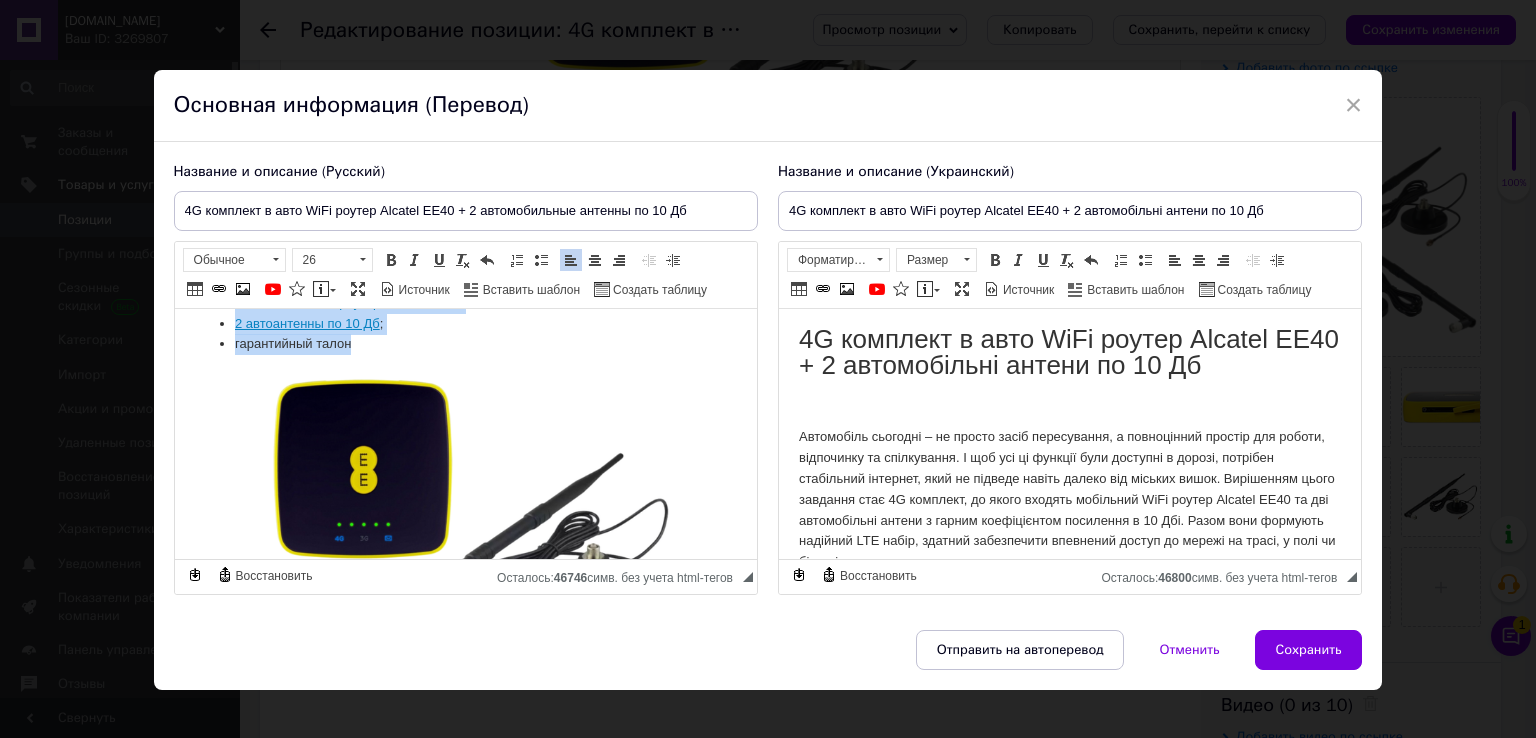 drag, startPoint x: 187, startPoint y: 332, endPoint x: 392, endPoint y: 391, distance: 213.32135 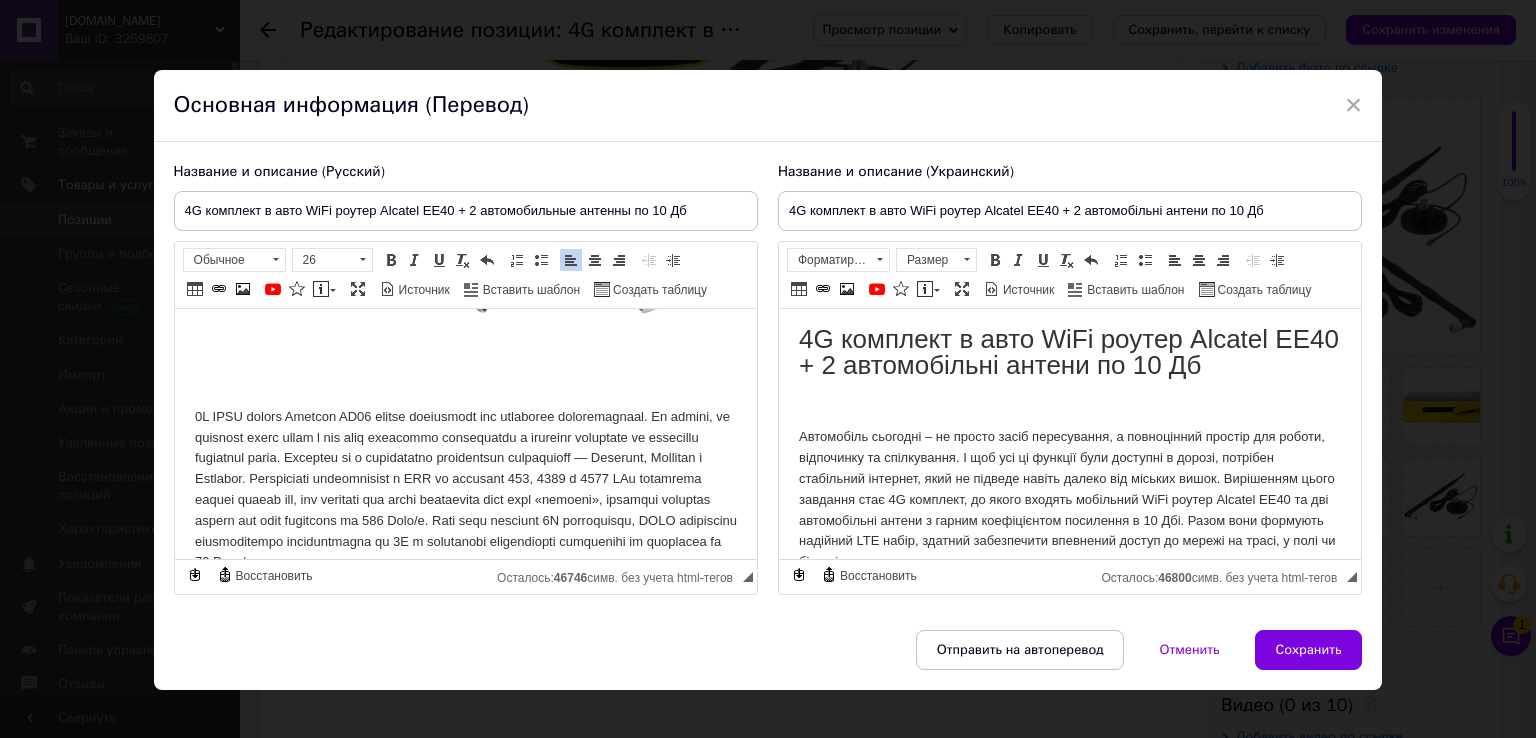 scroll, scrollTop: 827, scrollLeft: 0, axis: vertical 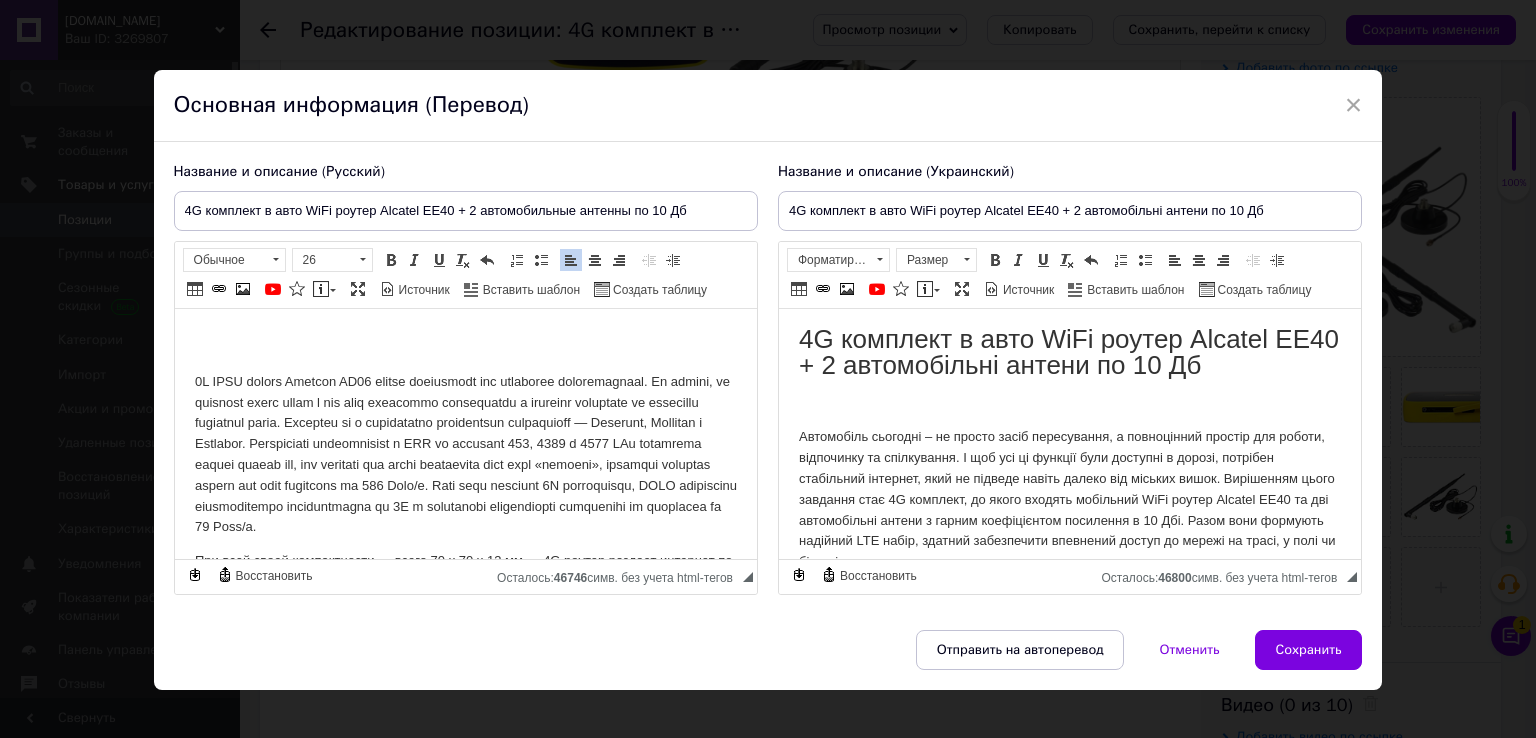 click on "4G комплект в авто WiFi роутер Alcatel EE40 + 2 автомобильные антенны по 10 Дб Комплектация: Мобильный WiFi роутер Alcatel EE40 ; 2 автоантенны по 10 Дб ; гарантийный талон Работает WIFI роутер от встроенного аккумулятора на 1500 мАч до 5 часов, но в дороге он обычно подключается к прикуривателю — и вы забываете о разрядке. Это значит, что интернет доступен весь маршрут без пауз." at bounding box center [465, 693] 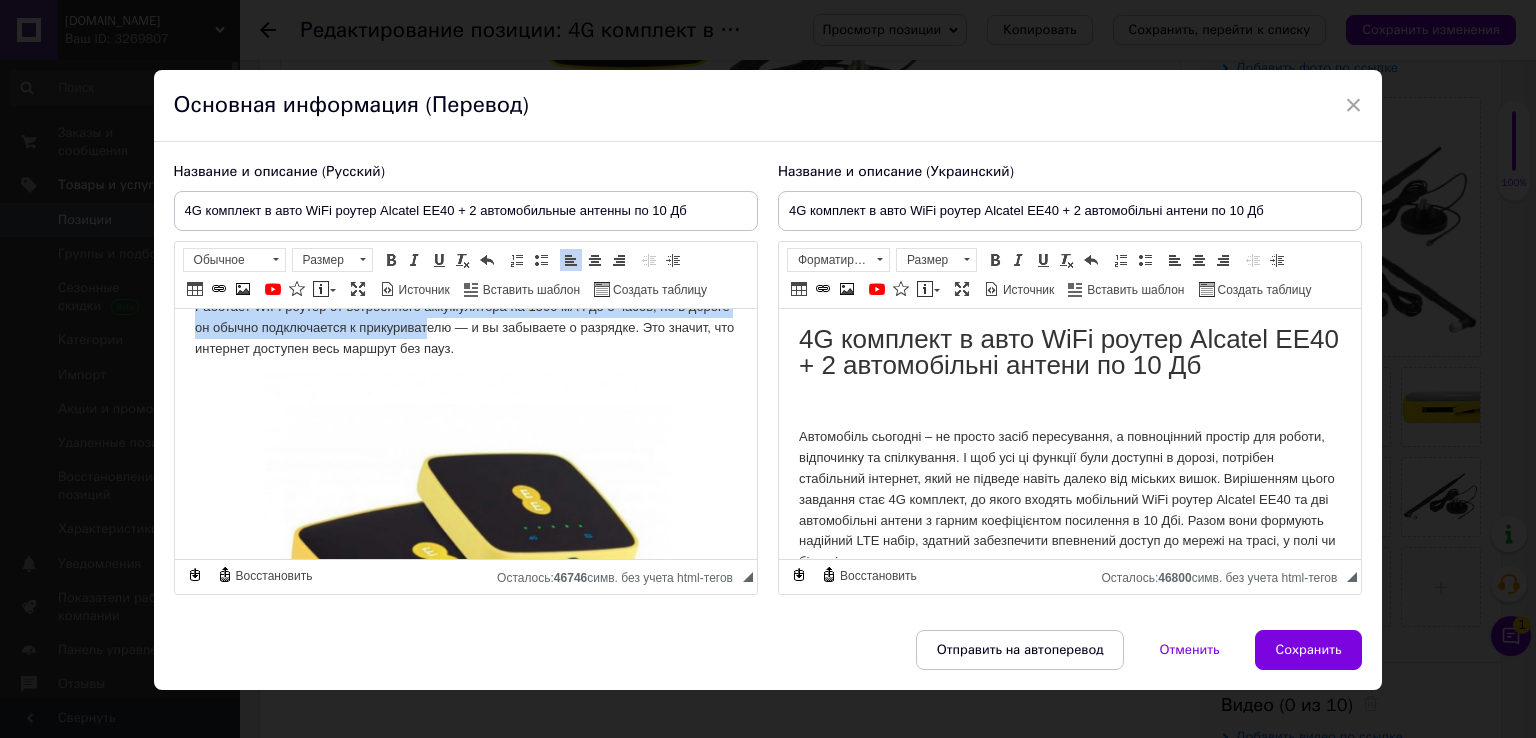 scroll, scrollTop: 1227, scrollLeft: 0, axis: vertical 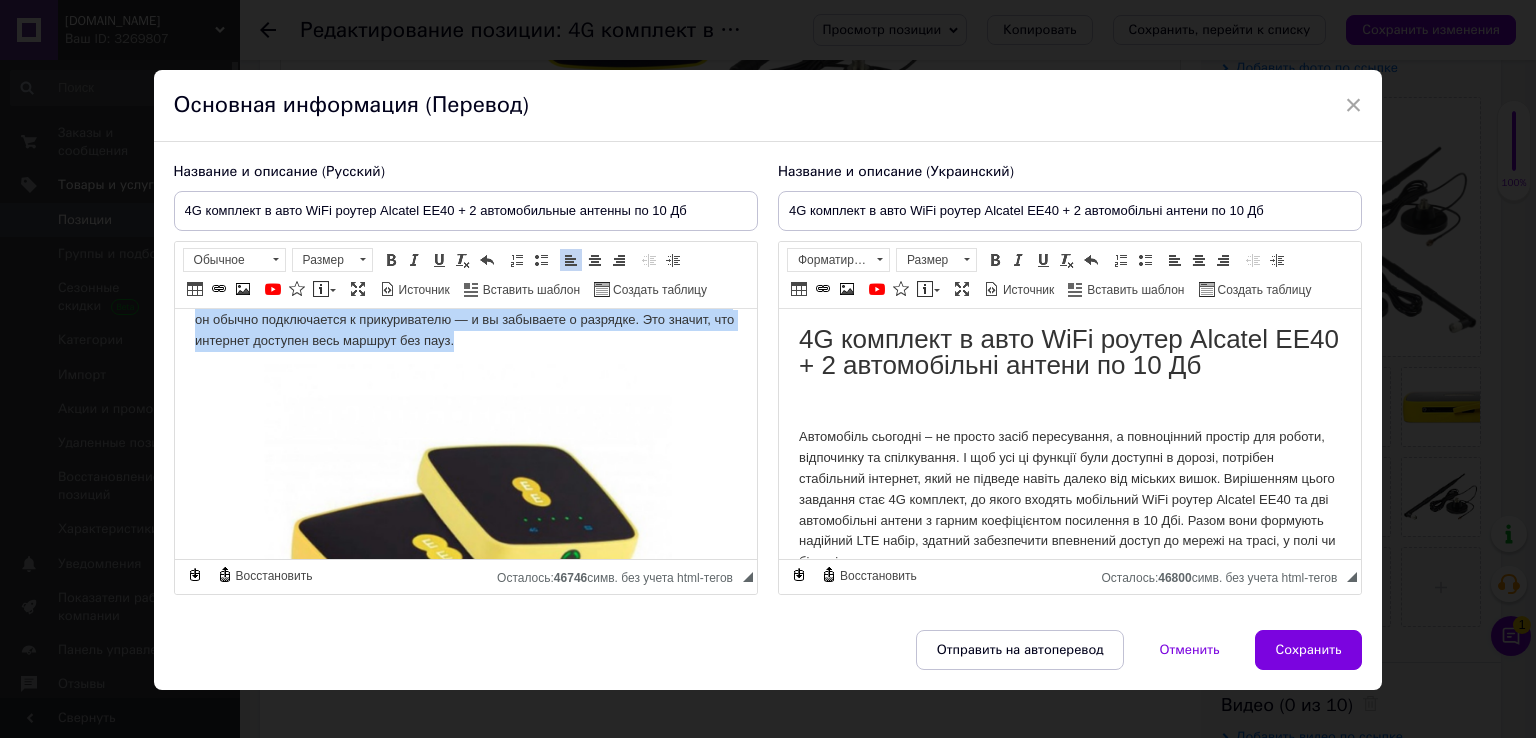 drag, startPoint x: 184, startPoint y: 415, endPoint x: 531, endPoint y: 425, distance: 347.14407 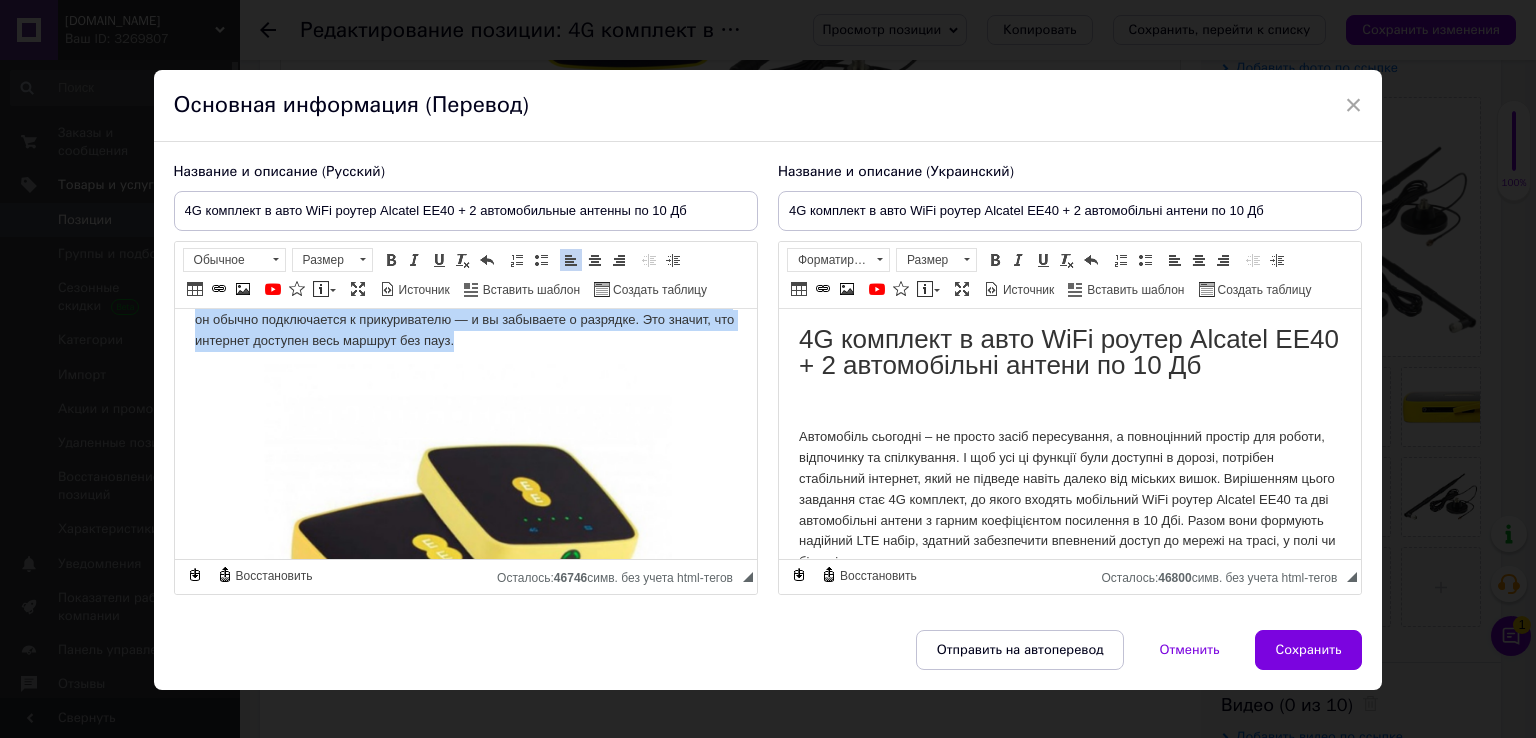 click on "4G комплект в авто WiFi роутер Alcatel EE40 + 2 автомобильные антенны по 10 Дб Комплектация: Мобильный WiFi роутер Alcatel EE40 ; 2 автоантенны по 10 Дб ; гарантийный талон Работает WIFI роутер от встроенного аккумулятора на 1500 мАч до 5 часов, но в дороге он обычно подключается к прикуривателю — и вы забываете о разрядке. Это значит, что интернет доступен весь маршрут без пауз." at bounding box center (465, 293) 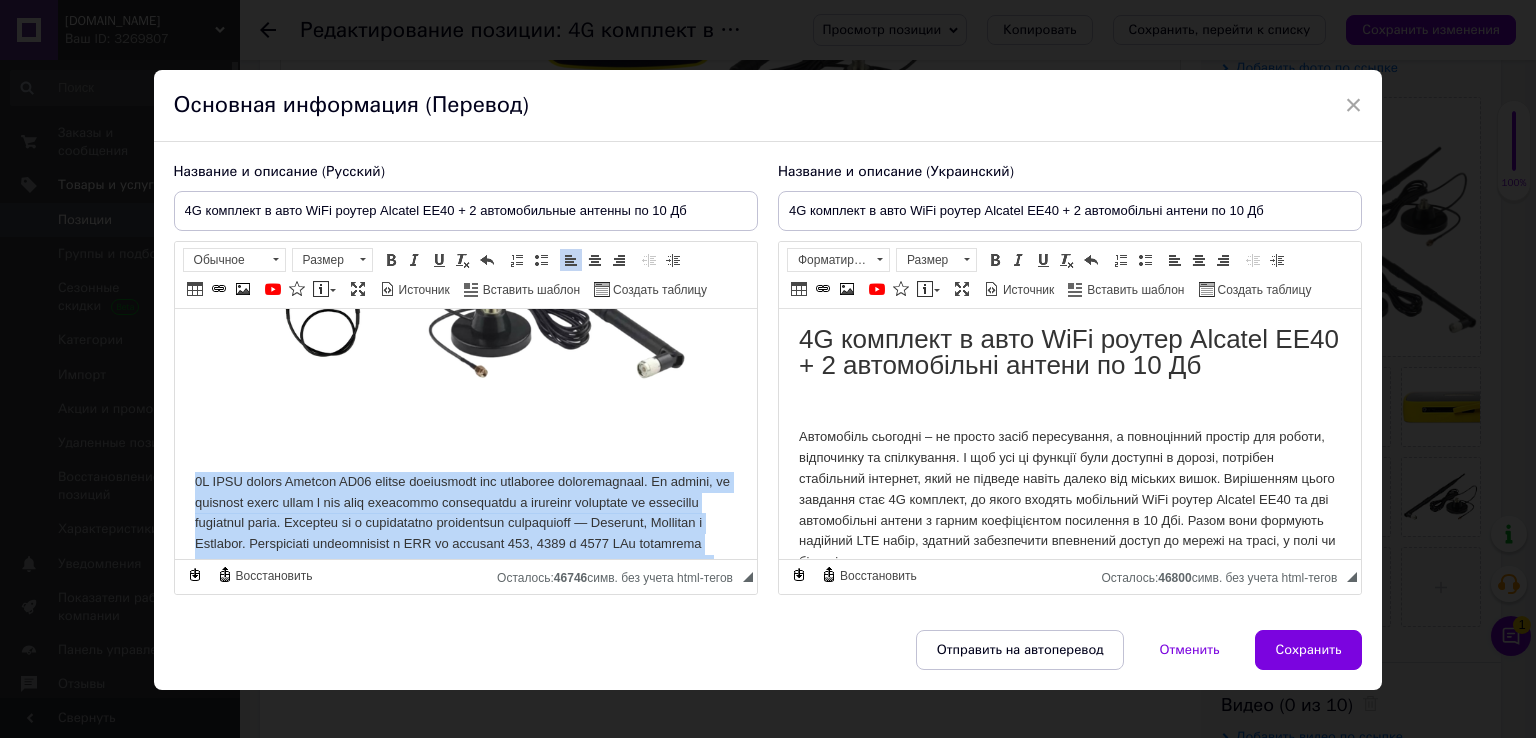scroll, scrollTop: 1027, scrollLeft: 0, axis: vertical 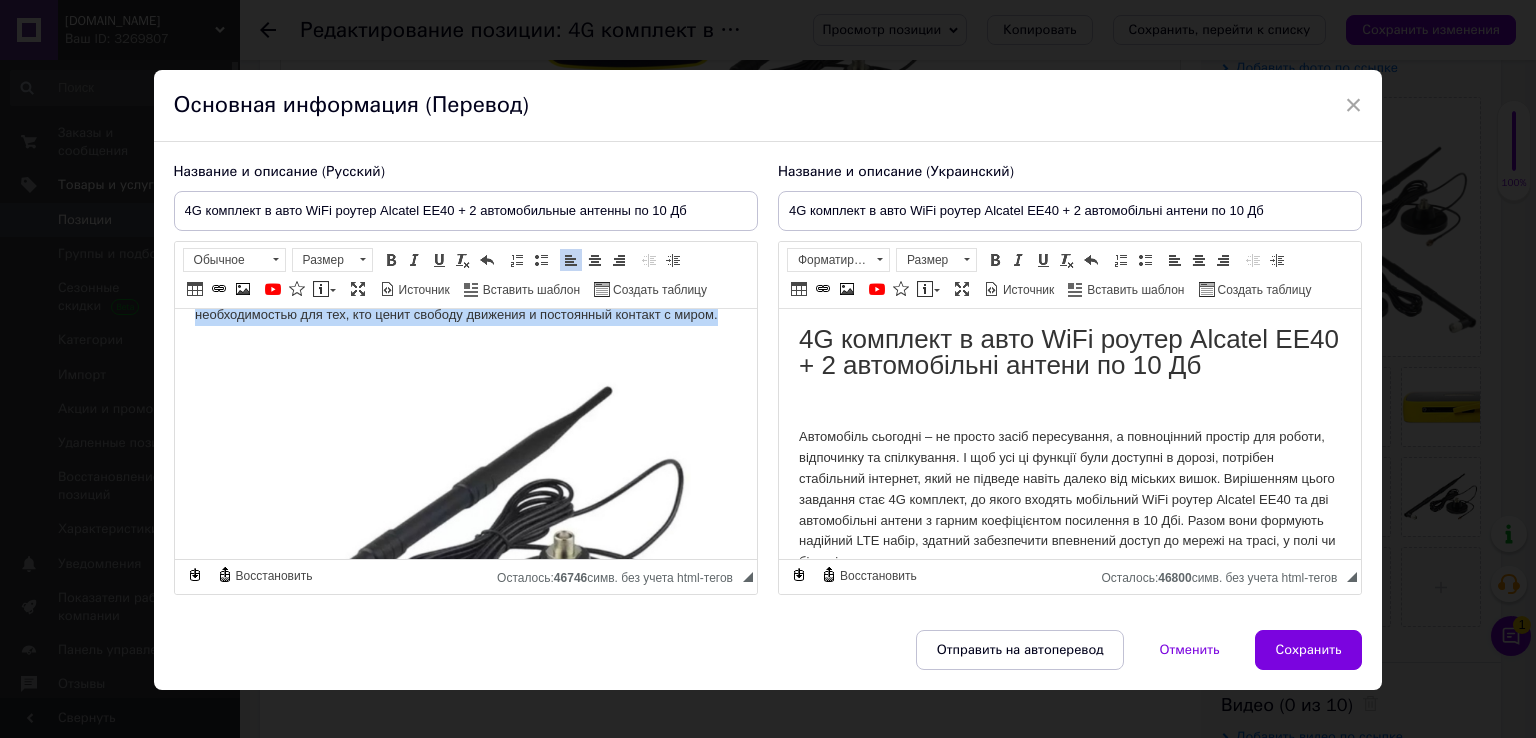 drag, startPoint x: 194, startPoint y: 442, endPoint x: 724, endPoint y: 395, distance: 532.0799 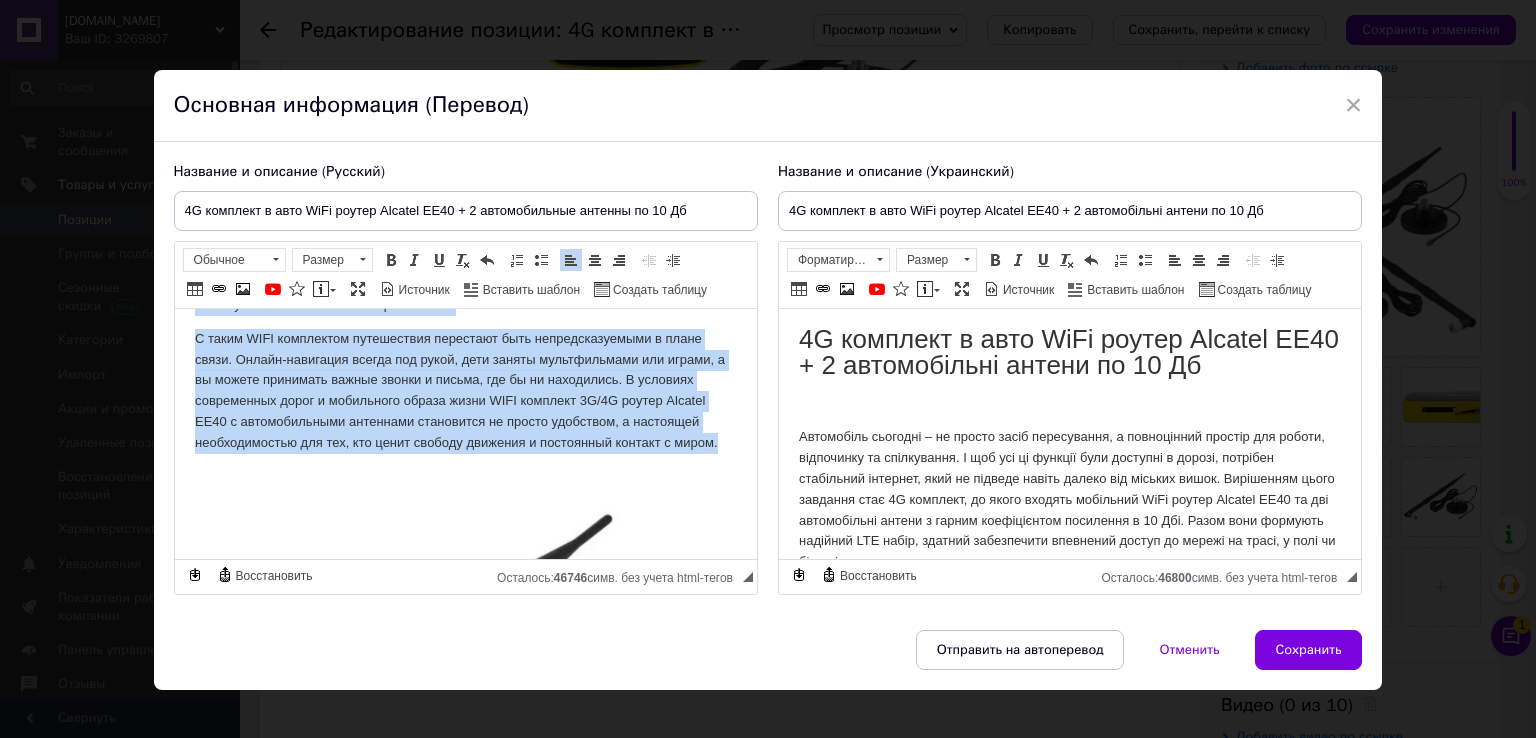 scroll, scrollTop: 1927, scrollLeft: 4, axis: both 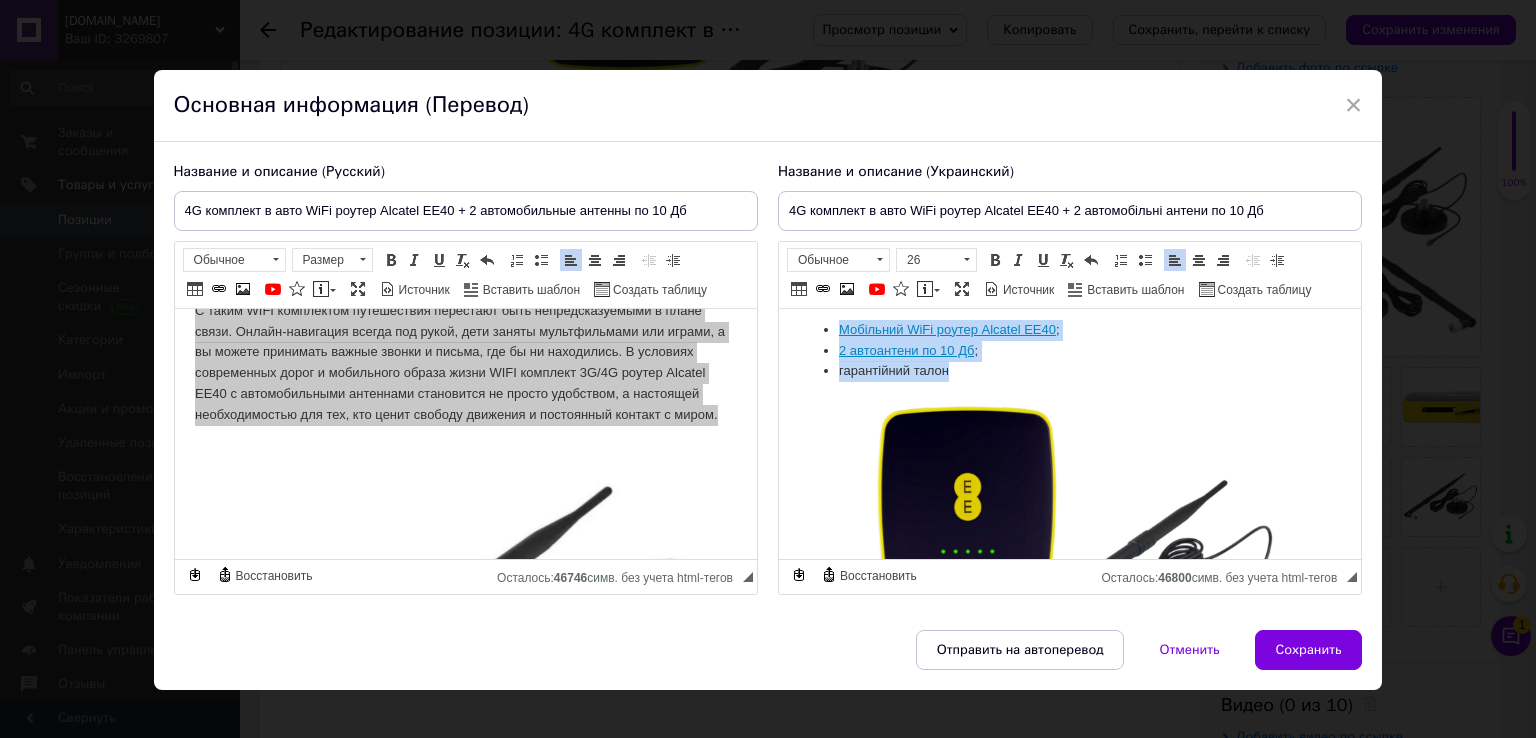 drag, startPoint x: 794, startPoint y: 332, endPoint x: 951, endPoint y: 369, distance: 161.30096 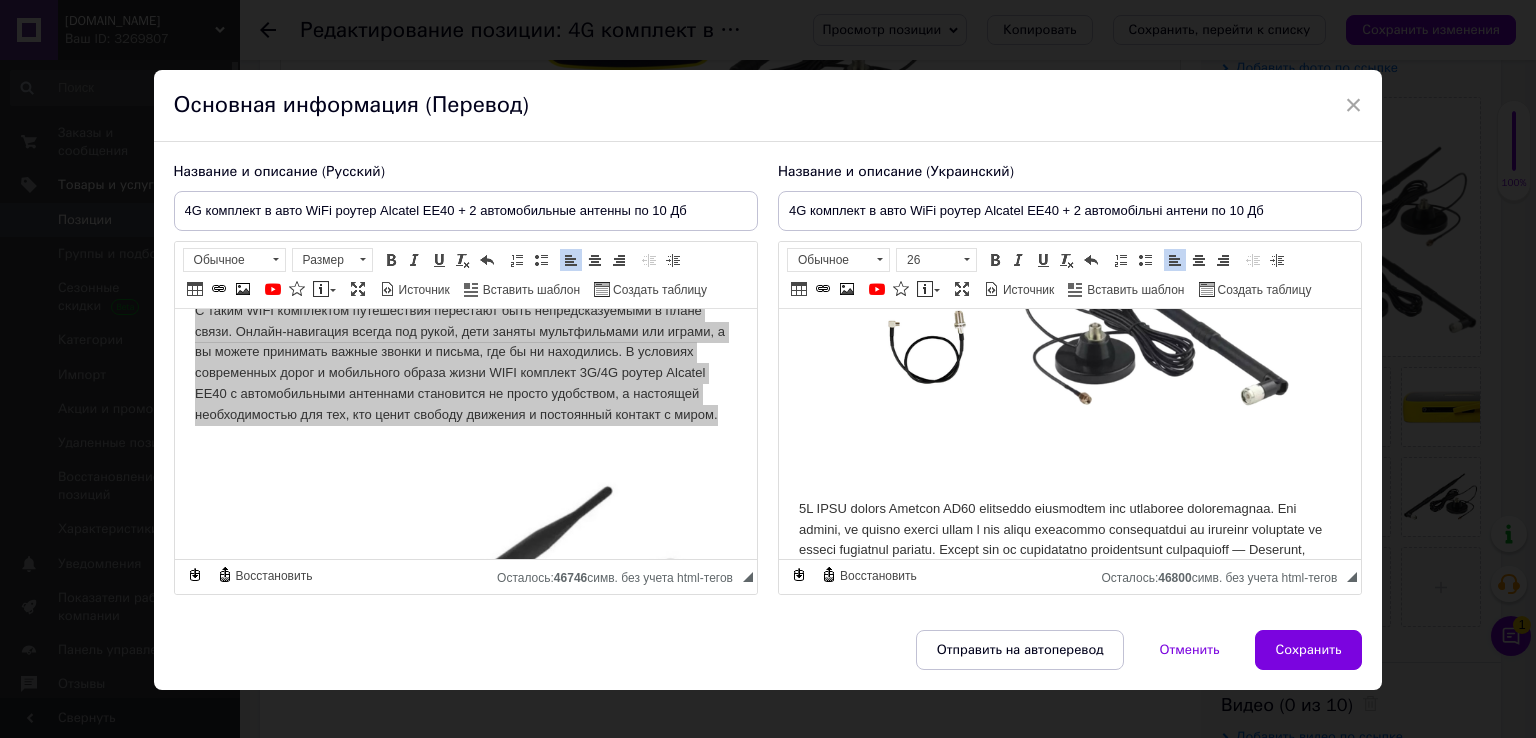 scroll, scrollTop: 800, scrollLeft: 0, axis: vertical 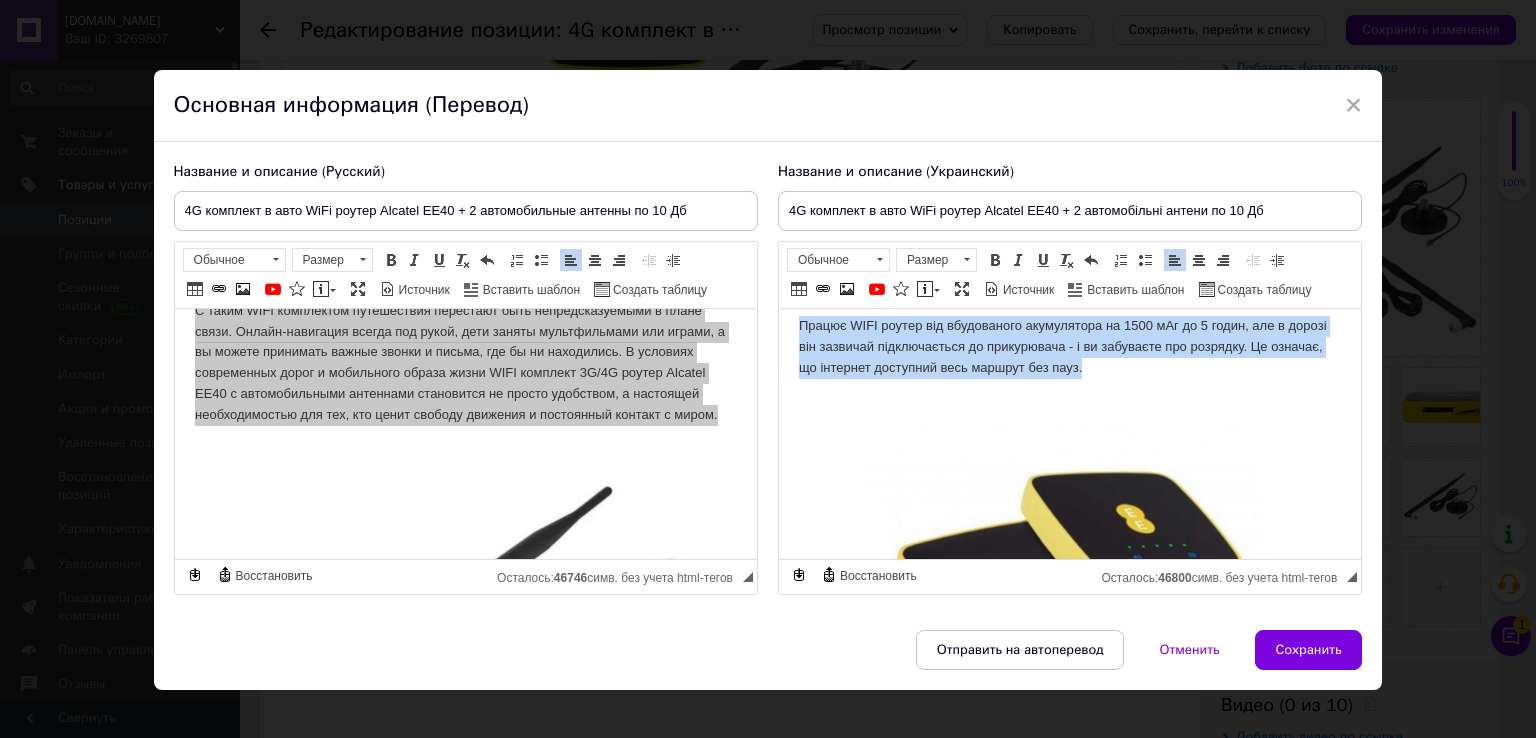 drag, startPoint x: 794, startPoint y: 411, endPoint x: 1135, endPoint y: 371, distance: 343.338 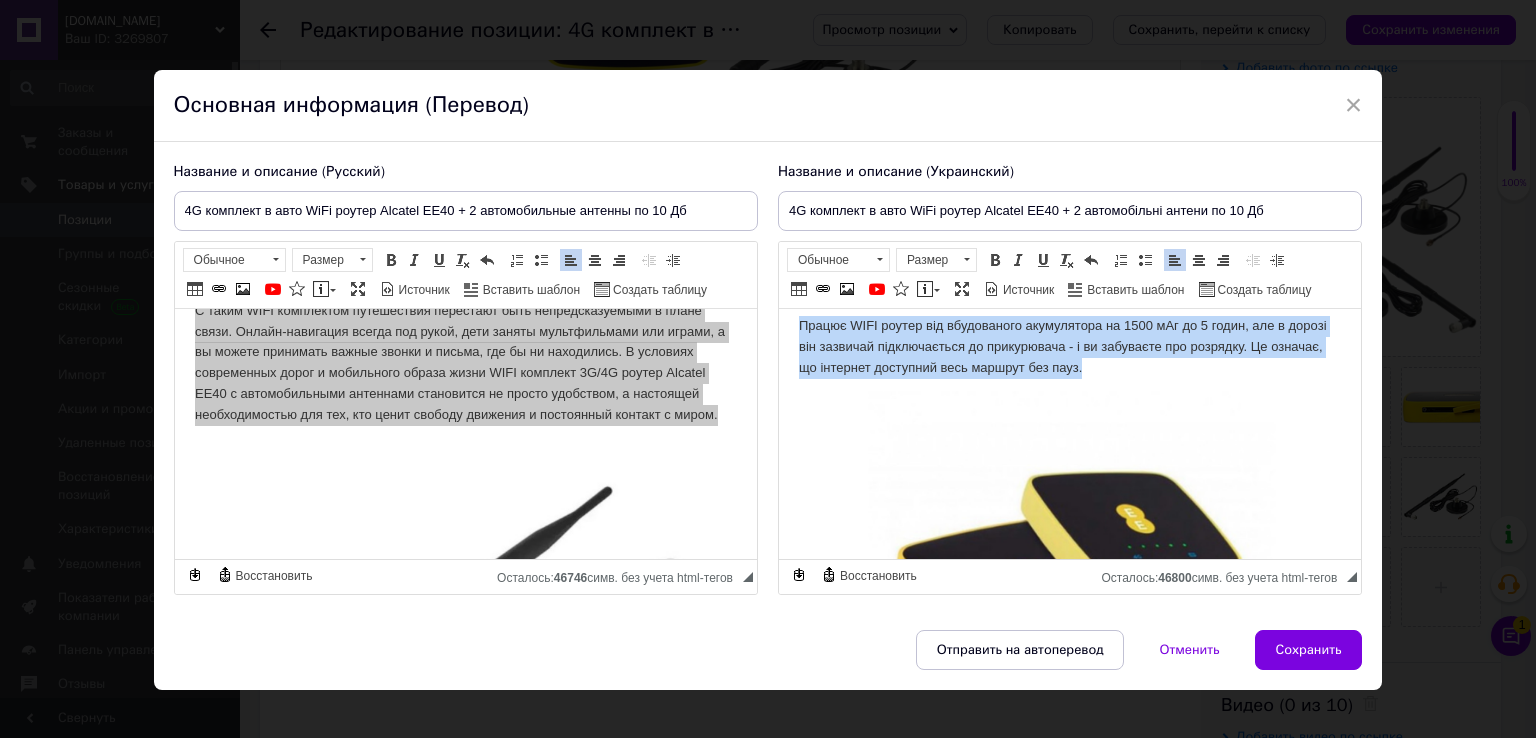 click on "4G комплект в авто WiFi роутер Alcatel EE40 + 2 автомобільні антени по 10 Дб Комплектація: Мобільний WiFi роутер Alcatel EE40 ; 2 автоантени по 10 Дб ; гарантійний талон Працює WIFI роутер від вбудованого акумулятора на 1500 мАг до 5 годин, але в дорозі він зазвичай підключається до прикурювача - і ви забуваєте про розрядку. Це означає, що інтернет доступний весь маршрут без пауз." at bounding box center [1069, 310] 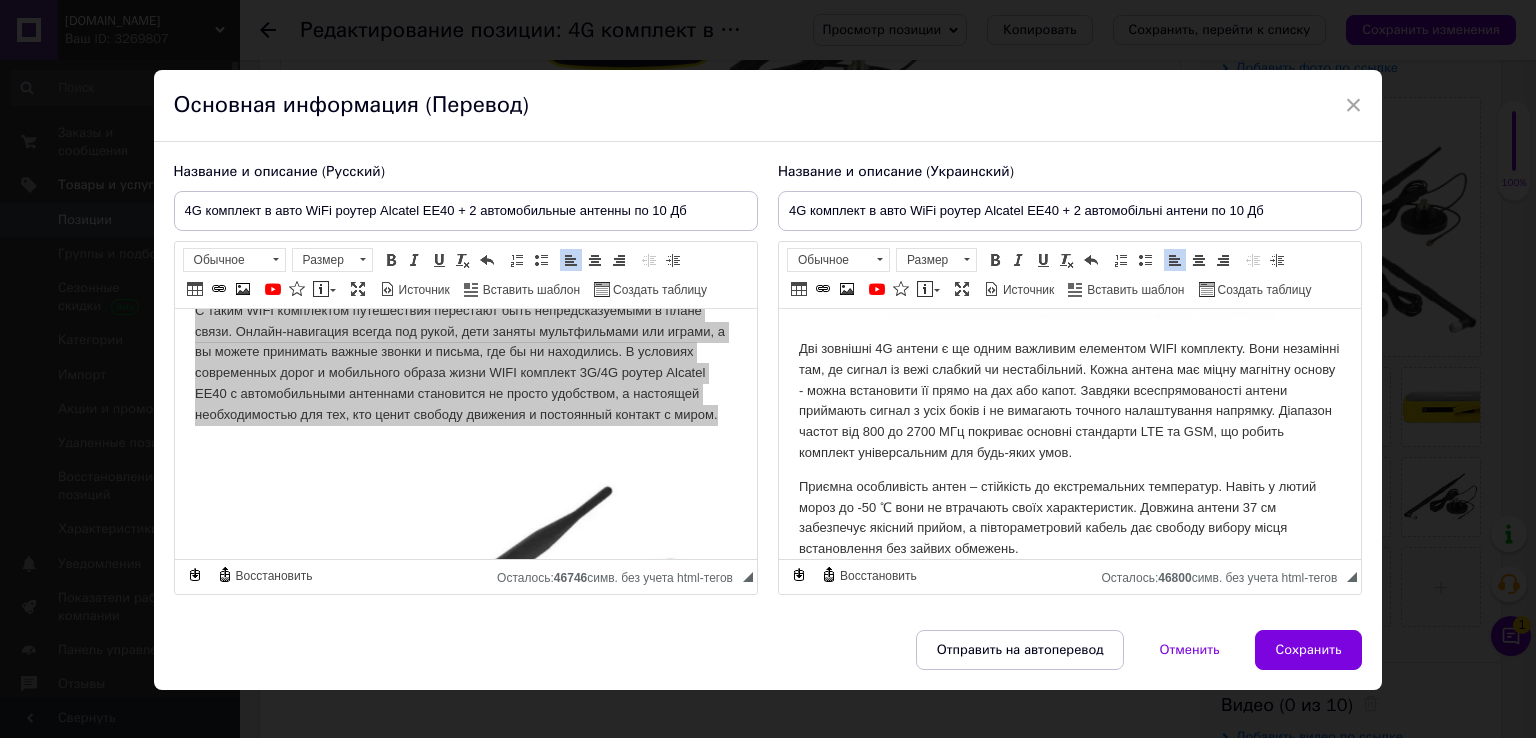 scroll, scrollTop: 1600, scrollLeft: 0, axis: vertical 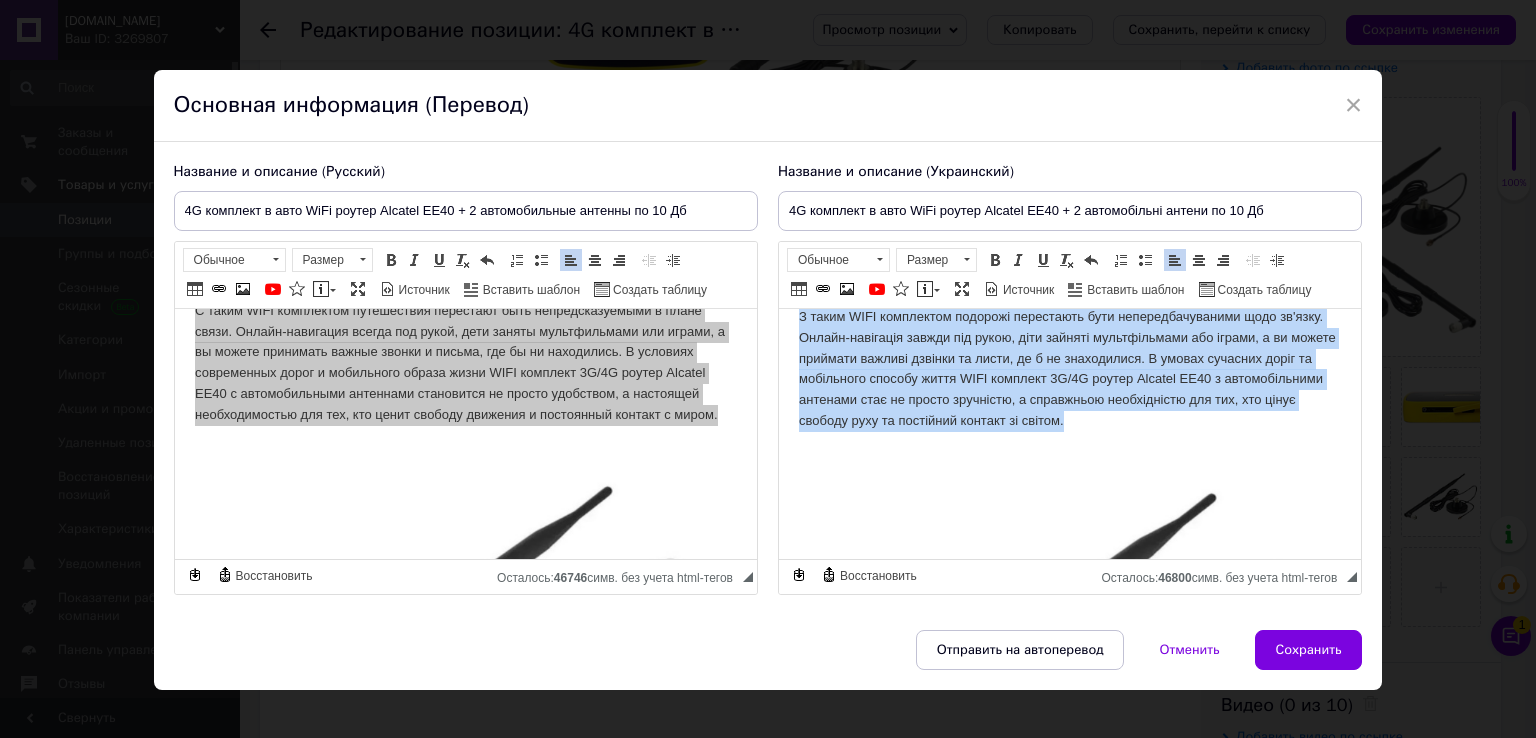 drag, startPoint x: 794, startPoint y: 383, endPoint x: 1165, endPoint y: 423, distance: 373.15012 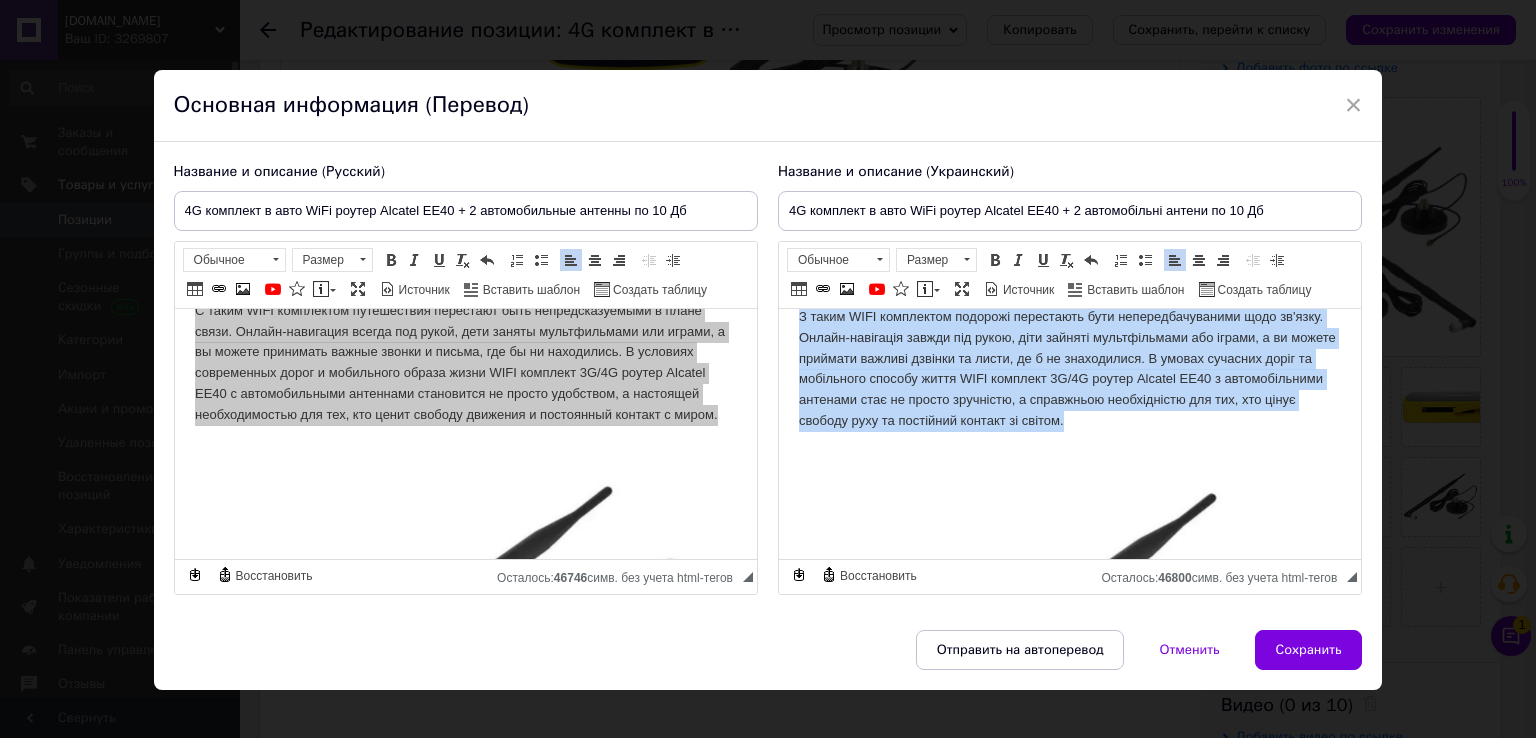 click on "4G комплект в авто WiFi роутер Alcatel EE40 + 2 автомобільні антени по 10 Дб Комплектація: Мобільний WiFi роутер Alcatel EE40 ; 2 автоантени по 10 Дб ; гарантійний талон Працює WIFI роутер від вбудованого акумулятора на 1500 мАг до 5 годин, але в дорозі він зазвичай підключається до прикурювача - і ви забуваєте про розрядку. Це означає, що інтернет доступний весь маршрут без пауз." at bounding box center (1069, -390) 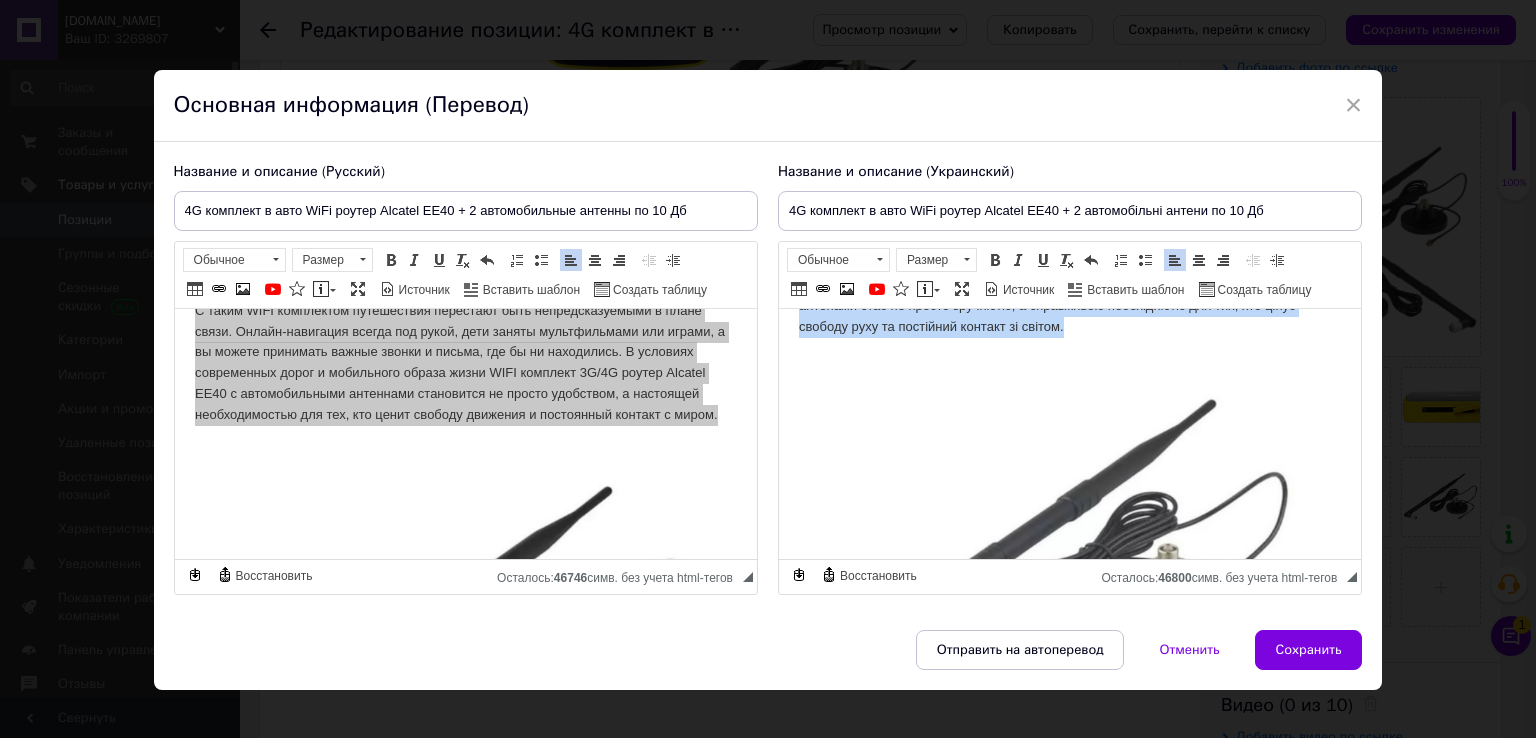 scroll, scrollTop: 2161, scrollLeft: 0, axis: vertical 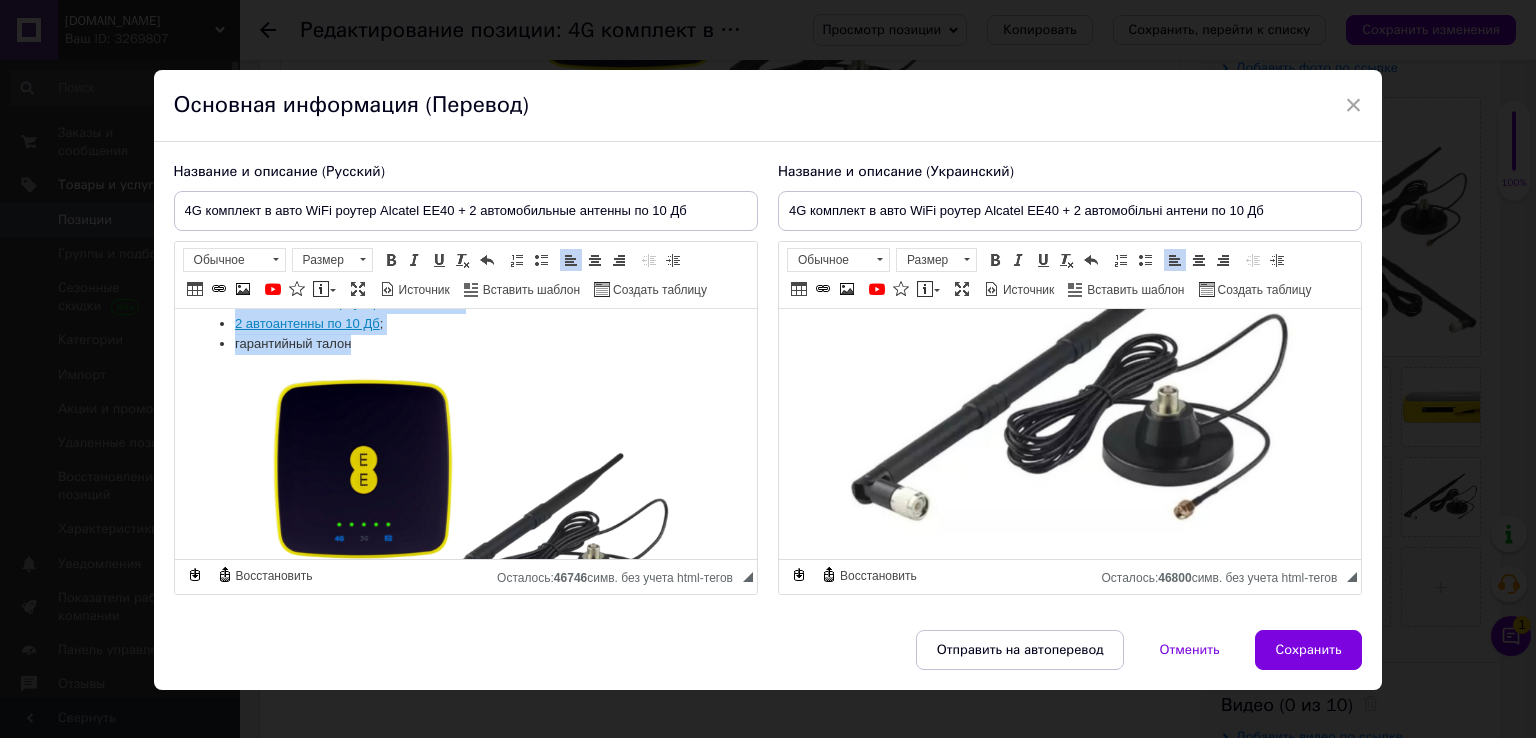 drag, startPoint x: 228, startPoint y: 344, endPoint x: 360, endPoint y: 385, distance: 138.22084 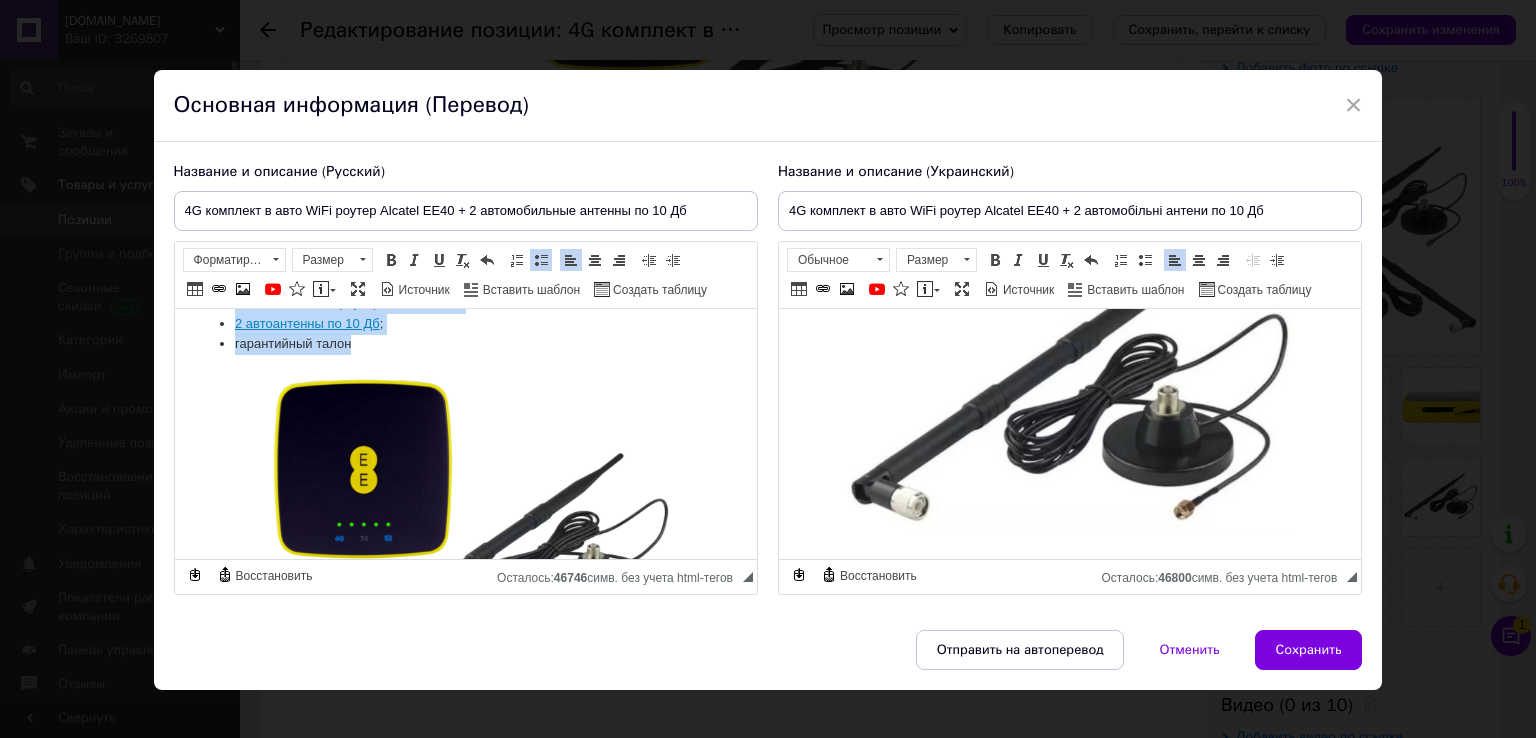 copy on "Мобильный WiFi роутер Alcatel EE40 ; 2 автоантенны по 10 Дб ; гарантийный талон" 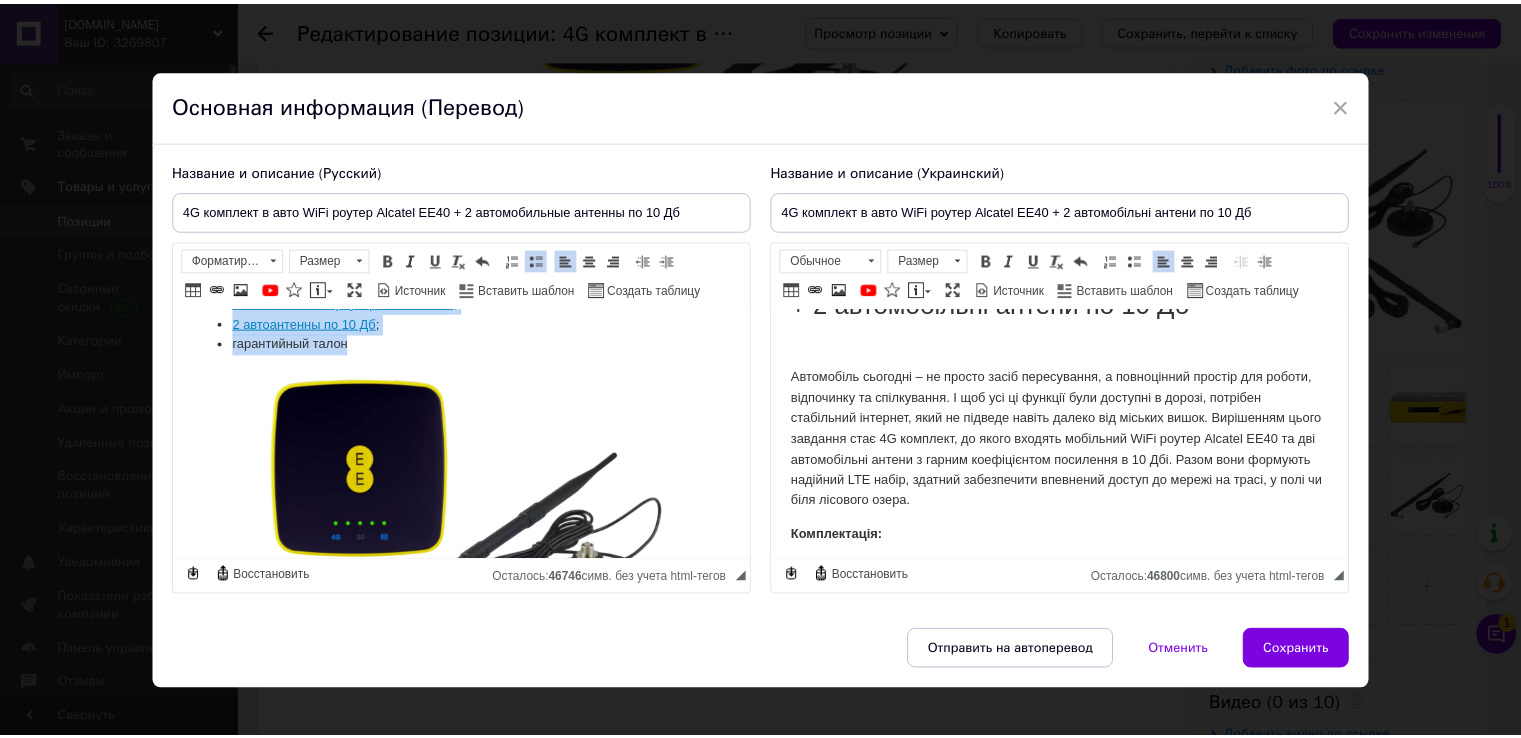 scroll, scrollTop: 161, scrollLeft: 0, axis: vertical 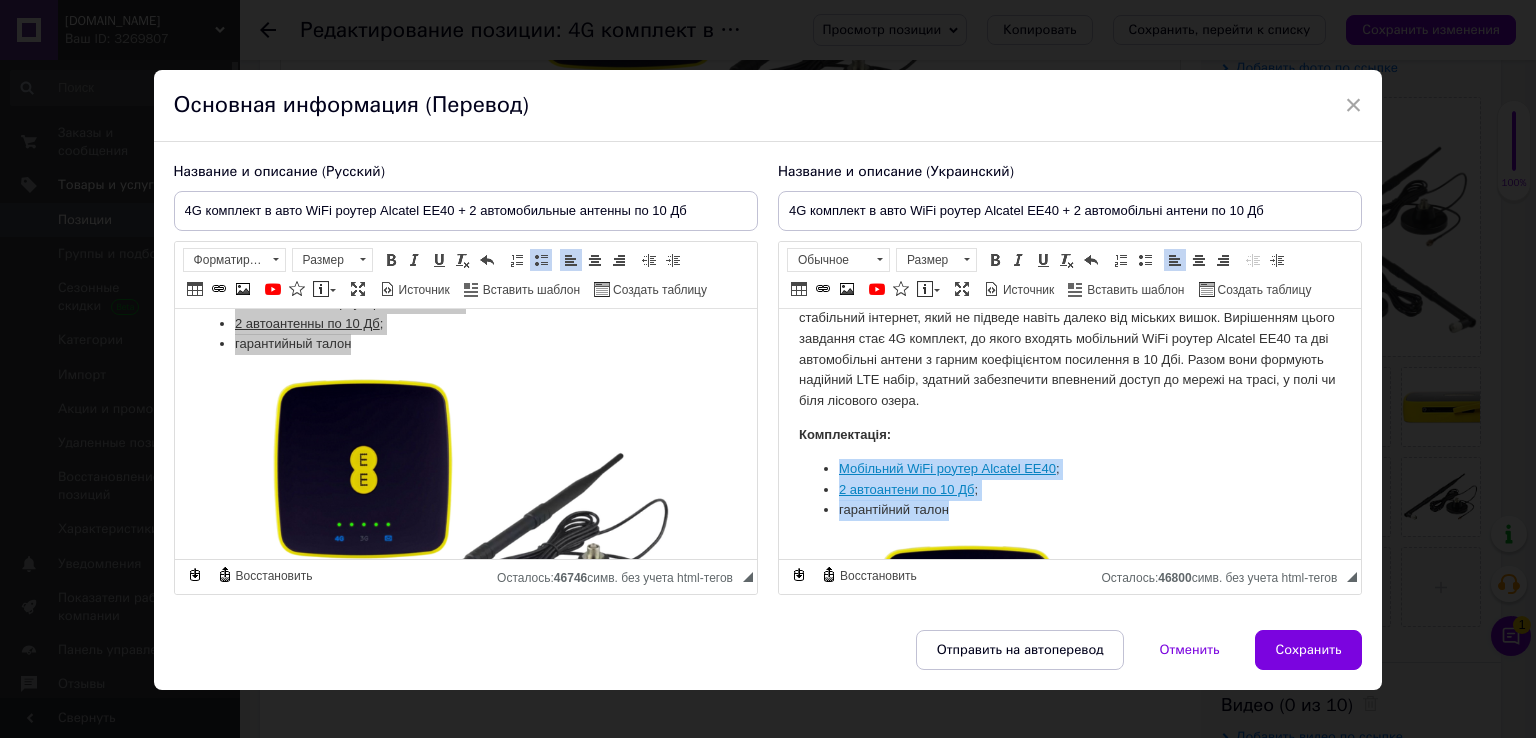 drag, startPoint x: 838, startPoint y: 471, endPoint x: 957, endPoint y: 511, distance: 125.54282 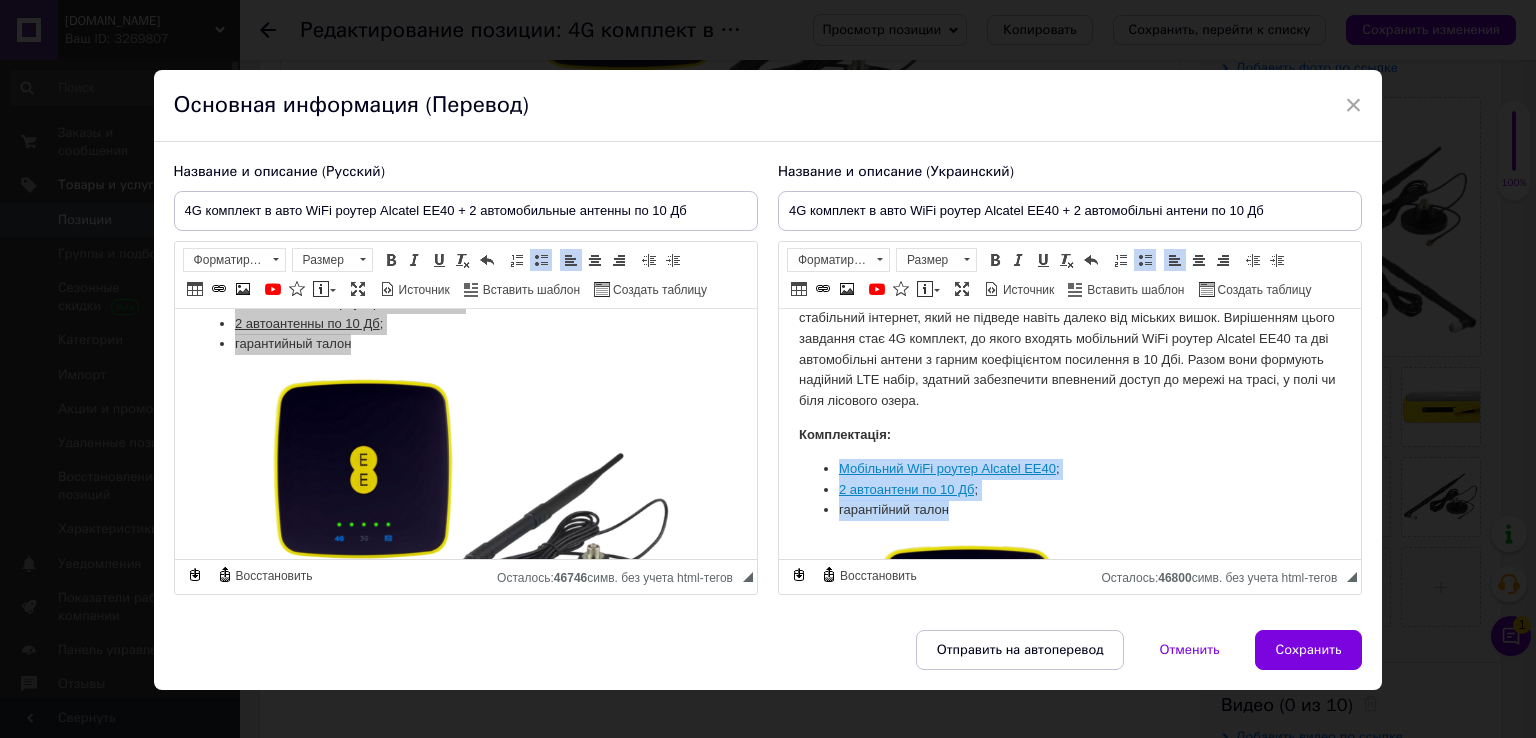copy on "Мобільний WiFi роутер Alcatel EE40 ; 2 автоантени по 10 Дб ; гарантійний талон" 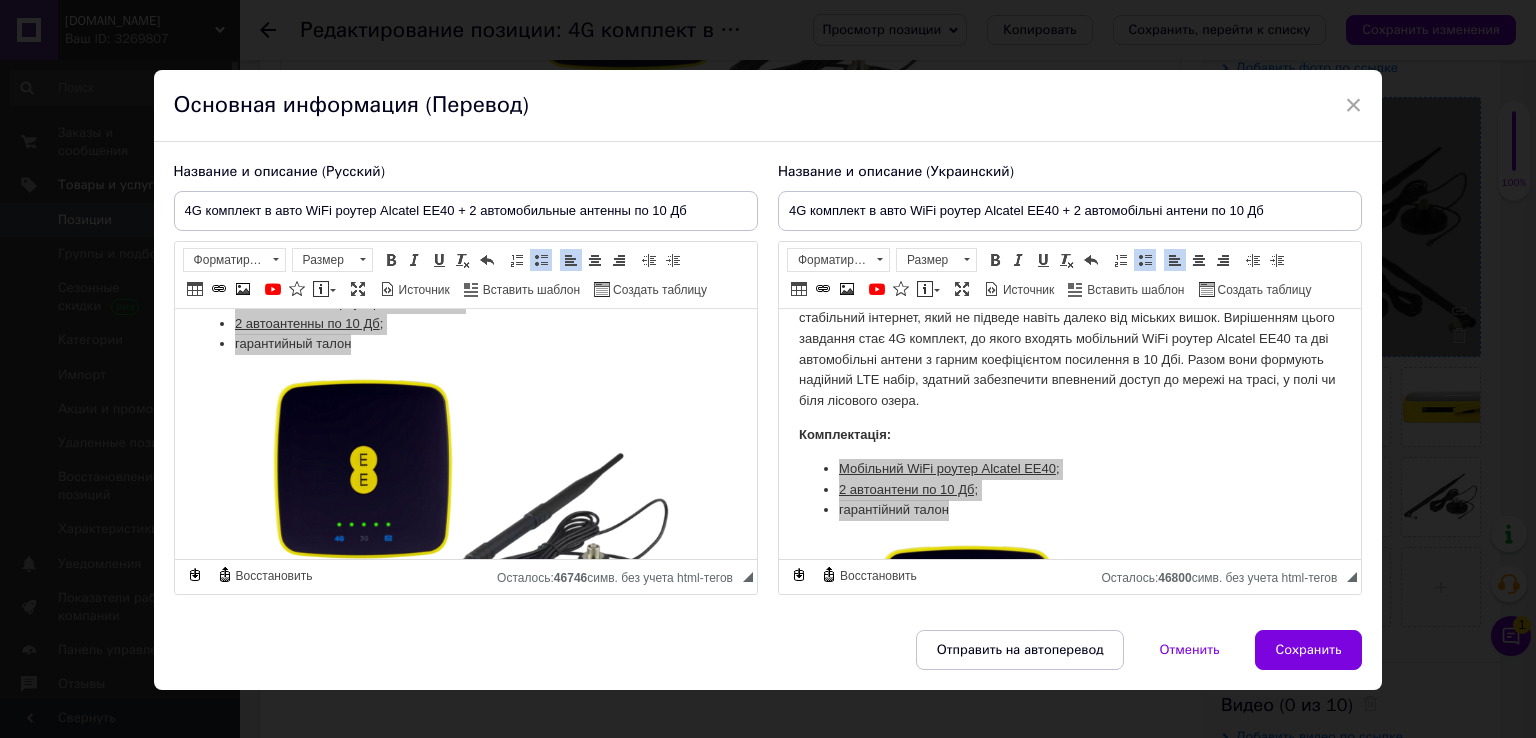 click on "×" at bounding box center [1354, 105] 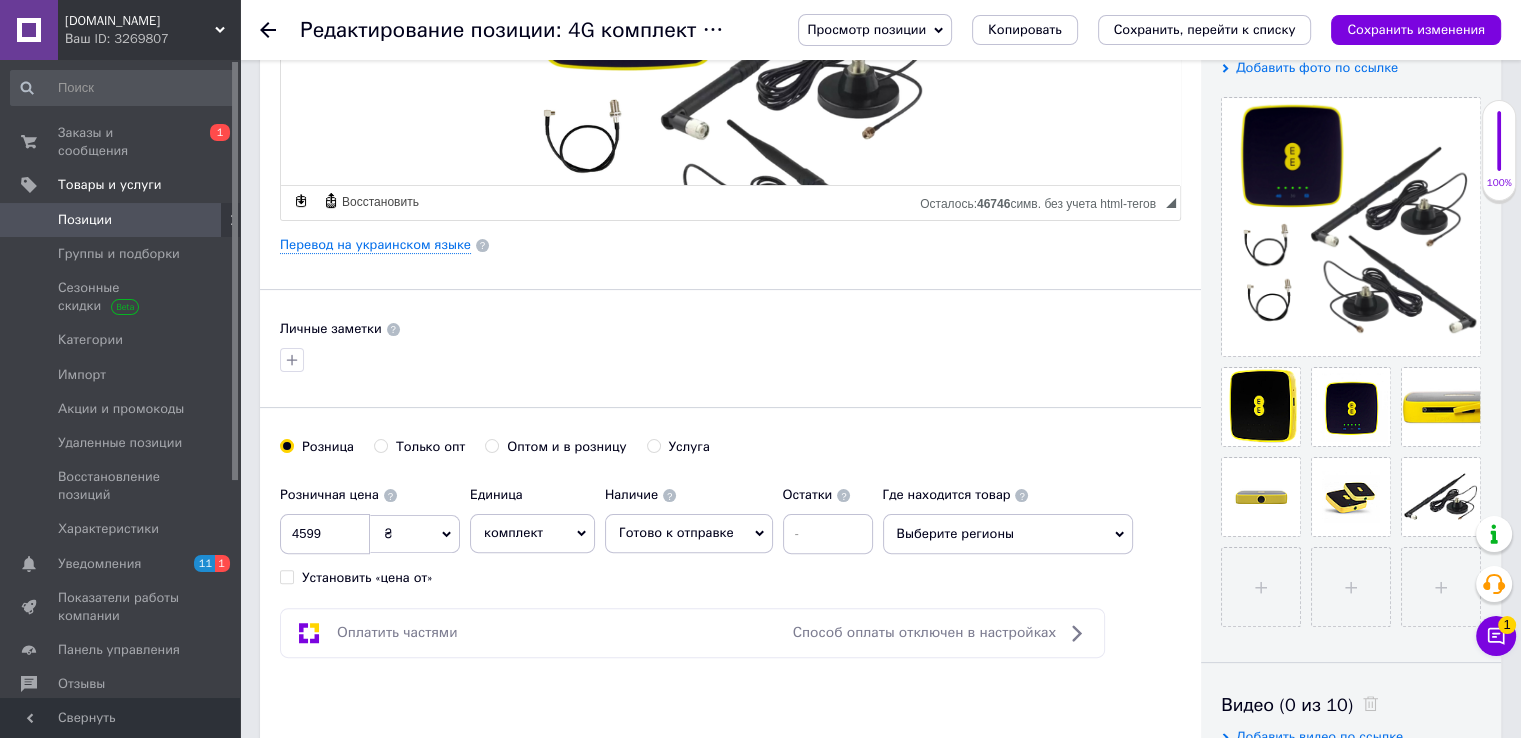 click on "[DOMAIN_NAME]" at bounding box center (140, 21) 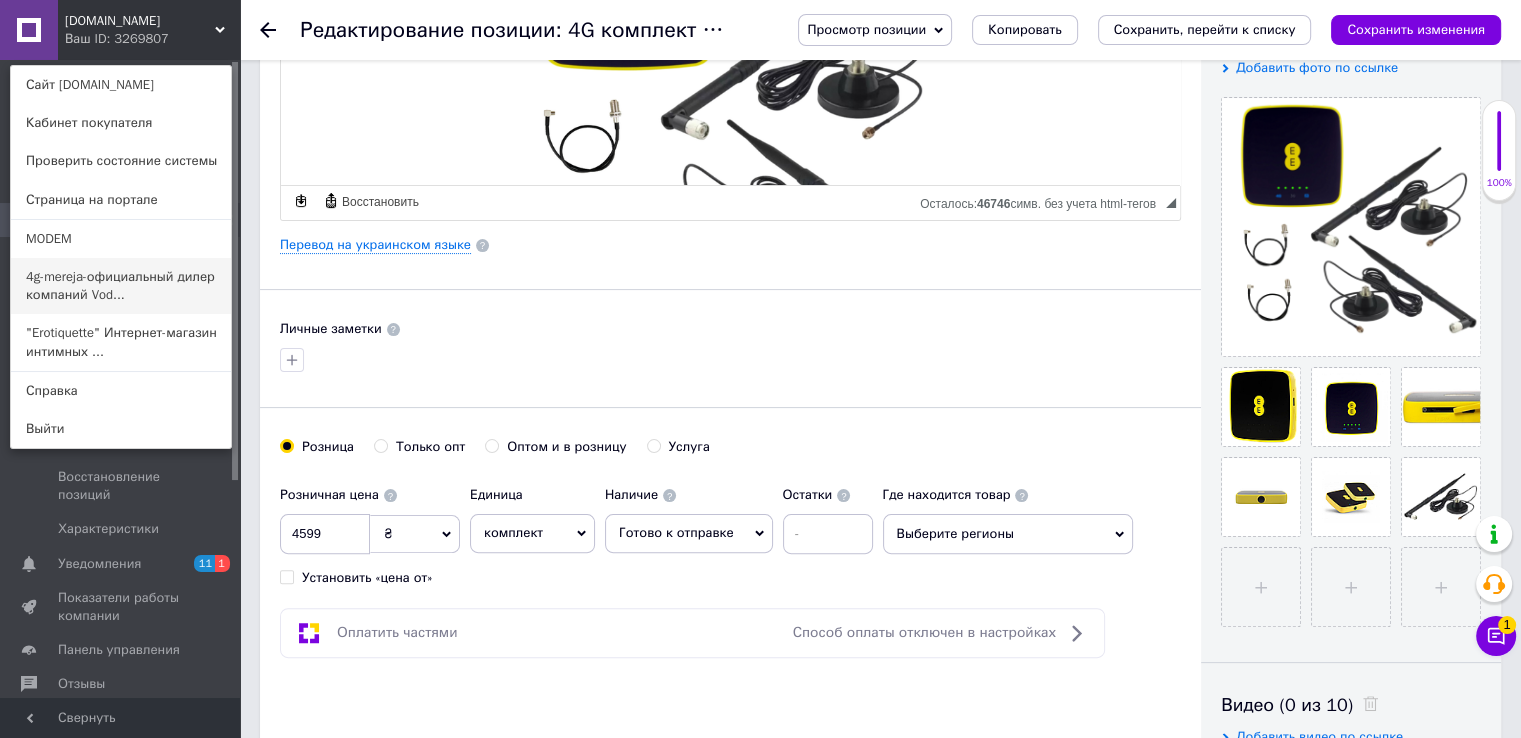 click on "4g-mereja-официальный дилер компаний Vod..." at bounding box center (121, 286) 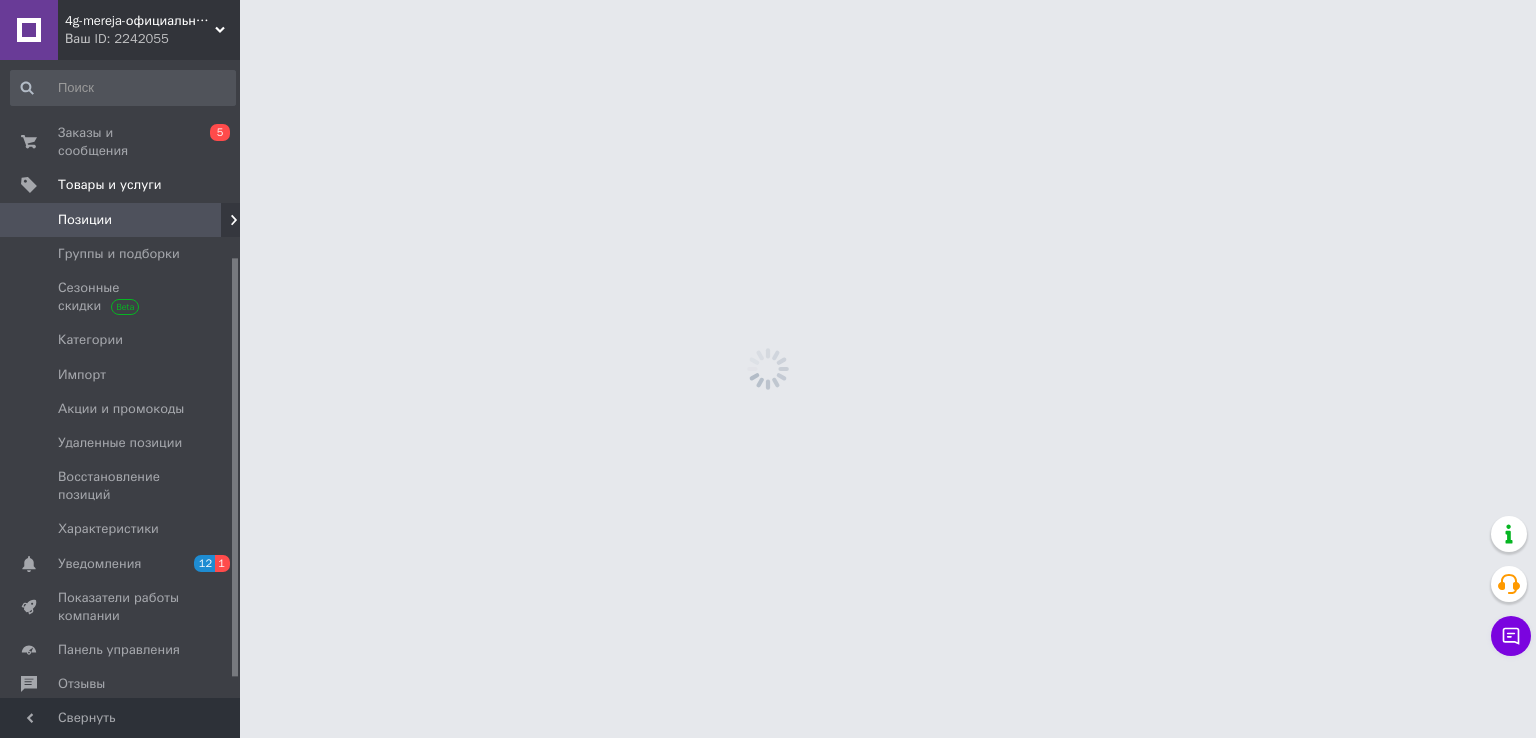 scroll, scrollTop: 0, scrollLeft: 0, axis: both 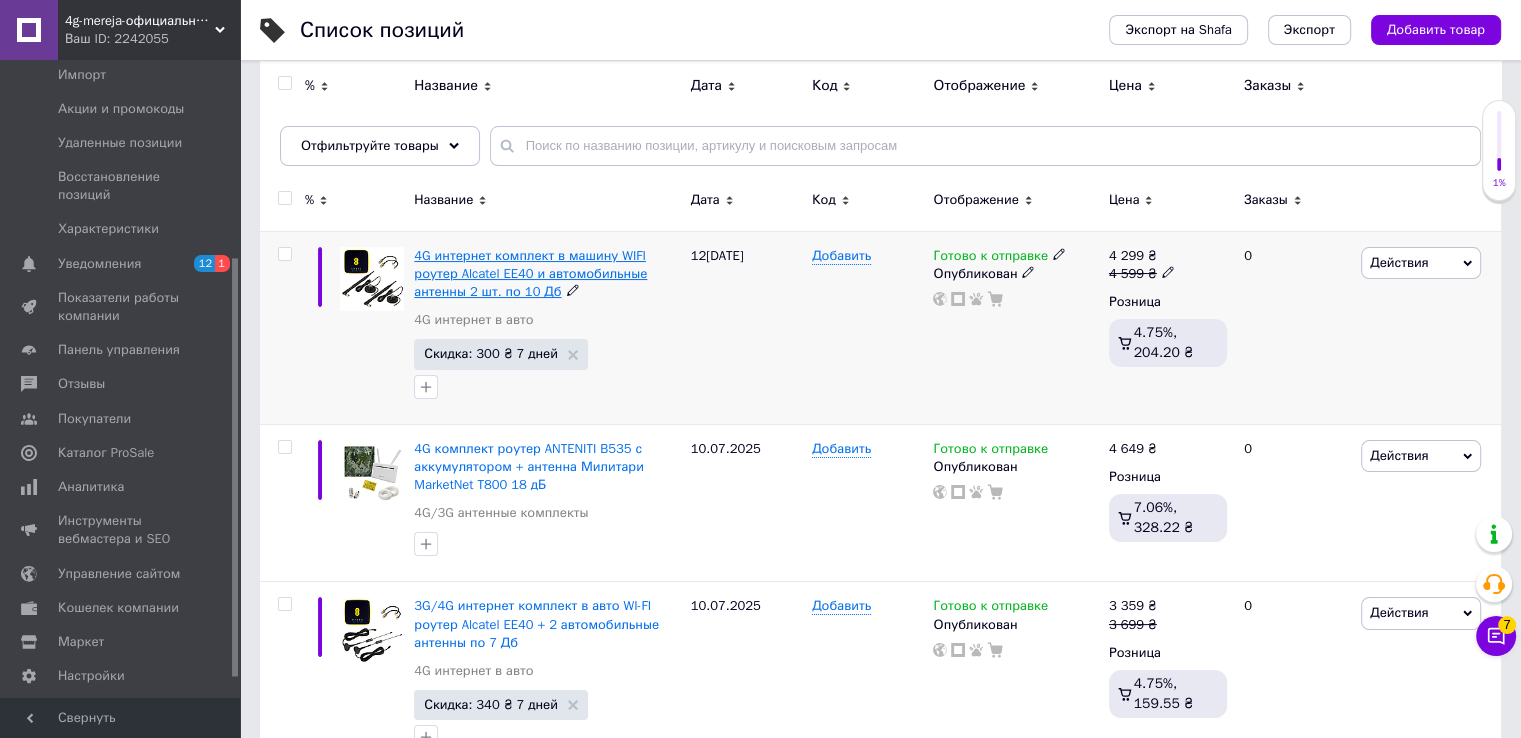 click on "4G интернет комплект в машину WIFI роутер Alcatel EE40 и автомобильные антенны 2 шт. по 10 Дб" at bounding box center [530, 273] 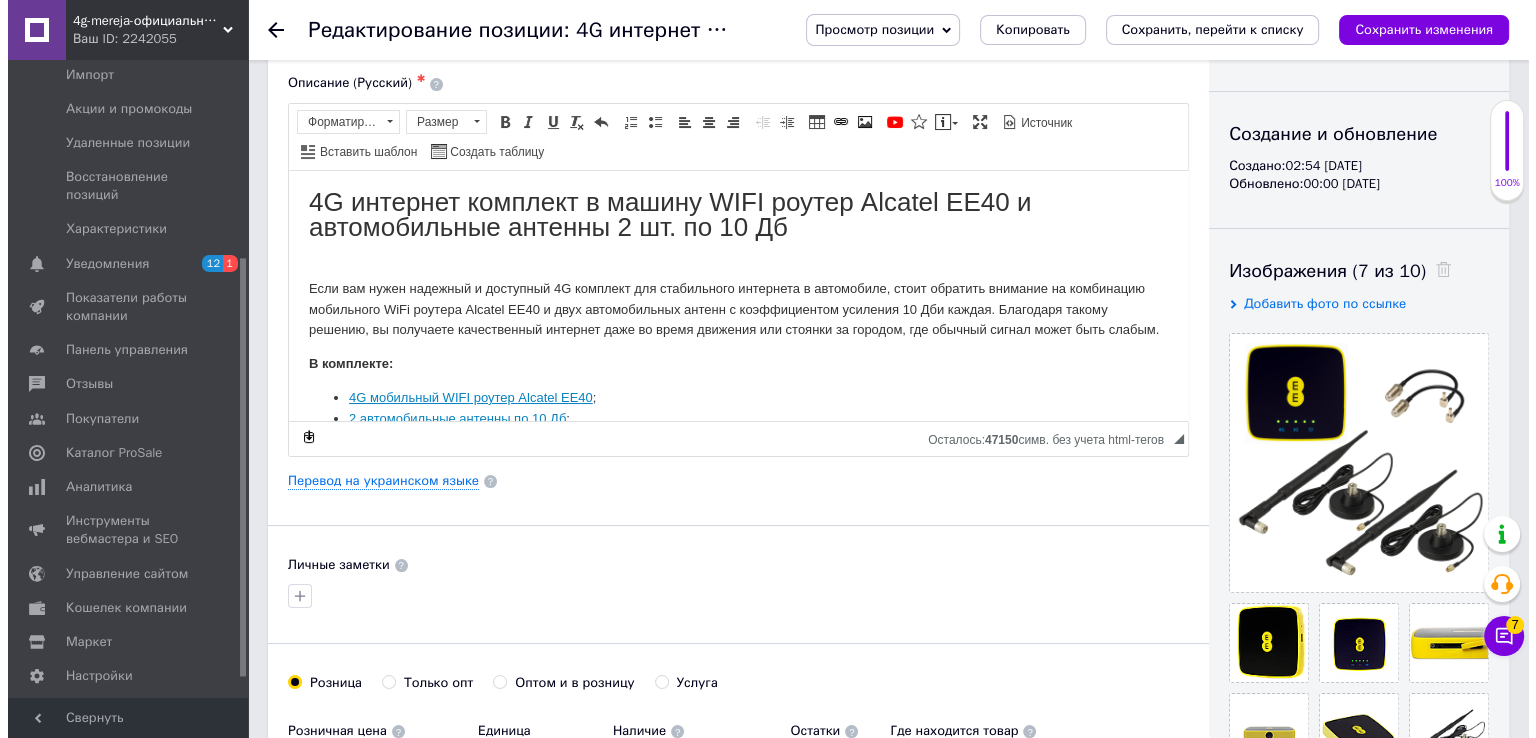 scroll, scrollTop: 200, scrollLeft: 0, axis: vertical 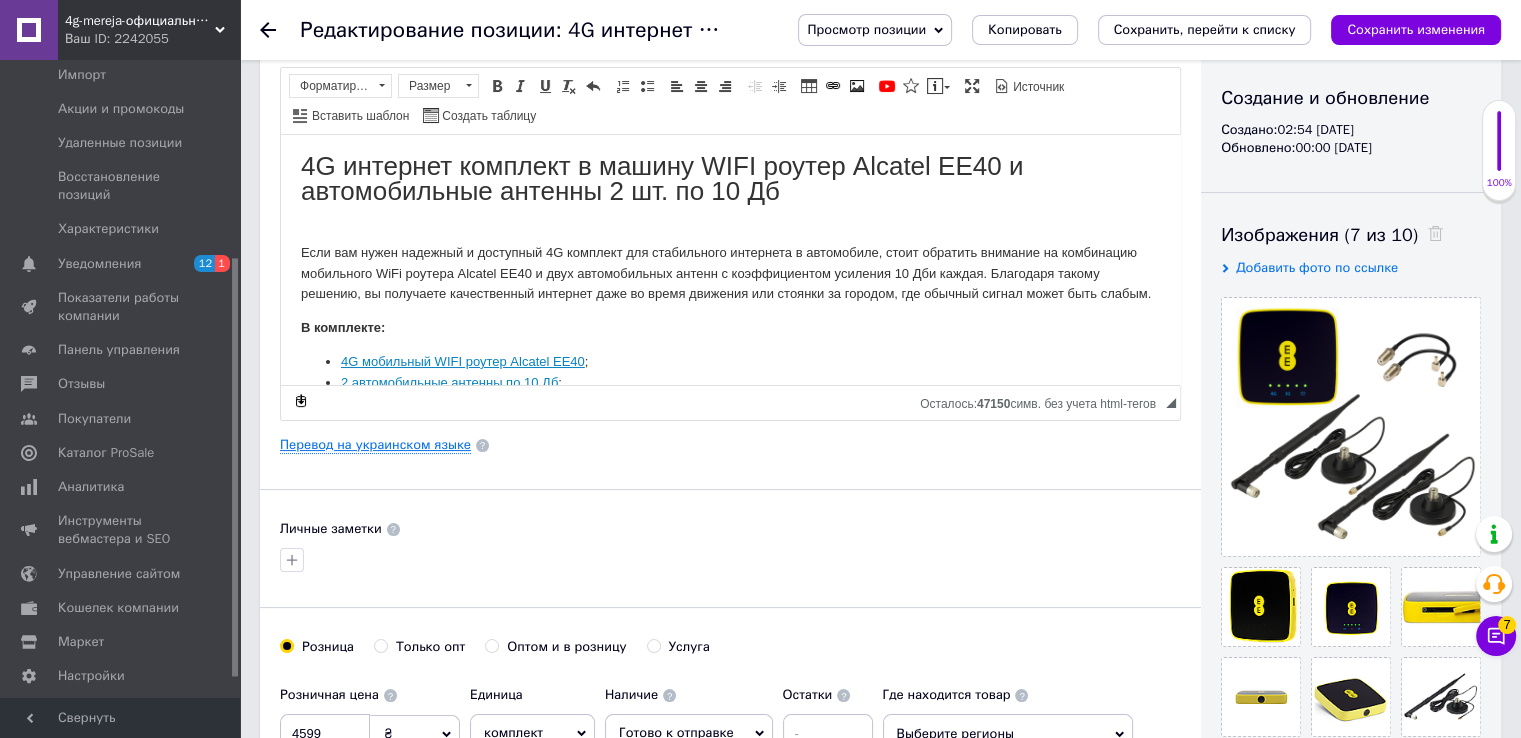 click on "Перевод на украинском языке" at bounding box center (375, 445) 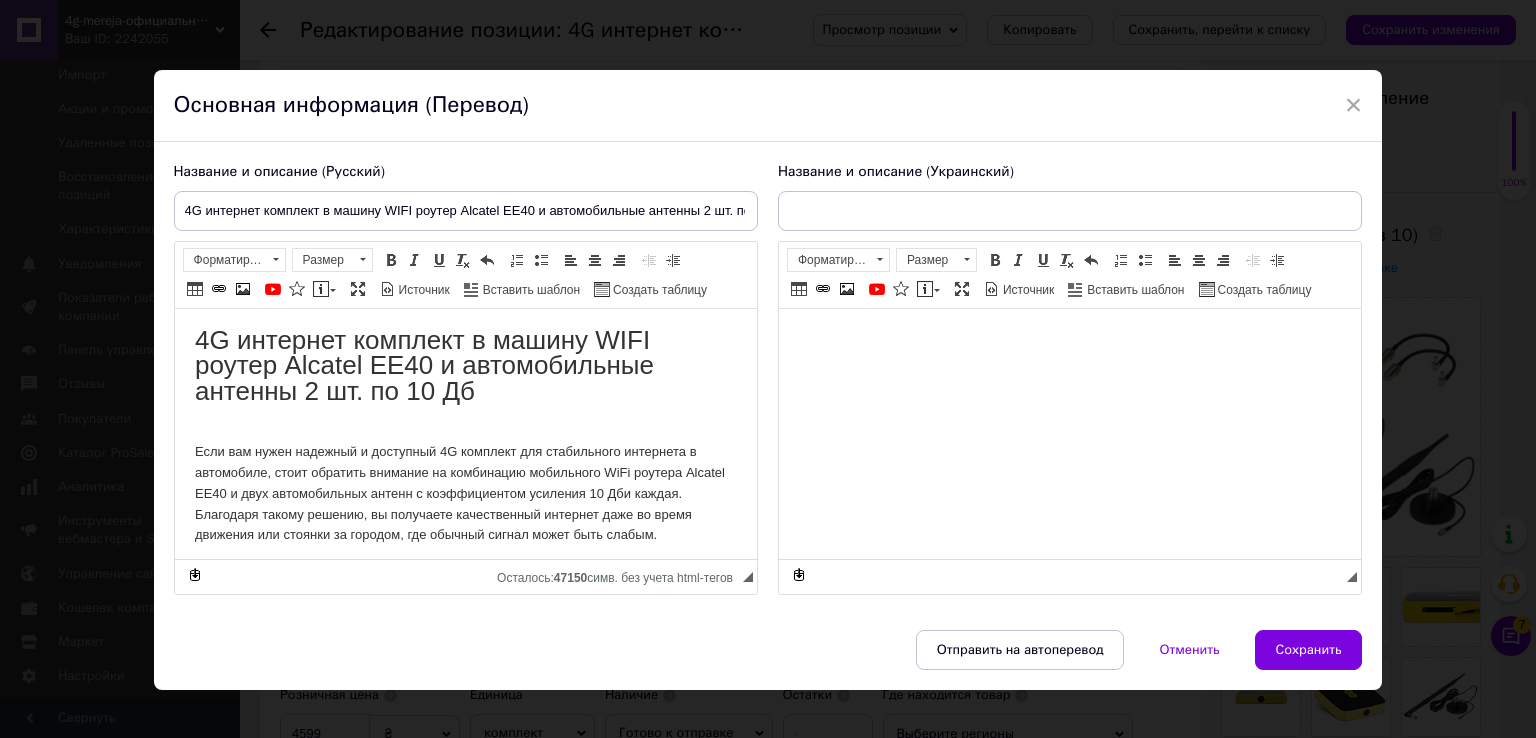 scroll, scrollTop: 0, scrollLeft: 0, axis: both 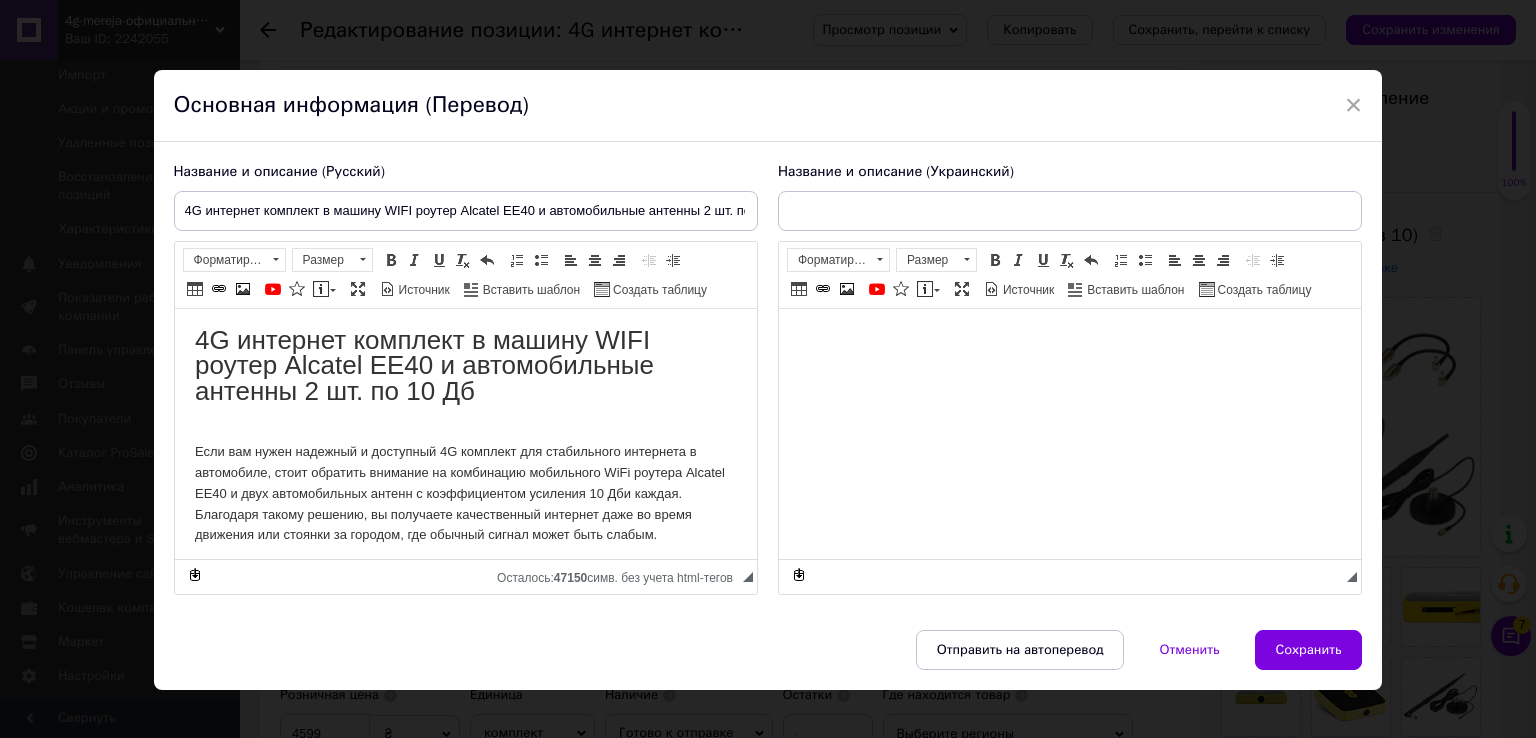 type on "4G інтернет комплект у машину WIFI роутер Alcatel EE40 та автомобільні антени 2 шт. по 10 Дб" 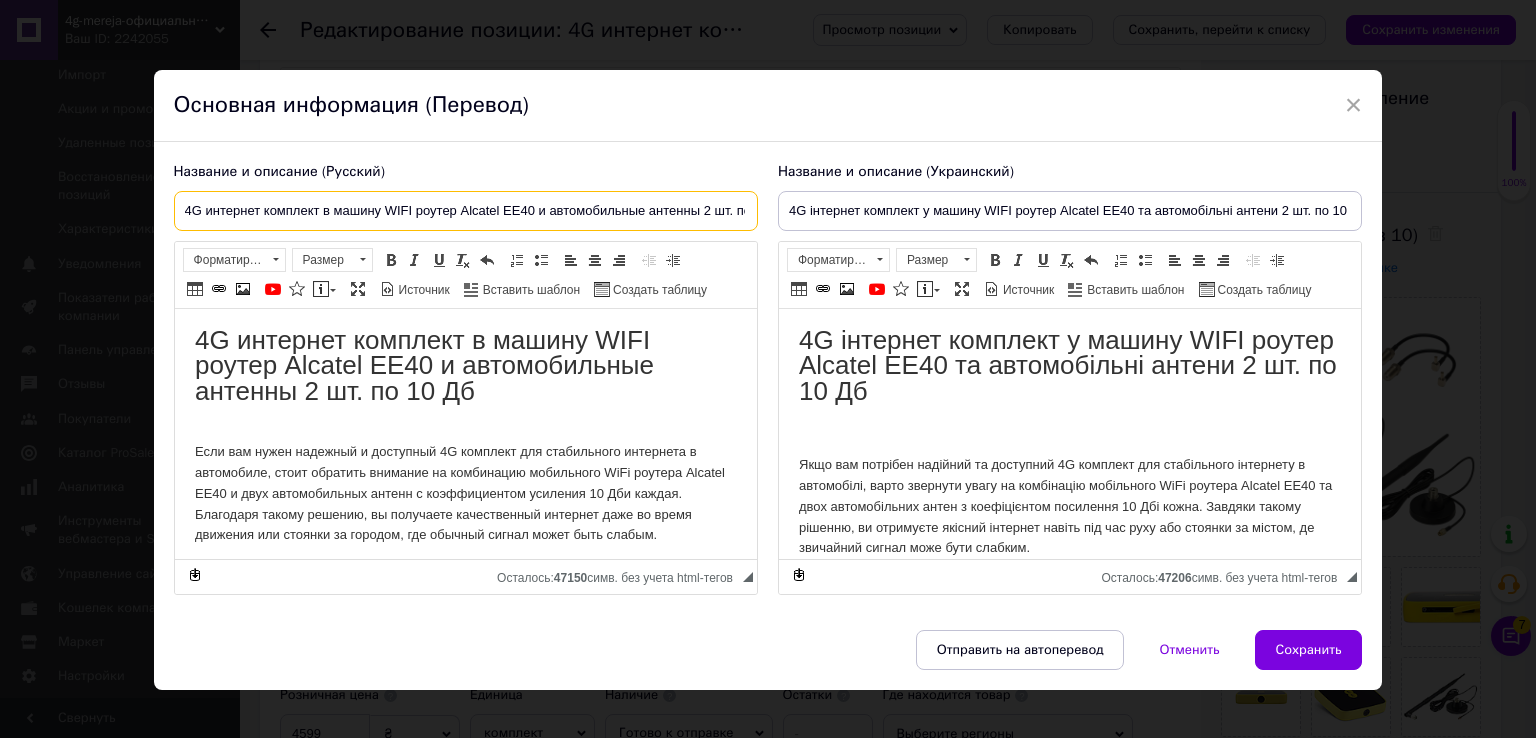 click on "4G интернет комплект в машину WIFI роутер Alcatel EE40 и автомобильные антенны 2 шт. по 10 Дб" at bounding box center [466, 211] 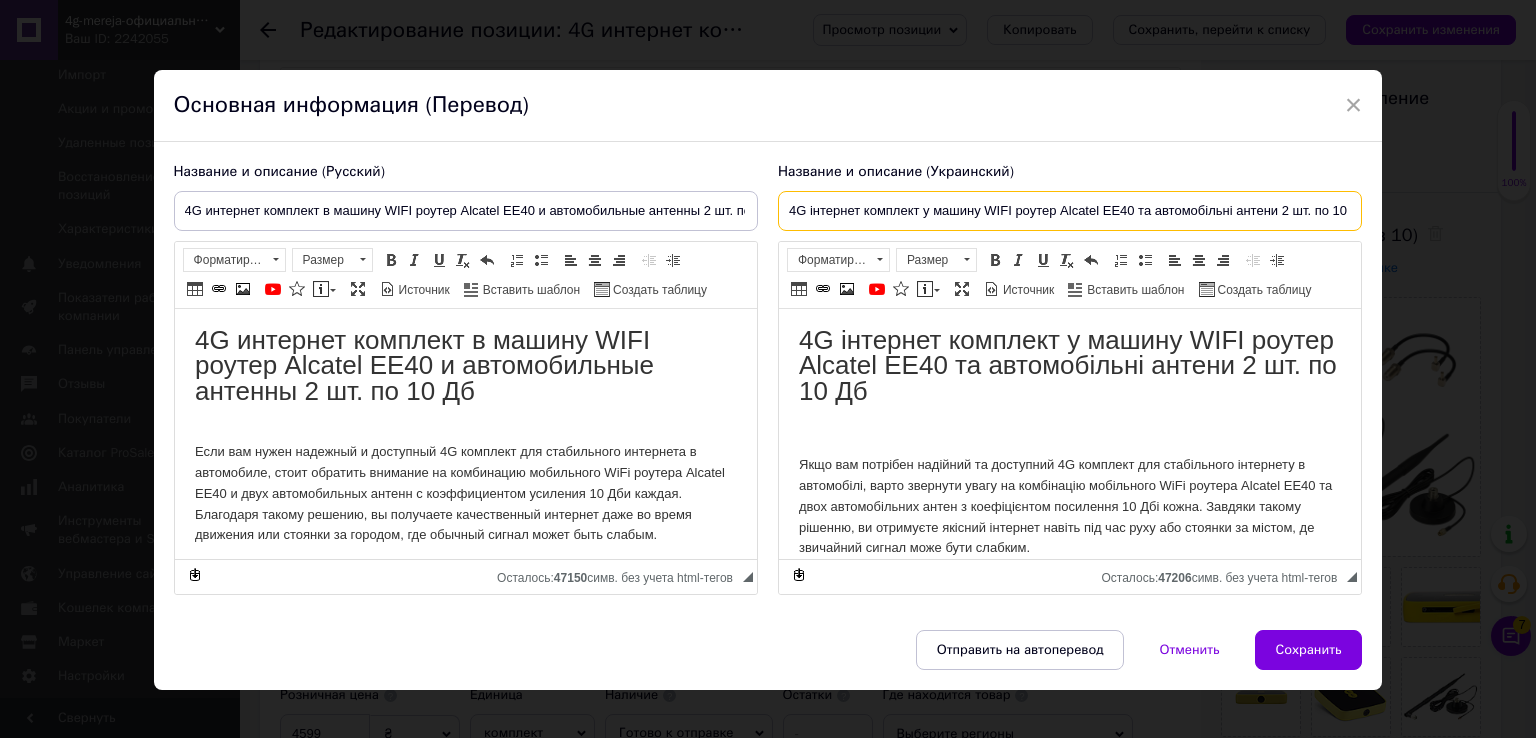 click on "4G інтернет комплект у машину WIFI роутер Alcatel EE40 та автомобільні антени 2 шт. по 10 Дб" at bounding box center (1070, 211) 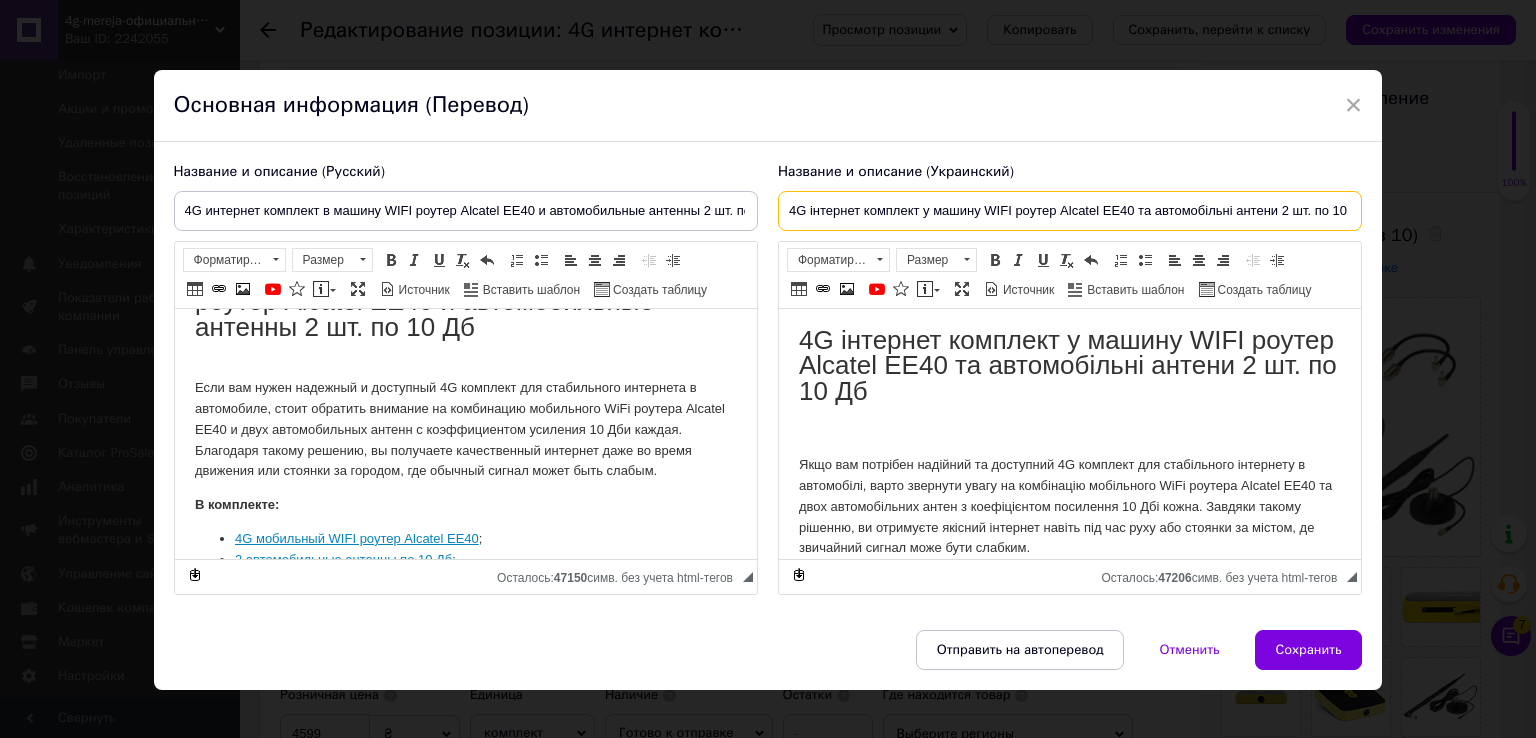 scroll, scrollTop: 100, scrollLeft: 0, axis: vertical 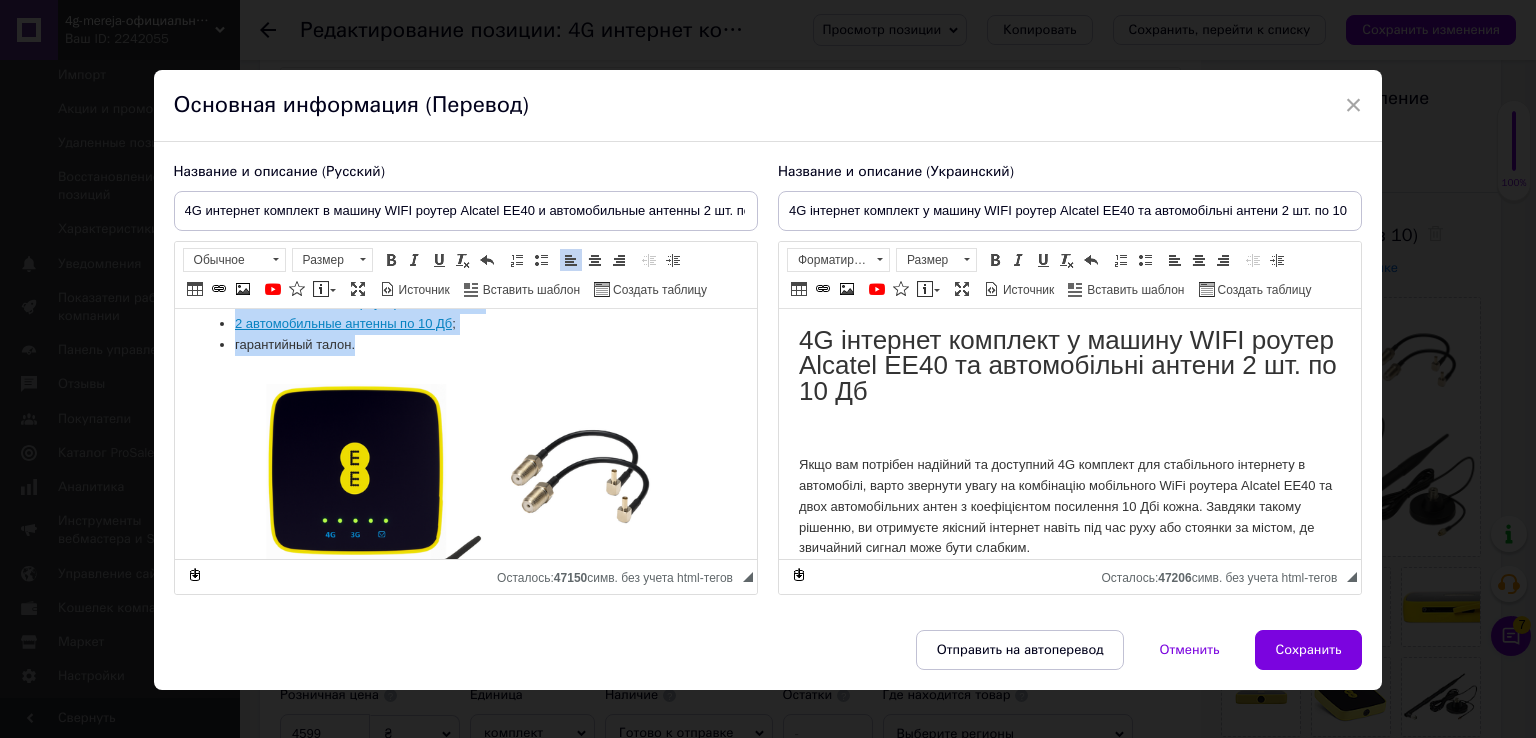 drag, startPoint x: 189, startPoint y: 350, endPoint x: 401, endPoint y: 351, distance: 212.00237 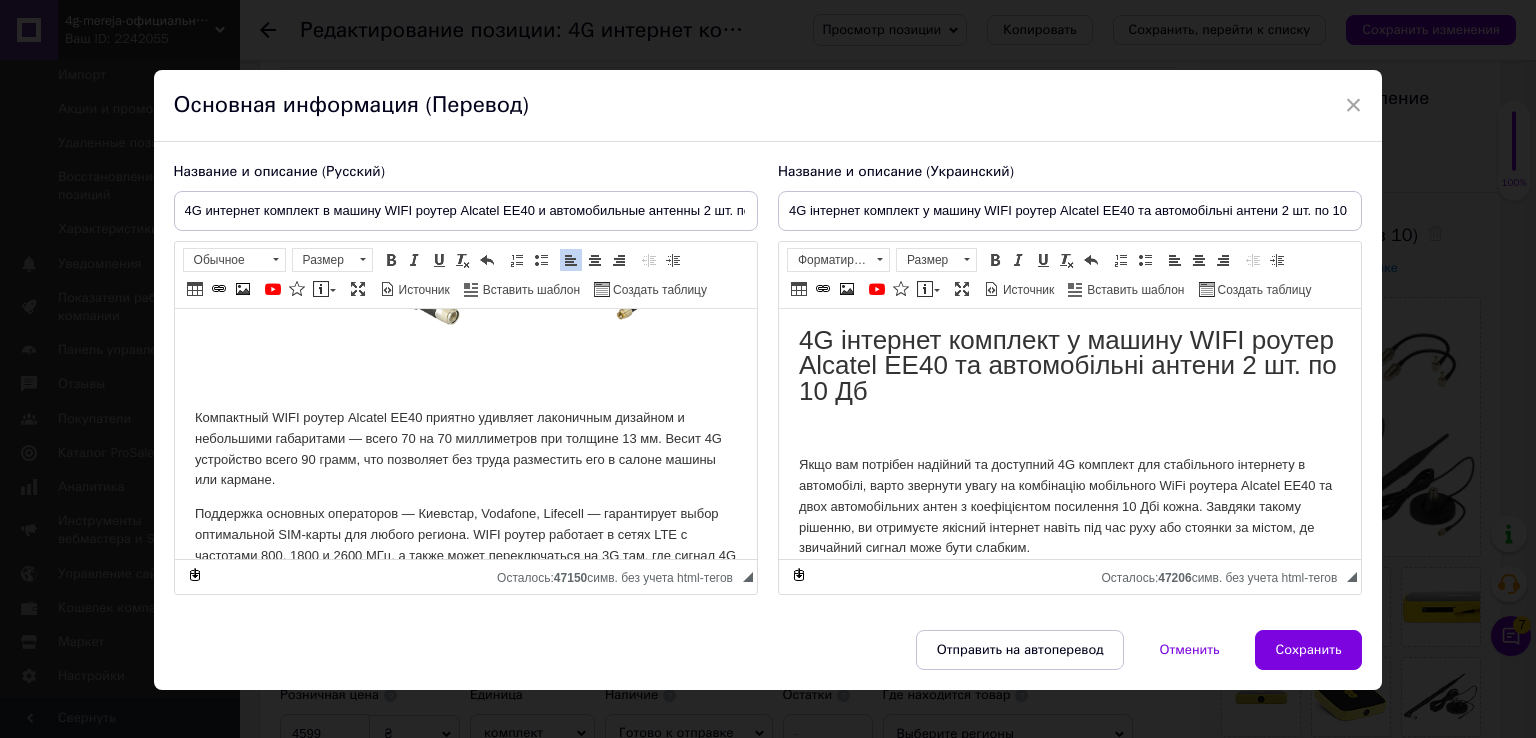 scroll, scrollTop: 800, scrollLeft: 0, axis: vertical 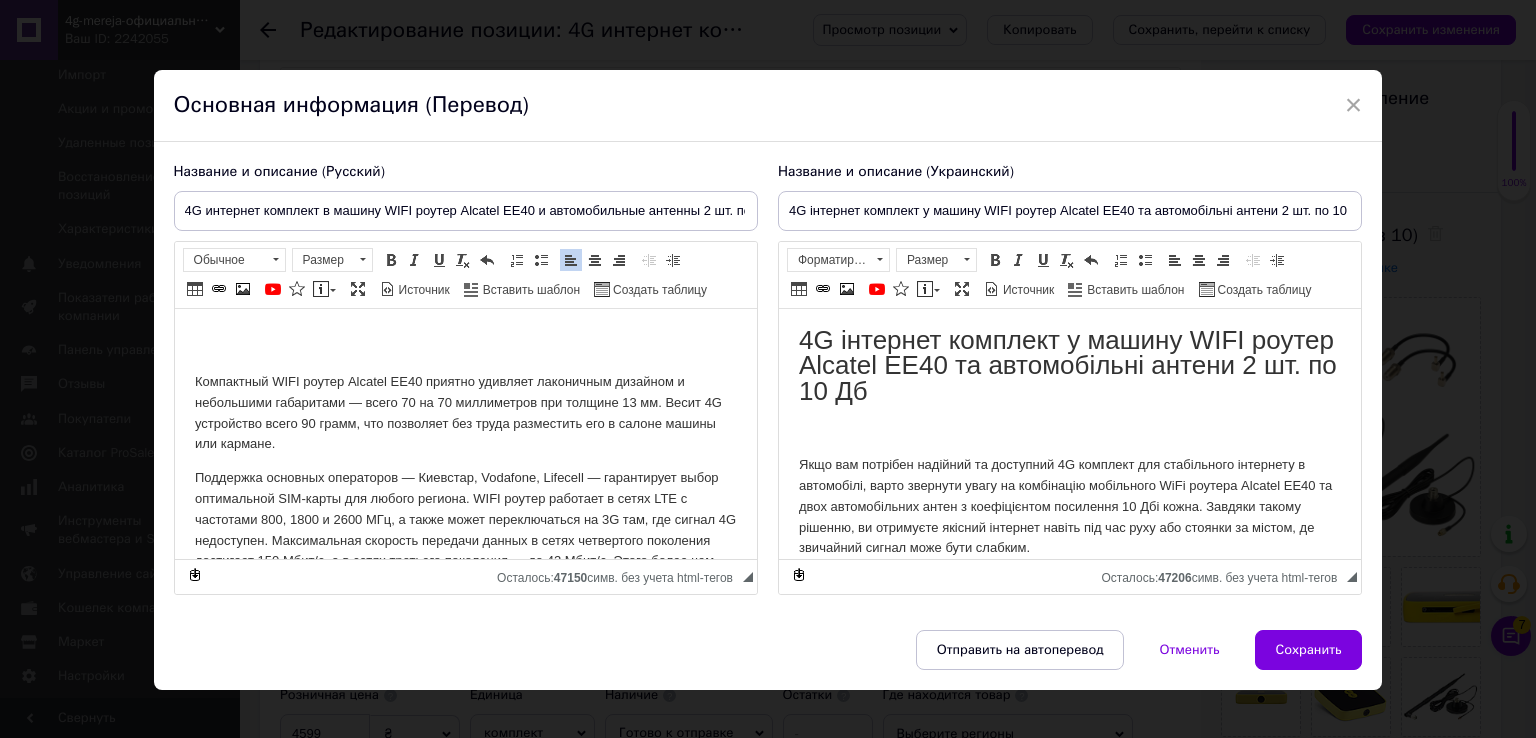 drag, startPoint x: 344, startPoint y: 685, endPoint x: 182, endPoint y: 377, distance: 348.00574 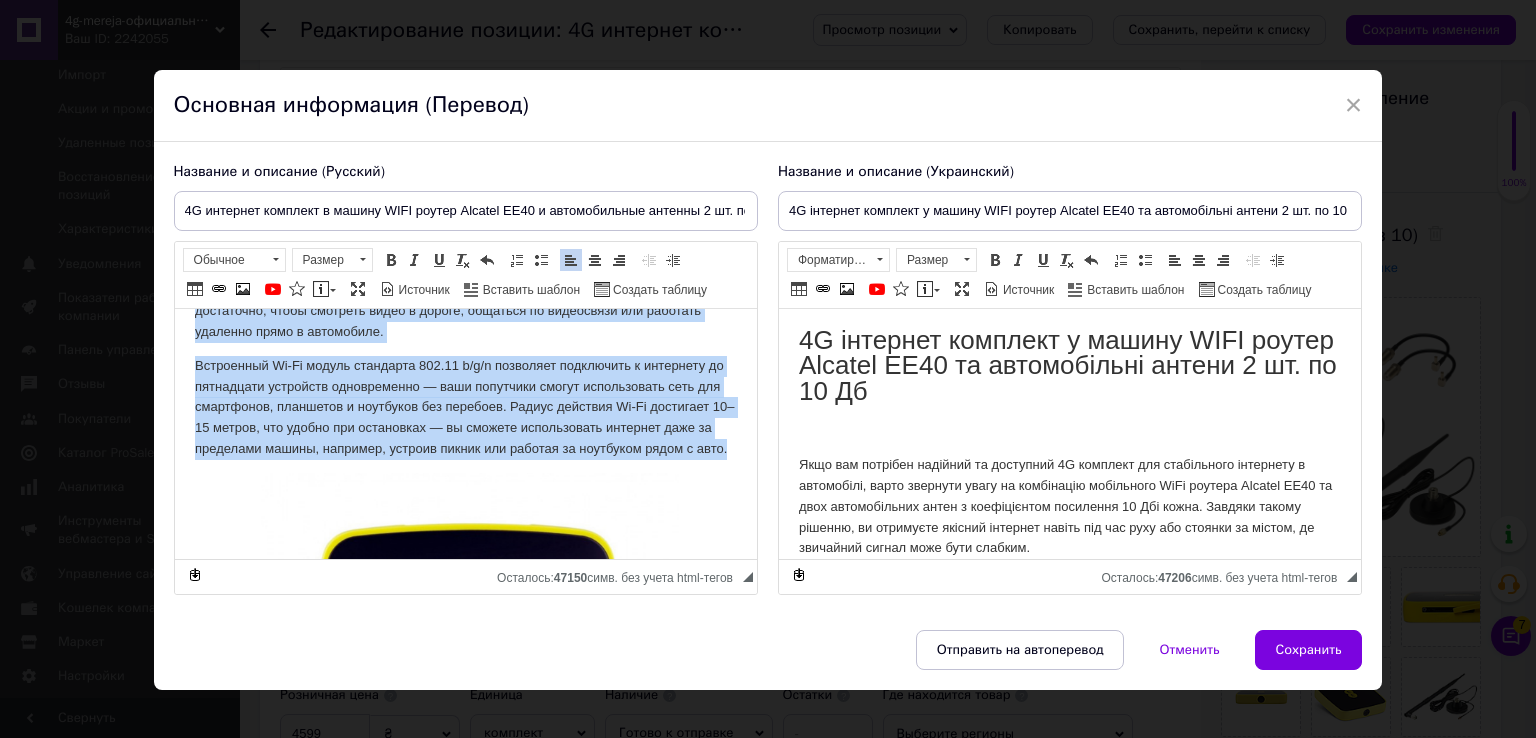 scroll, scrollTop: 1100, scrollLeft: 0, axis: vertical 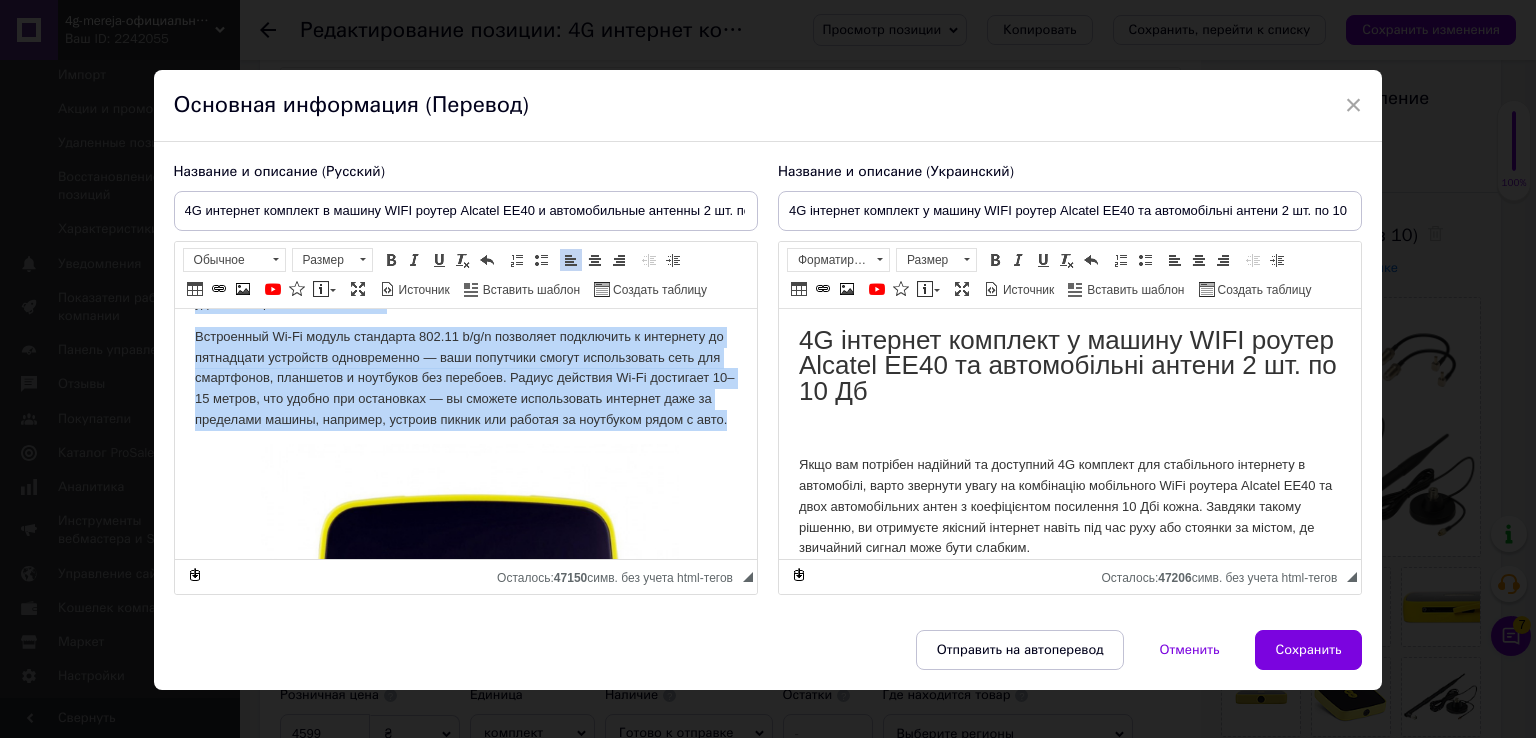 drag, startPoint x: 184, startPoint y: 376, endPoint x: 561, endPoint y: 432, distance: 381.13644 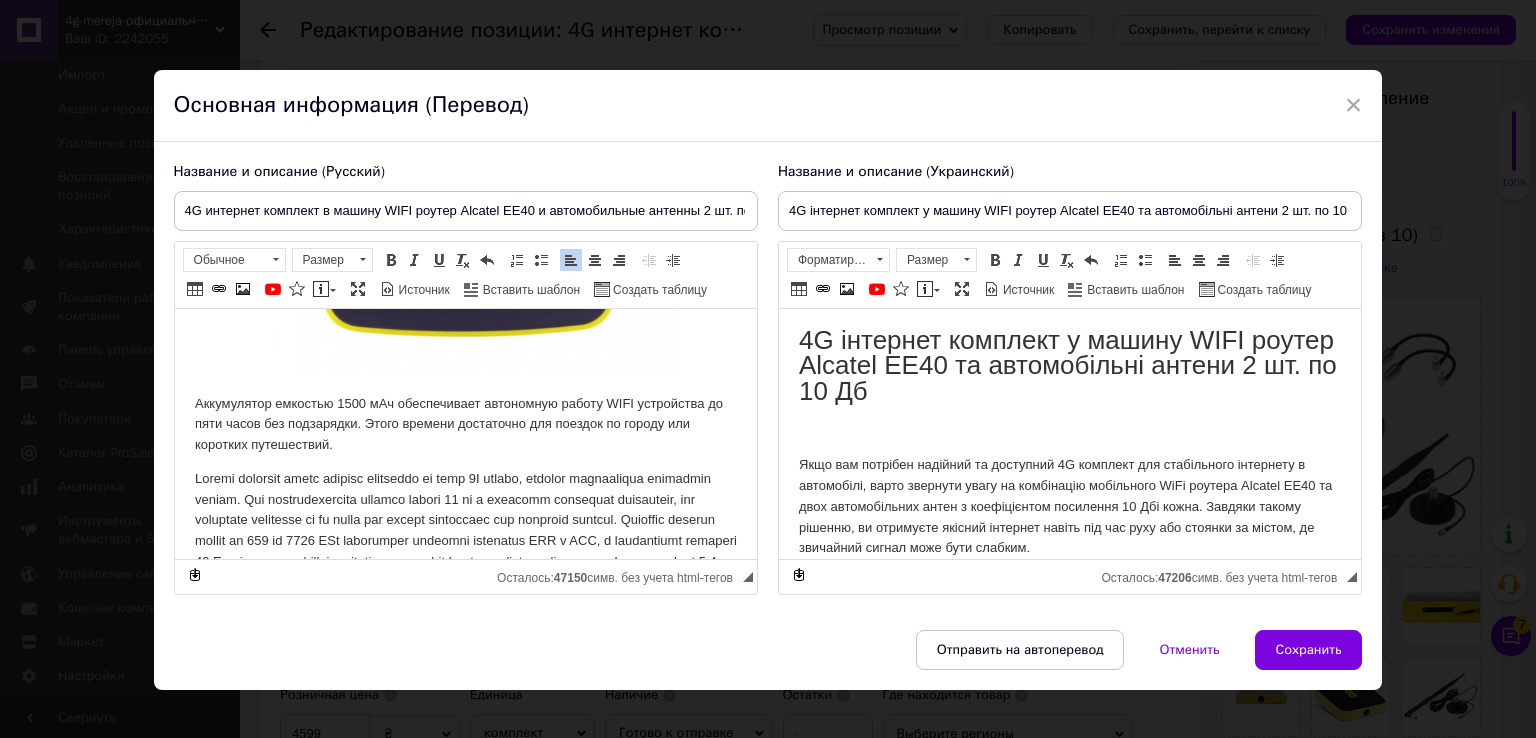 scroll, scrollTop: 1600, scrollLeft: 0, axis: vertical 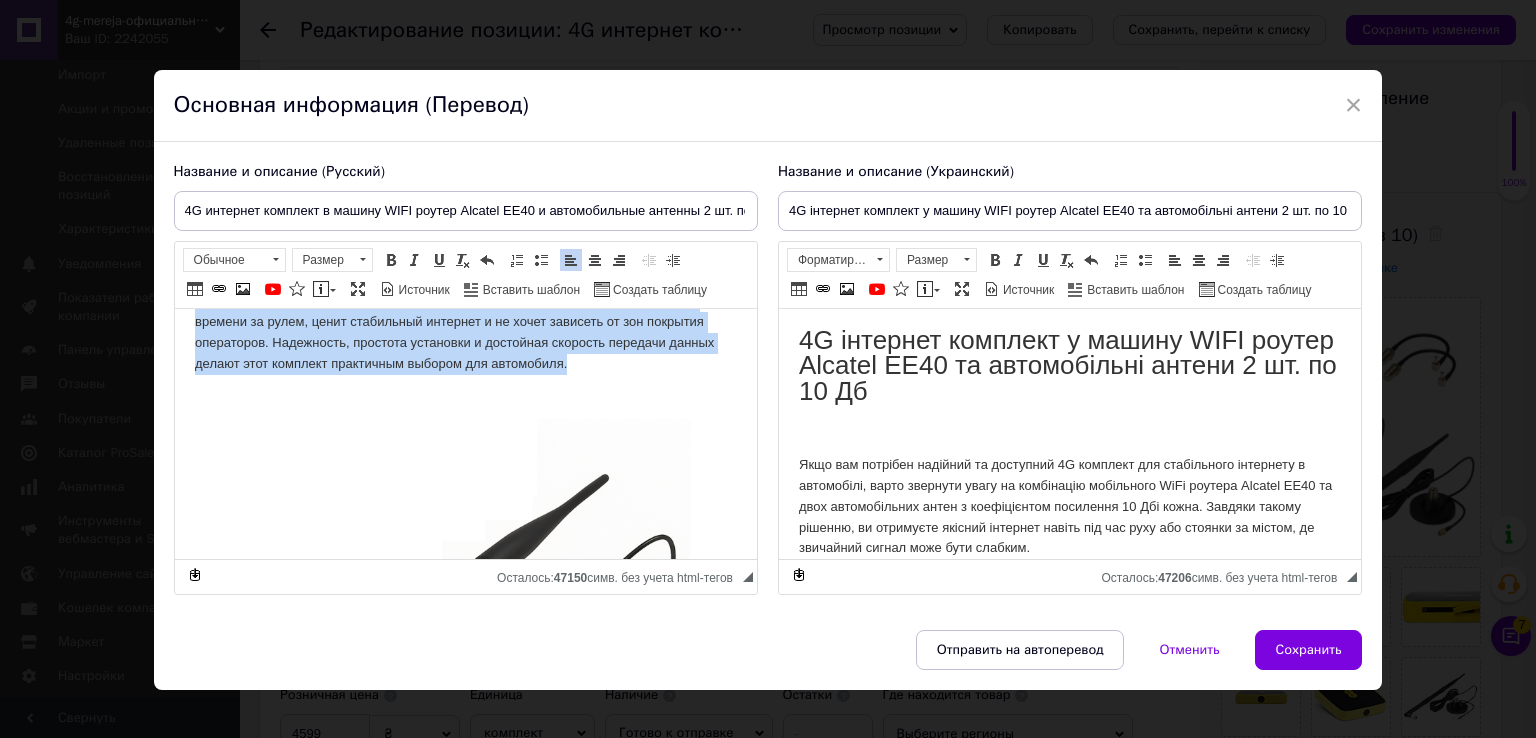 drag, startPoint x: 183, startPoint y: 376, endPoint x: 581, endPoint y: 424, distance: 400.88403 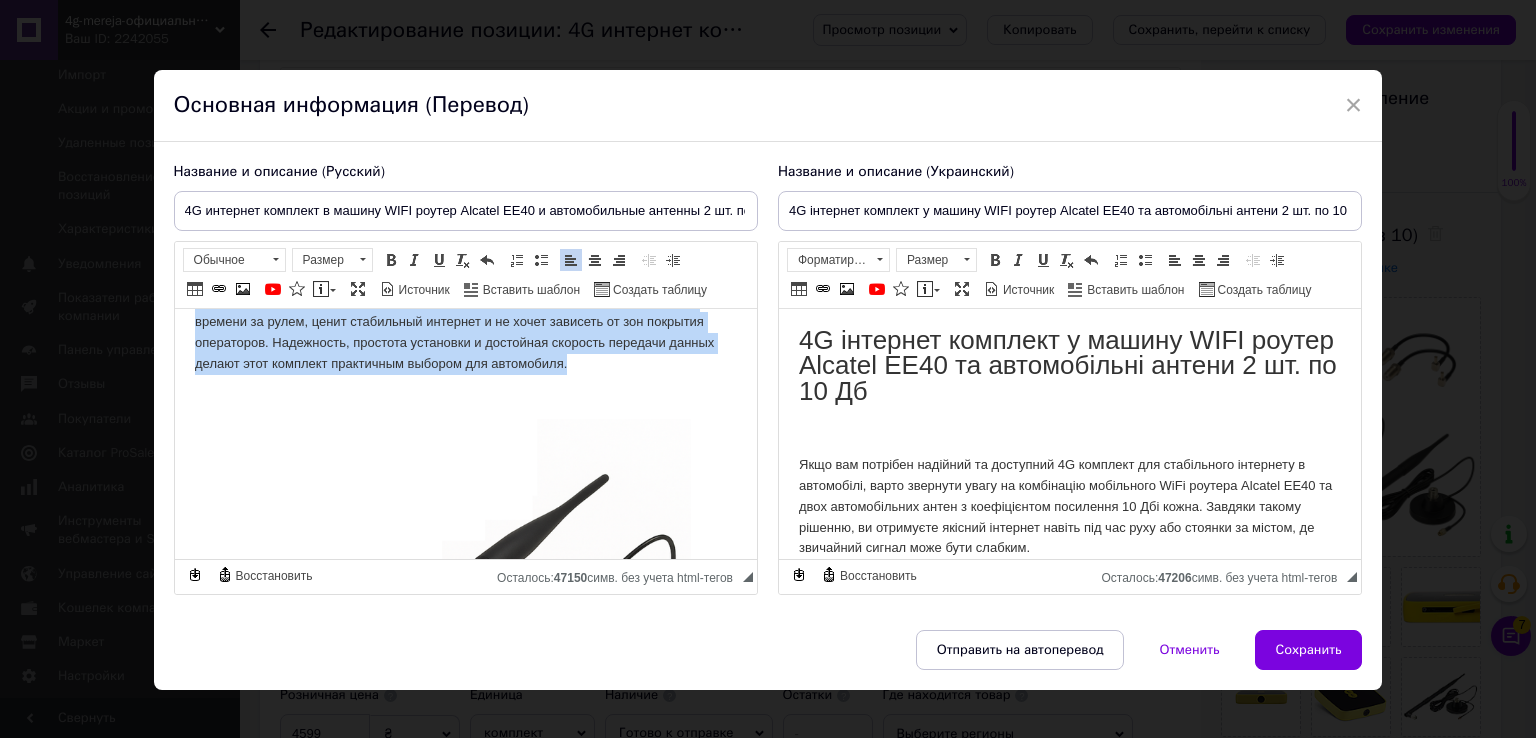 copy on "Аккумулятор емкостью 1500 мАч обеспечивает автономную работу WIFI устройства до пяти часов без подзарядки. Этого времени достаточно для поездок по городу или коротких путешествий. Особое внимание стоит уделить комплекту из двух 4G антенн, которые значительно усиливают сигнал. Это всенаправленные антенны длиной 37 см с надежным магнитным основанием, что позволяет закрепить их на крыше или капоте автомобиля без сложного монтажа. Диапазон рабочих частот от 800 до 2700 МГц охватывает основные стандарты LTE и GSM, а коэффициент усиления 10 Дби дает возможность принимать даже слабый сигнал в отдаленных местах. Кабель длиной 1,5 метра дает достаточно свободы для удобного подключения. Благодаря широкому диапазону рабочих температур до -50 ℃, антенны справляются с суровыми зимами и жарким летом.  4G WIFI комплект станет незаменимым помощником для всех, кто проводит много времени за рулем, ценит стабильный интернет и не хочет зависеть от зон покрытия операторов. Надежность, простота установки и достойная скорость пе..." 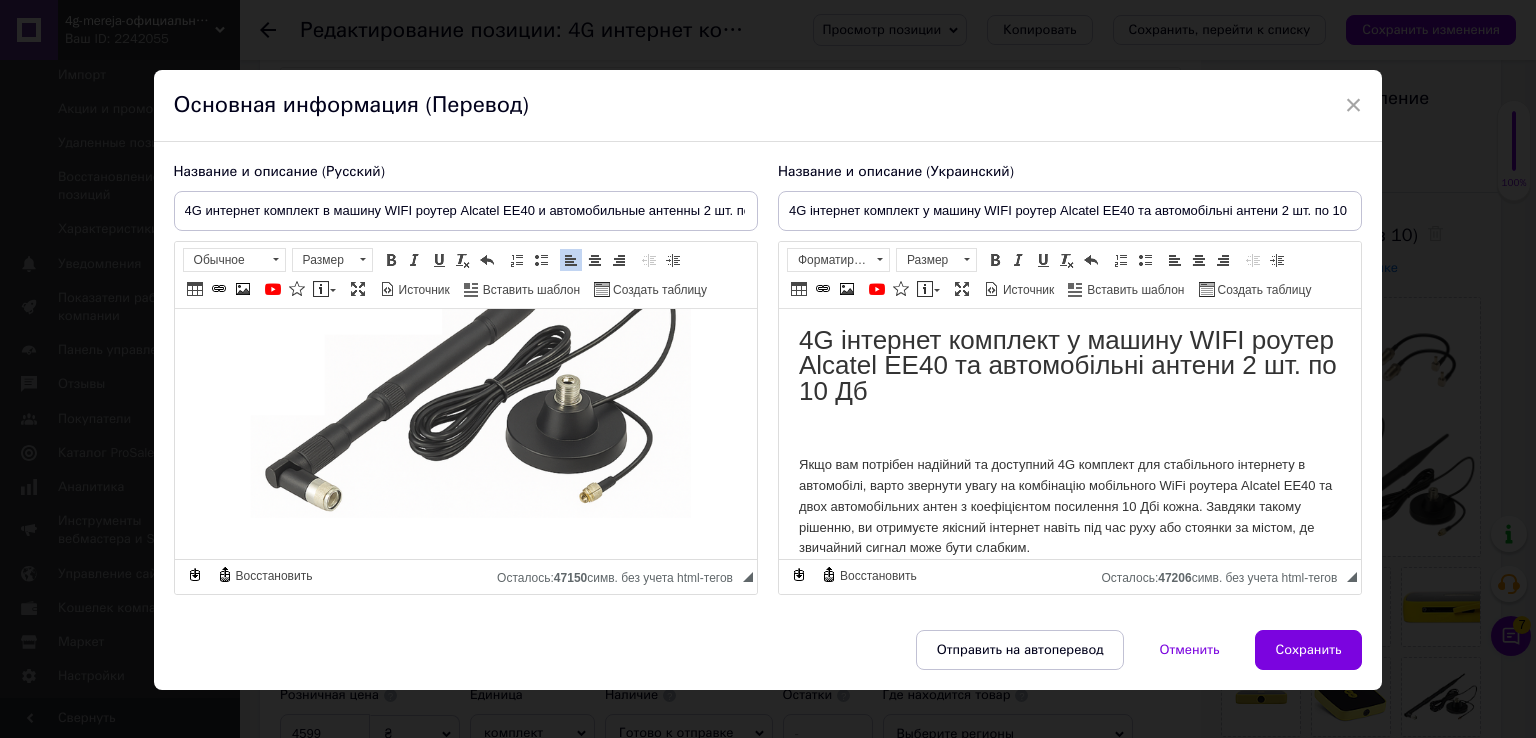 scroll, scrollTop: 2062, scrollLeft: 0, axis: vertical 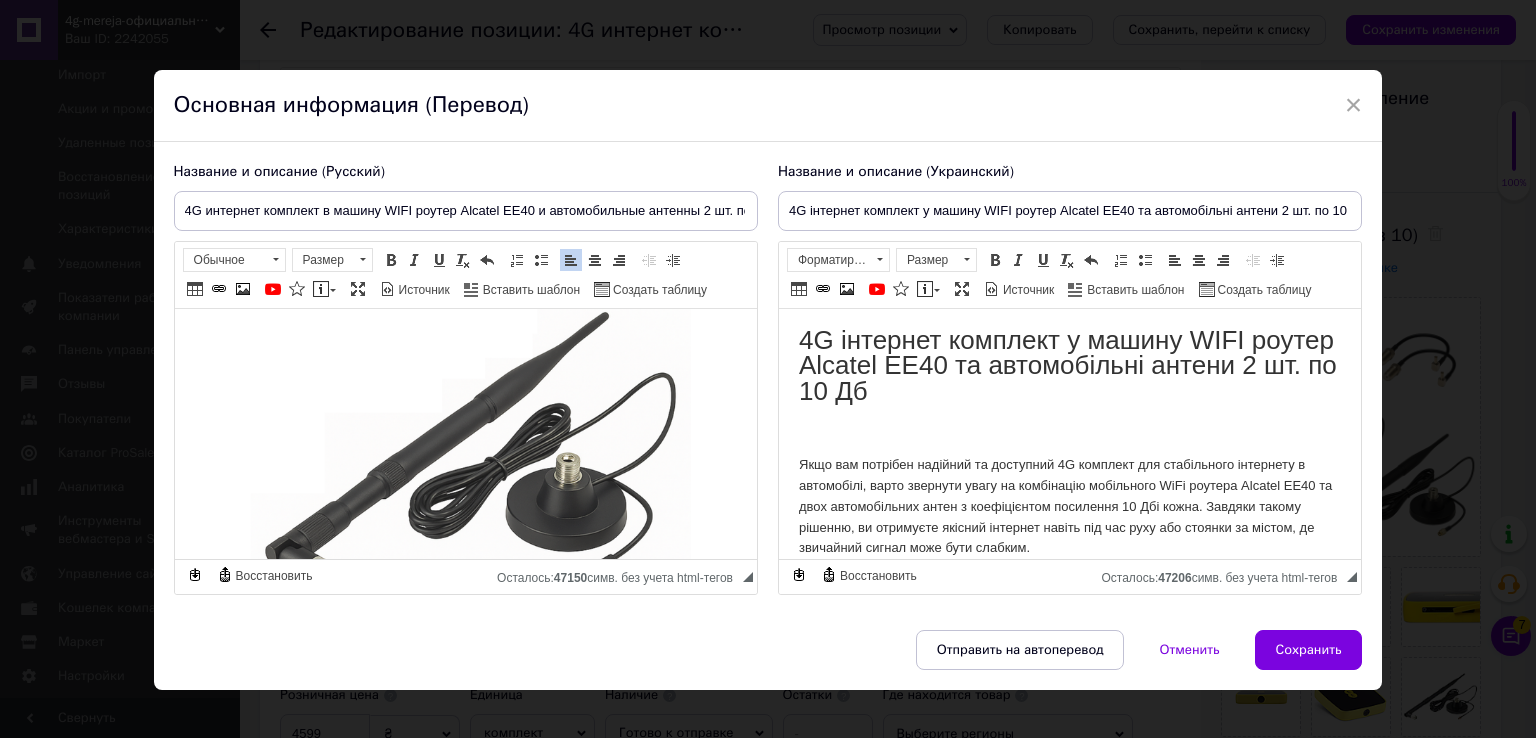 copy on "Аккумулятор емкостью 1500 мАч обеспечивает автономную работу WIFI устройства до пяти часов без подзарядки. Этого времени достаточно для поездок по городу или коротких путешествий. Особое внимание стоит уделить комплекту из двух 4G антенн, которые значительно усиливают сигнал. Это всенаправленные антенны длиной 37 см с надежным магнитным основанием, что позволяет закрепить их на крыше или капоте автомобиля без сложного монтажа. Диапазон рабочих частот от 800 до 2700 МГц охватывает основные стандарты LTE и GSM, а коэффициент усиления 10 Дби дает возможность принимать даже слабый сигнал в отдаленных местах. Кабель длиной 1,5 метра дает достаточно свободы для удобного подключения. Благодаря широкому диапазону рабочих температур до -50 ℃, антенны справляются с суровыми зимами и жарким летом.  4G WIFI комплект станет незаменимым помощником для всех, кто проводит много времени за рулем, ценит стабильный интернет и не хочет зависеть от зон покрытия операторов. Надежность, простота установки и достойная скорость пе..." 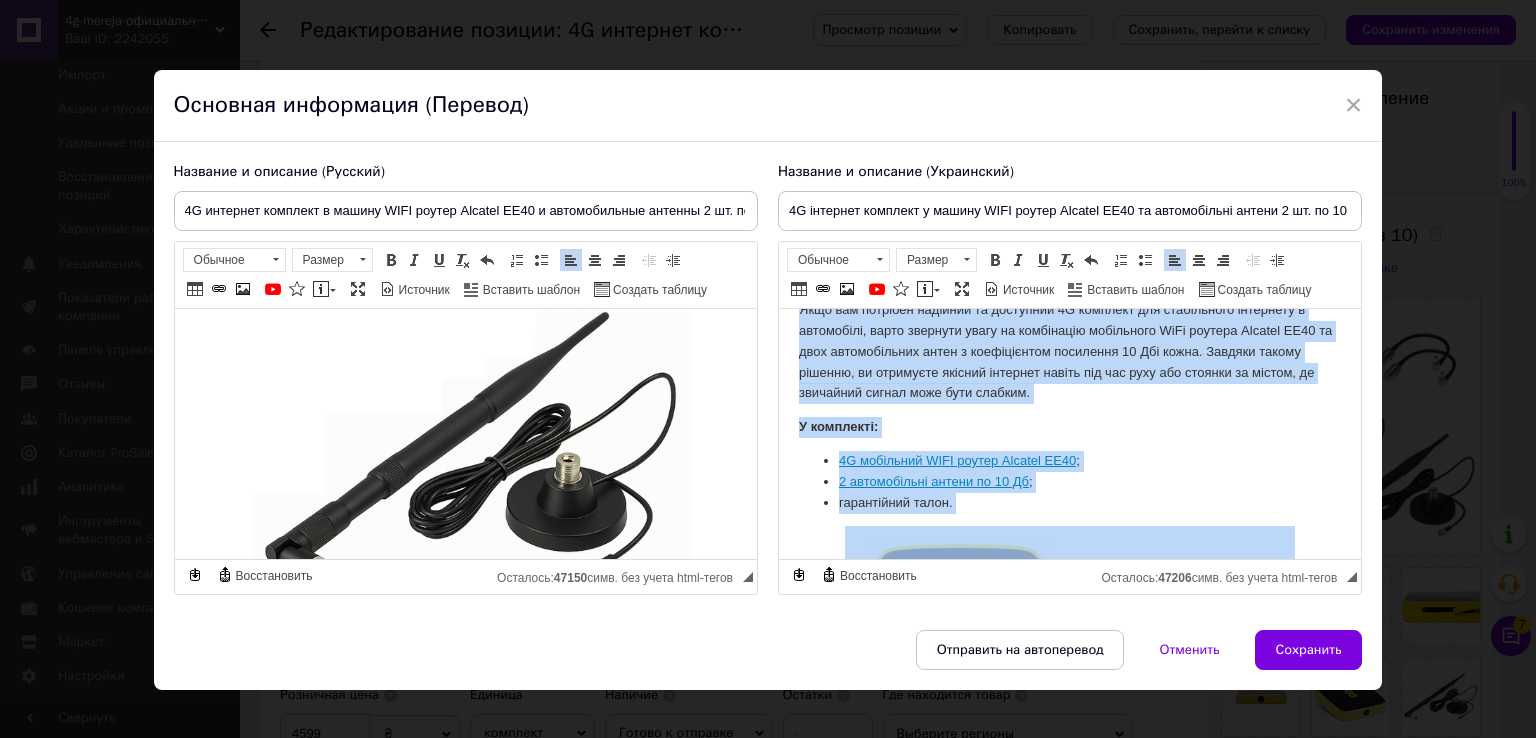 scroll, scrollTop: 200, scrollLeft: 0, axis: vertical 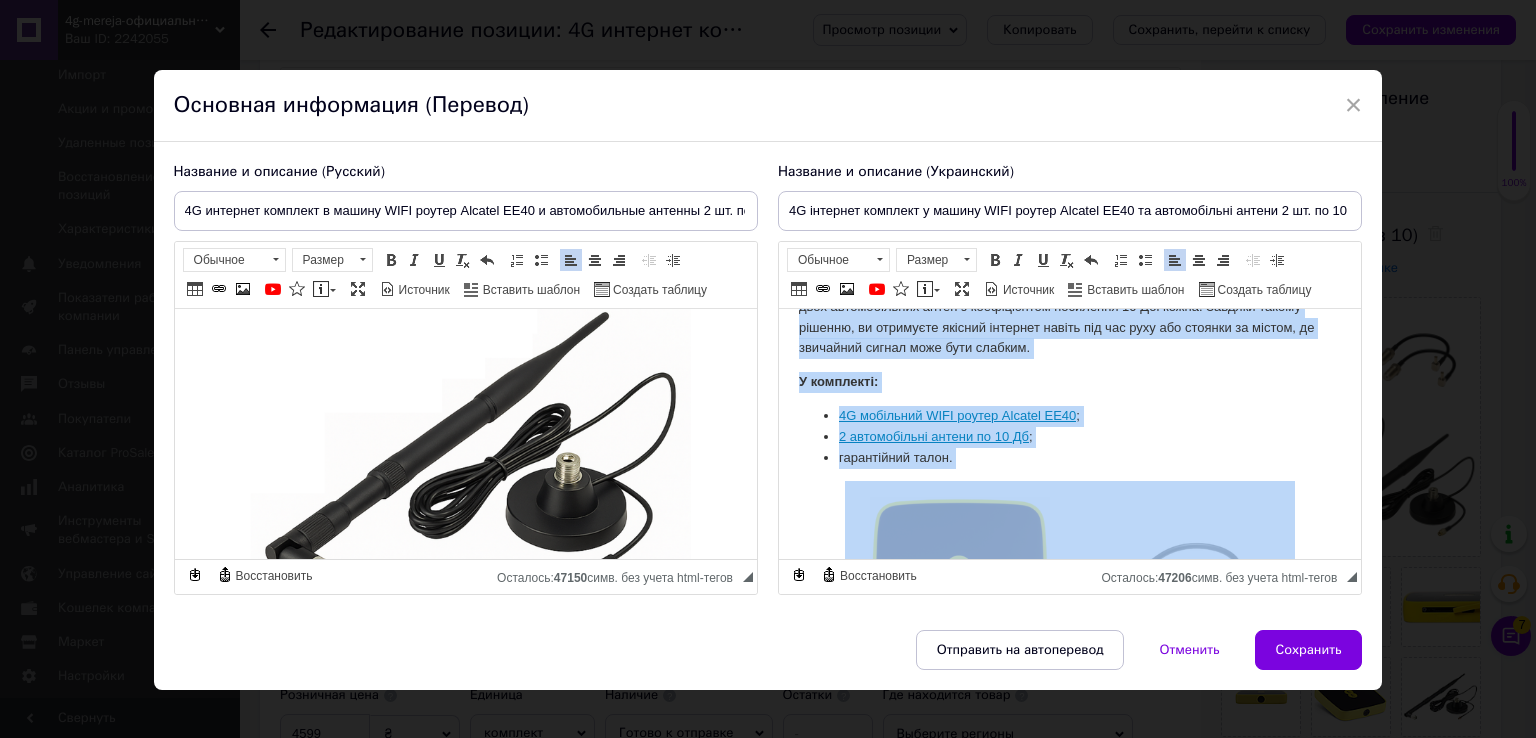 drag, startPoint x: 796, startPoint y: 467, endPoint x: 1003, endPoint y: 480, distance: 207.4078 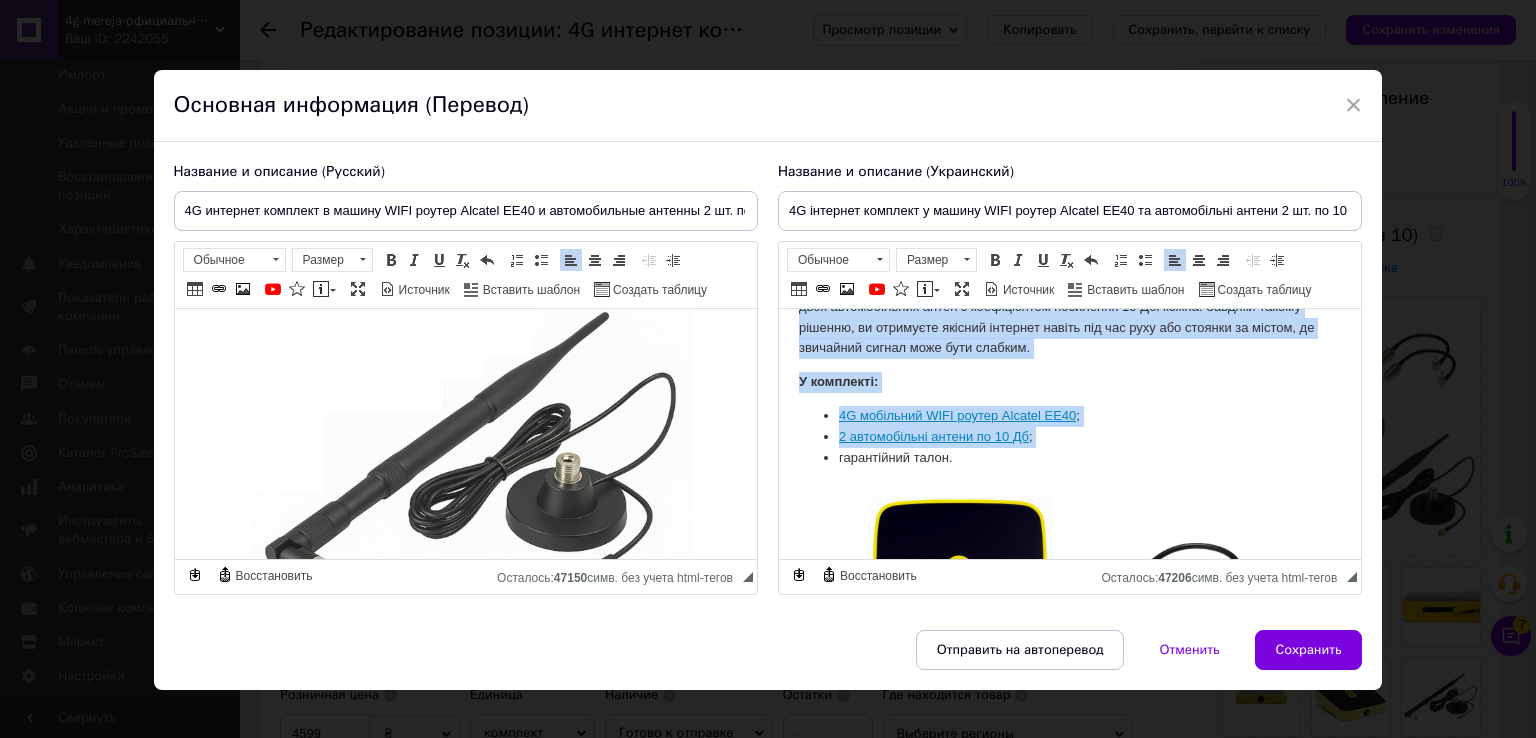 copy on "Якщо вам потрібен надійний та доступний 4G комплект для стабільного інтернету в автомобілі, варто звернути увагу на комбінацію мобільного WiFi роутера Alcatel EE40 та двох автомобільних антен з коефіцієнтом посилення 10 Дбі кожна. Завдяки такому рішенню, ви отримуєте якісний інтернет навіть під час руху або стоянки за містом, де звичайний сигнал може бути слабким. У комплекті: 4G мобільний WIFI роутер Alcatel EE40 ; 2 автомобільні антени по 10 Дб ;" 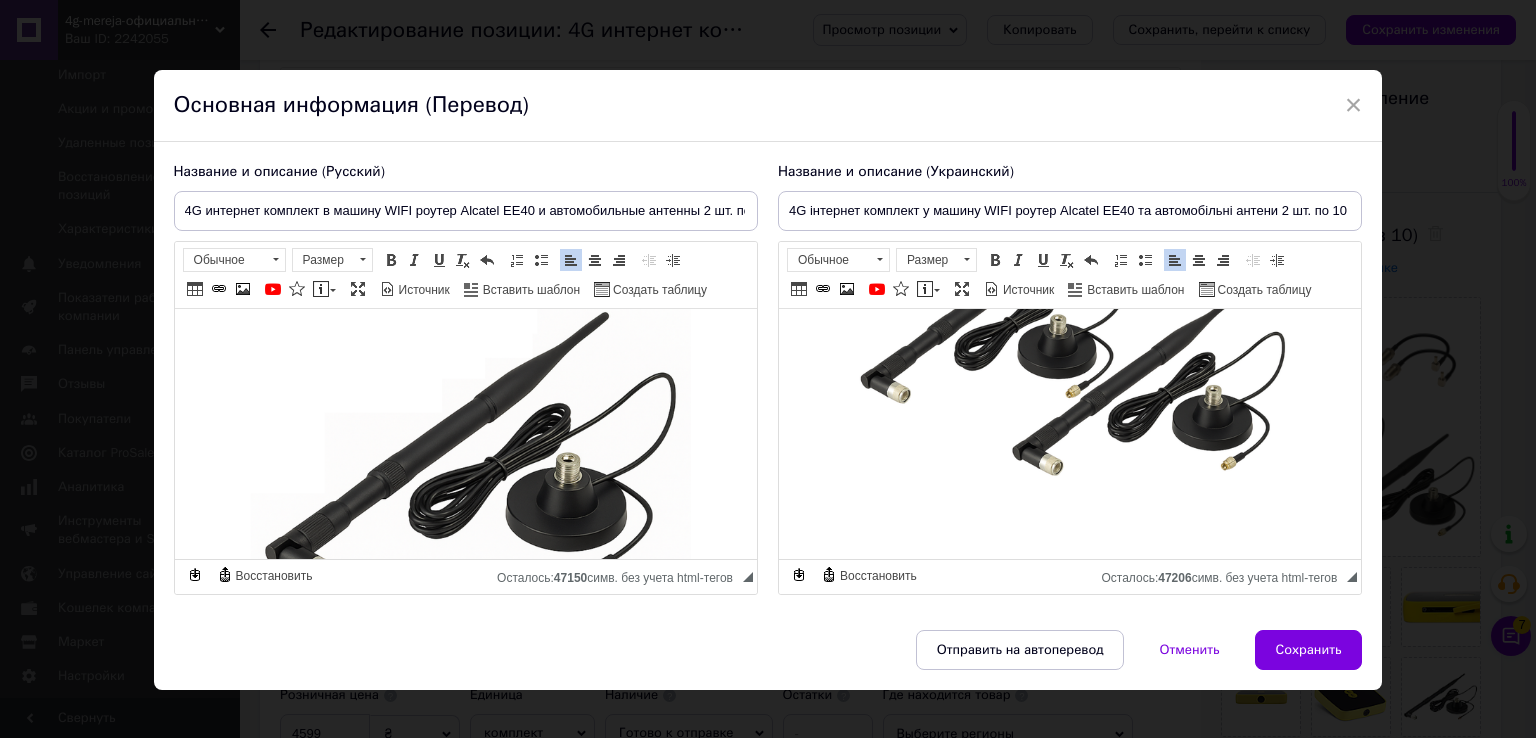 scroll, scrollTop: 800, scrollLeft: 0, axis: vertical 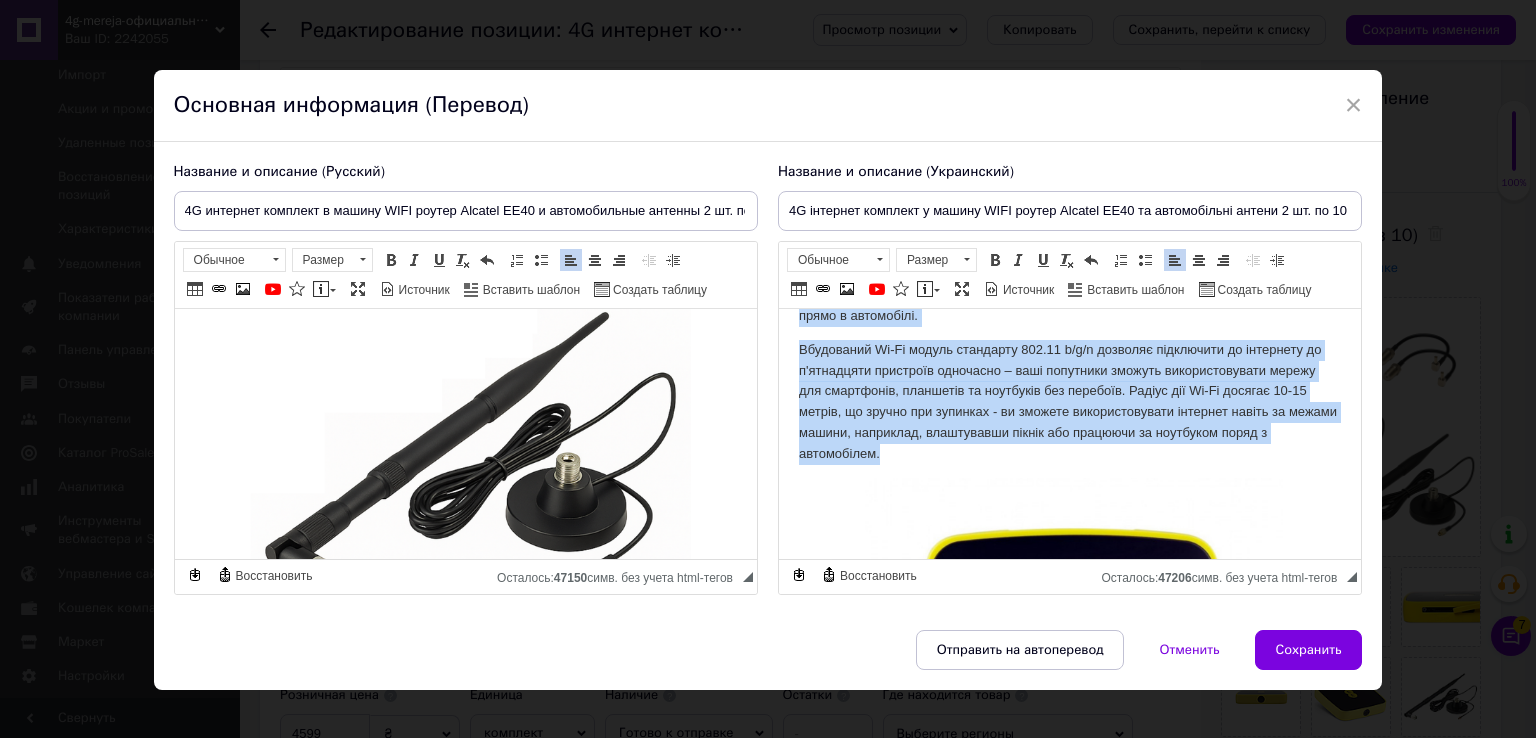 drag, startPoint x: 784, startPoint y: 391, endPoint x: 992, endPoint y: 435, distance: 212.60292 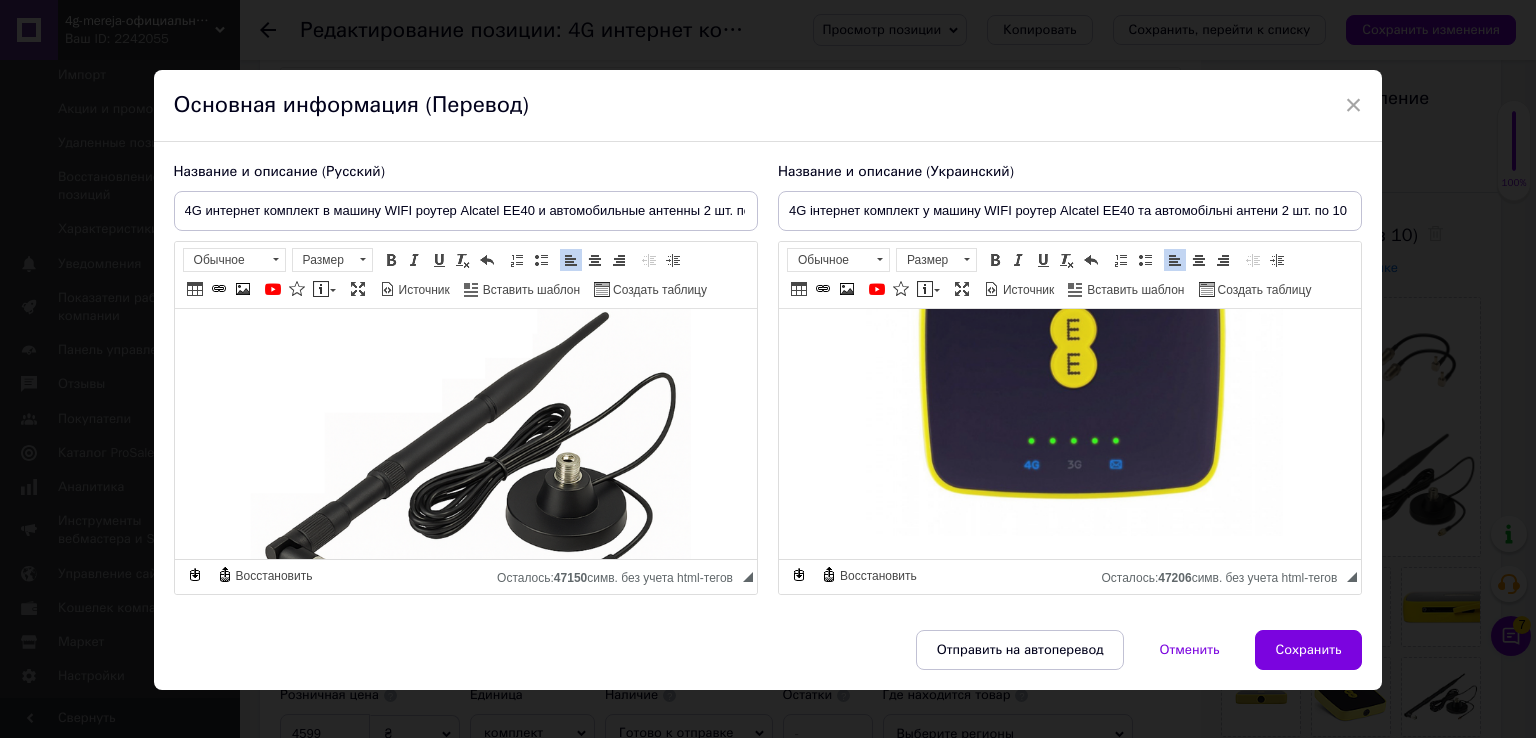scroll, scrollTop: 1500, scrollLeft: 0, axis: vertical 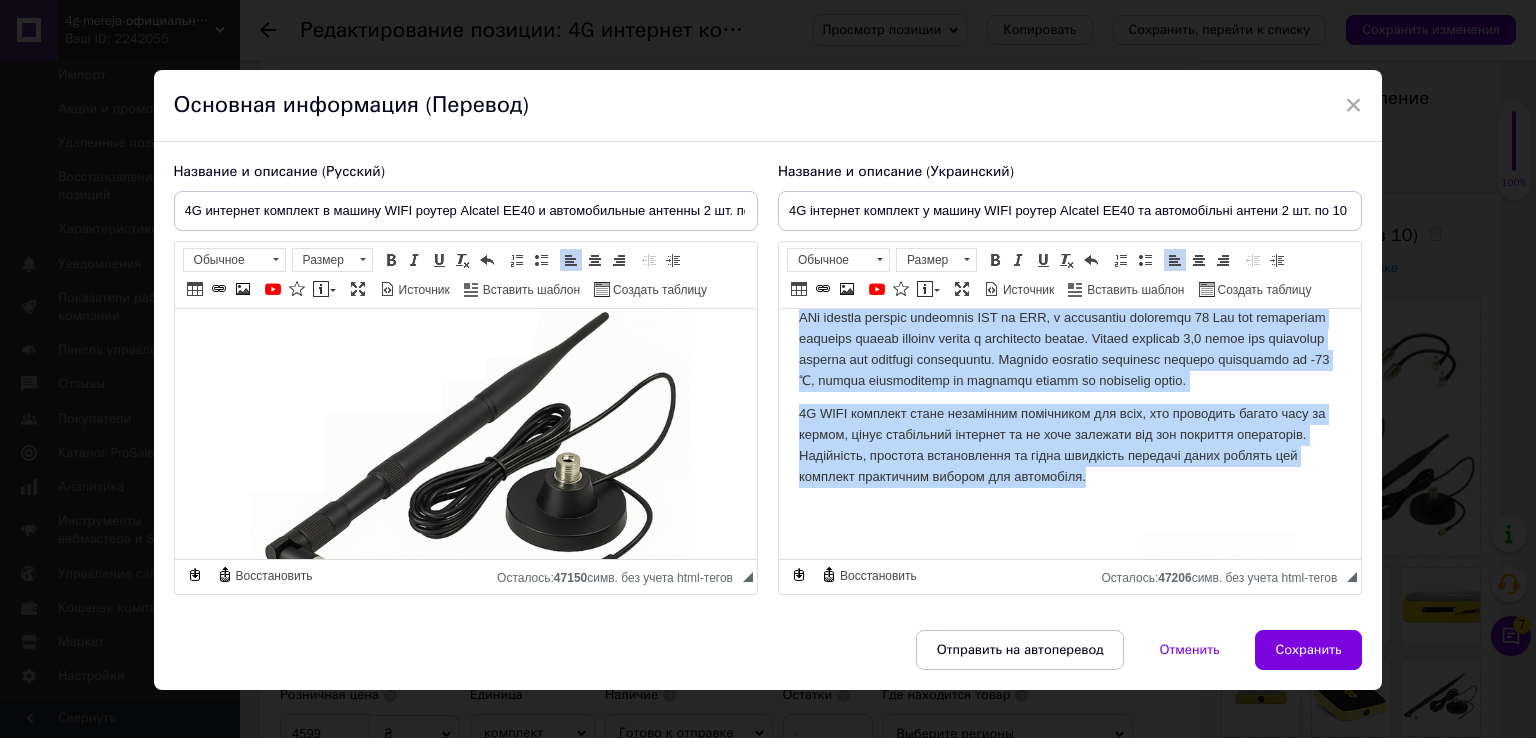 drag, startPoint x: 783, startPoint y: 477, endPoint x: 1126, endPoint y: 500, distance: 343.77026 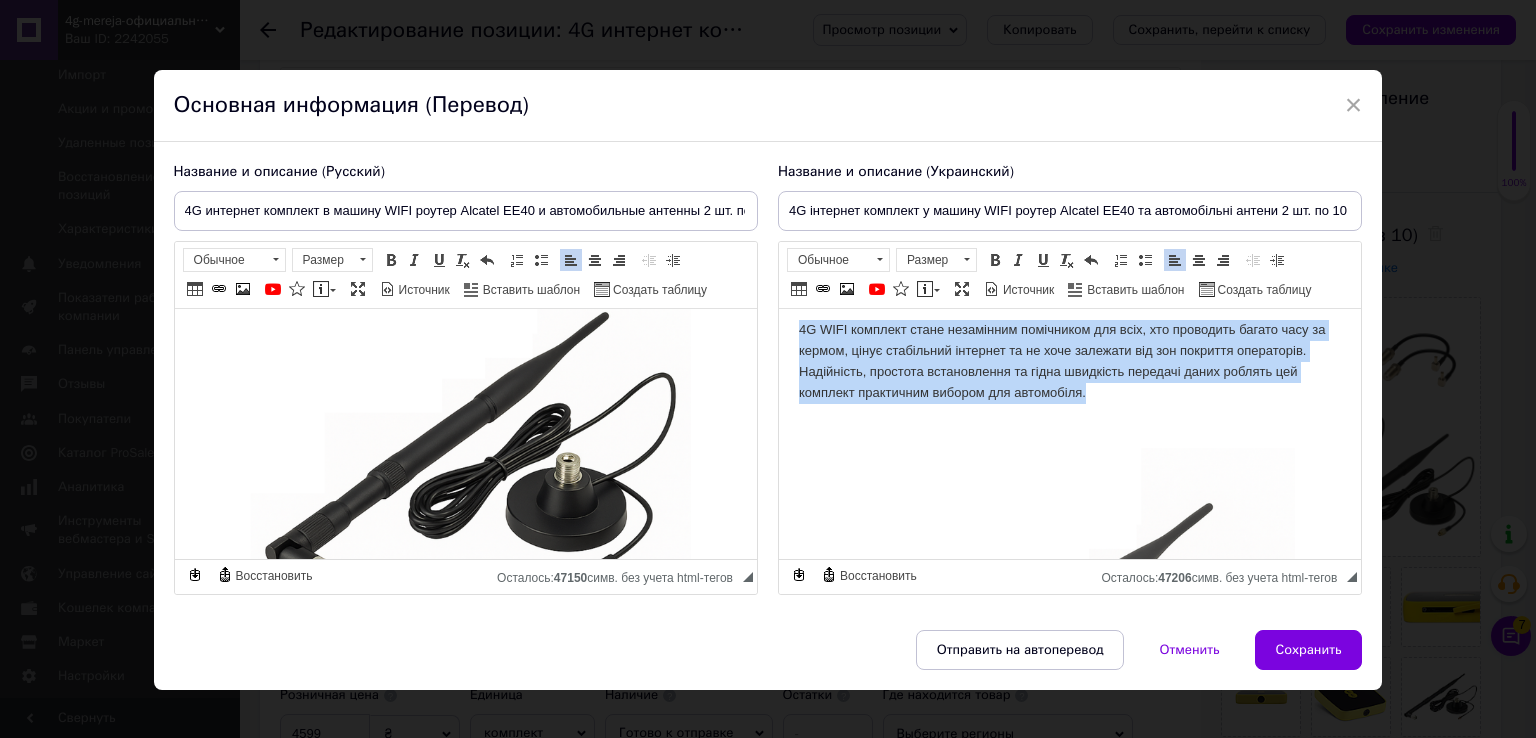 scroll, scrollTop: 2000, scrollLeft: 0, axis: vertical 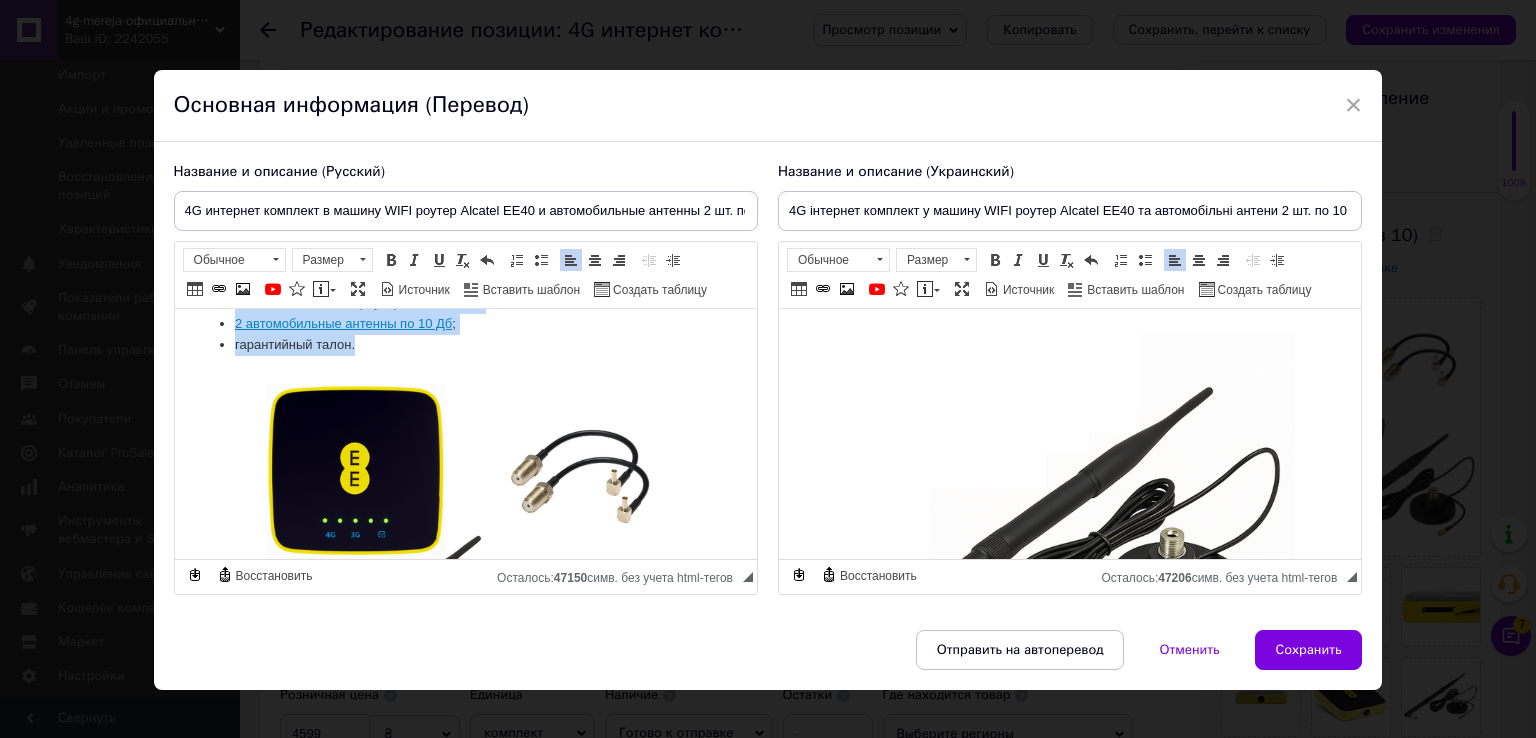 drag, startPoint x: 232, startPoint y: 400, endPoint x: 396, endPoint y: 350, distance: 171.45262 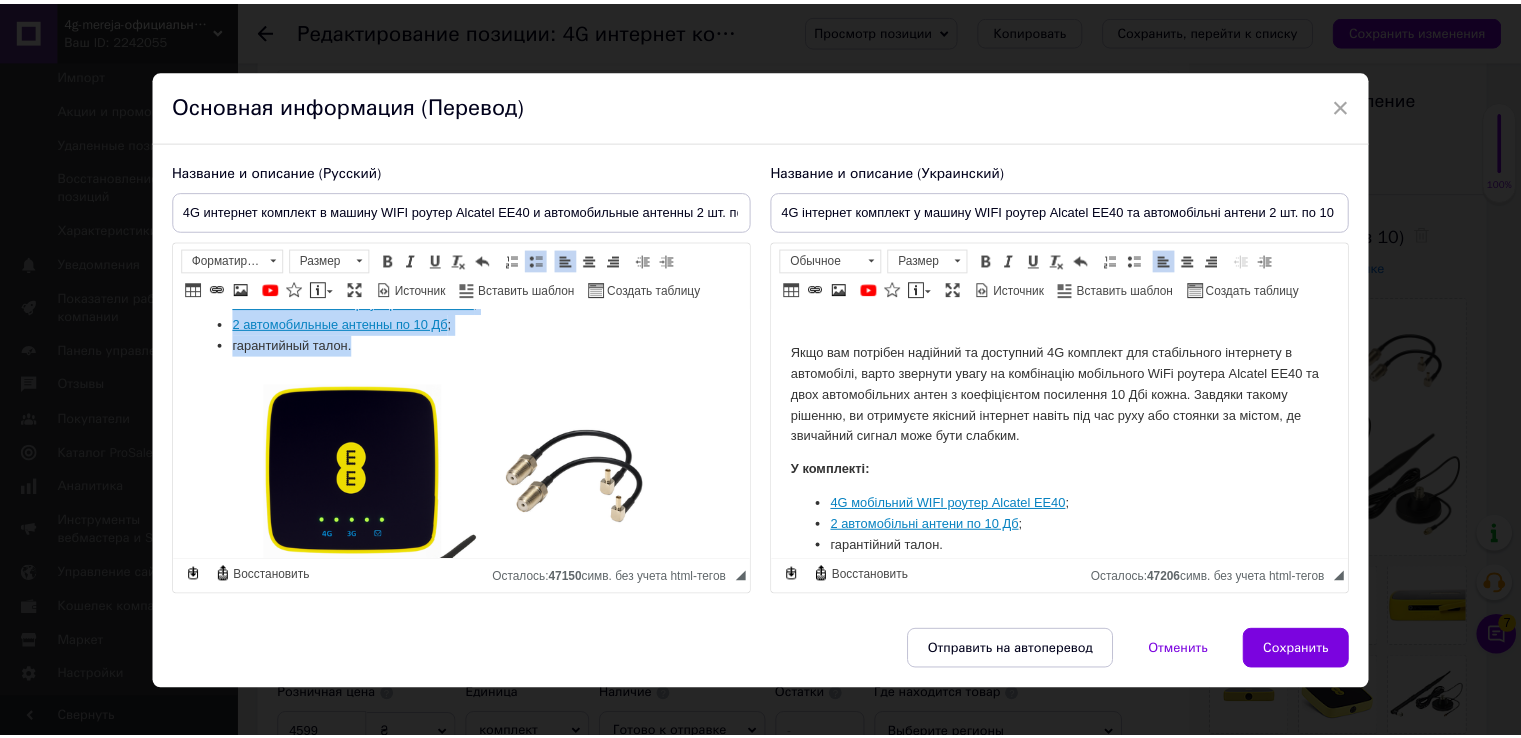 scroll, scrollTop: 200, scrollLeft: 0, axis: vertical 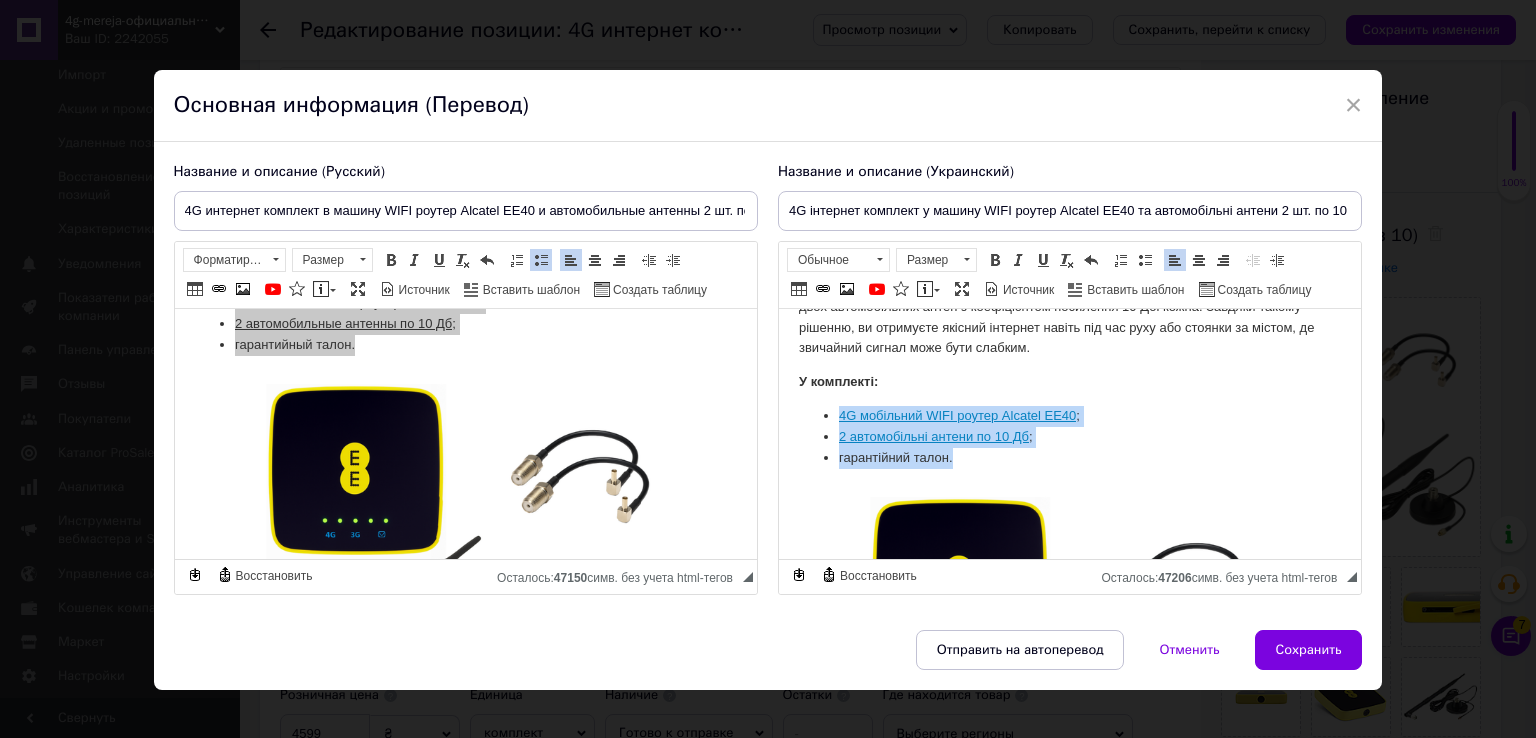 drag, startPoint x: 836, startPoint y: 416, endPoint x: 998, endPoint y: 455, distance: 166.62833 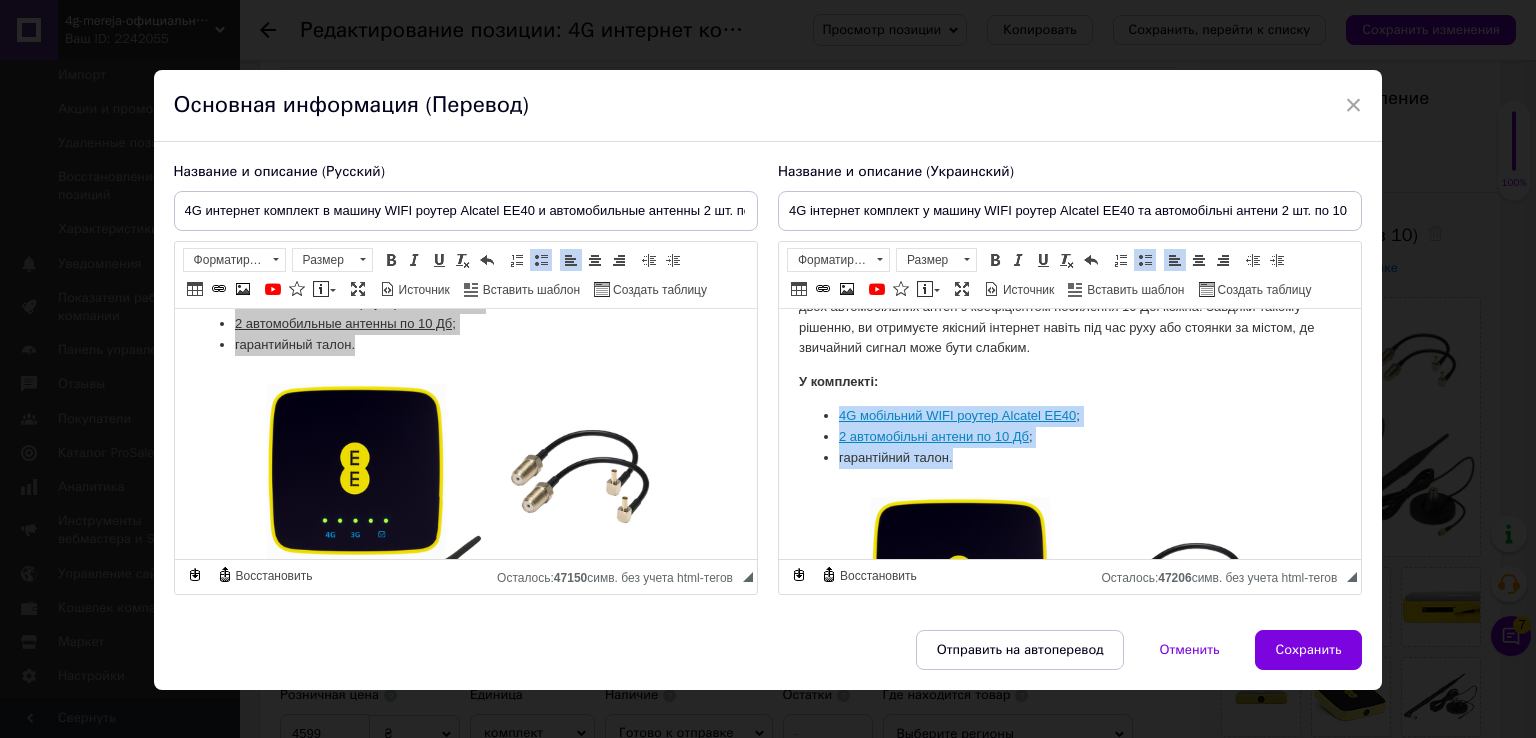 copy on "4G мобільний WIFI роутер Alcatel EE40 ; 2 автомобільні антени по 10 Дб ; гарантійний талон." 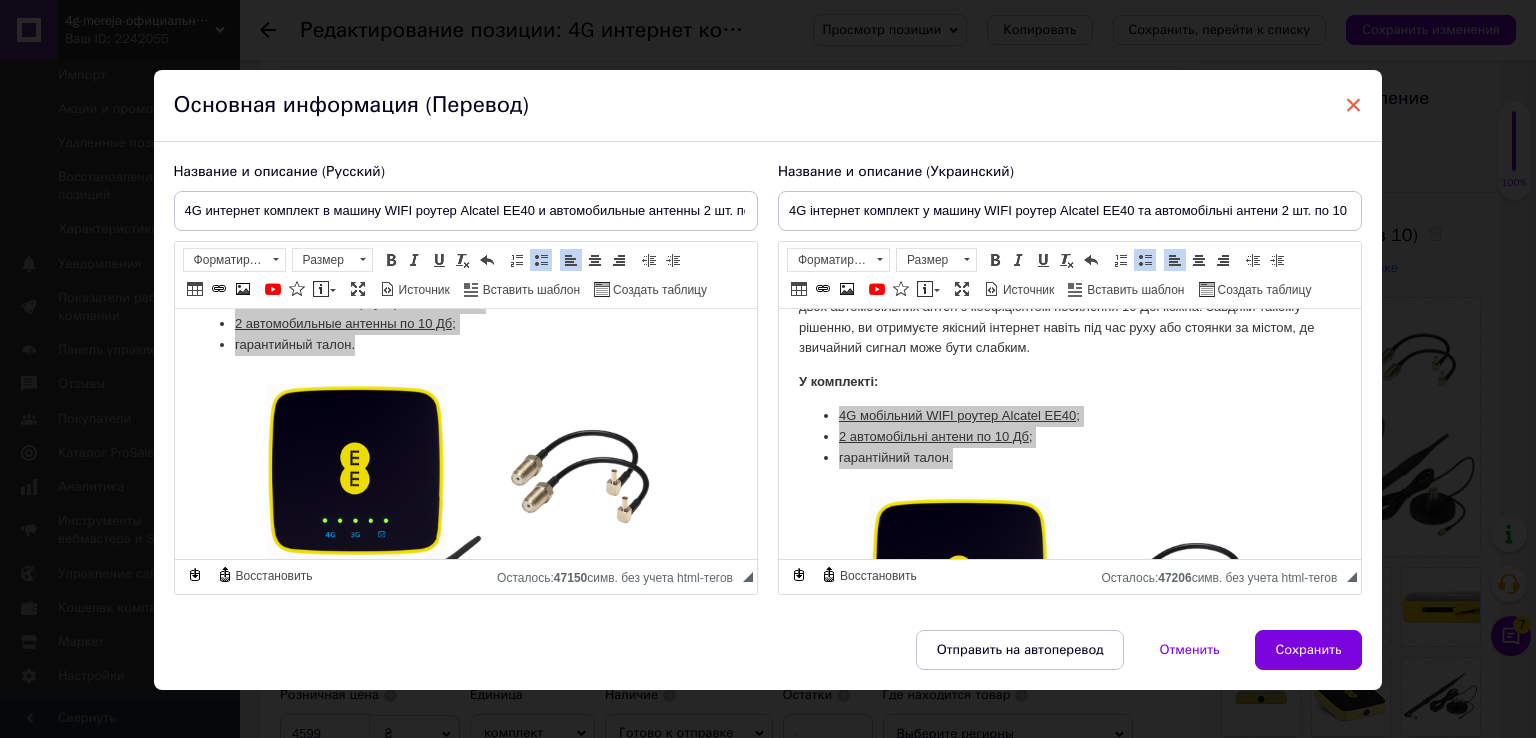 click on "×" at bounding box center [1354, 105] 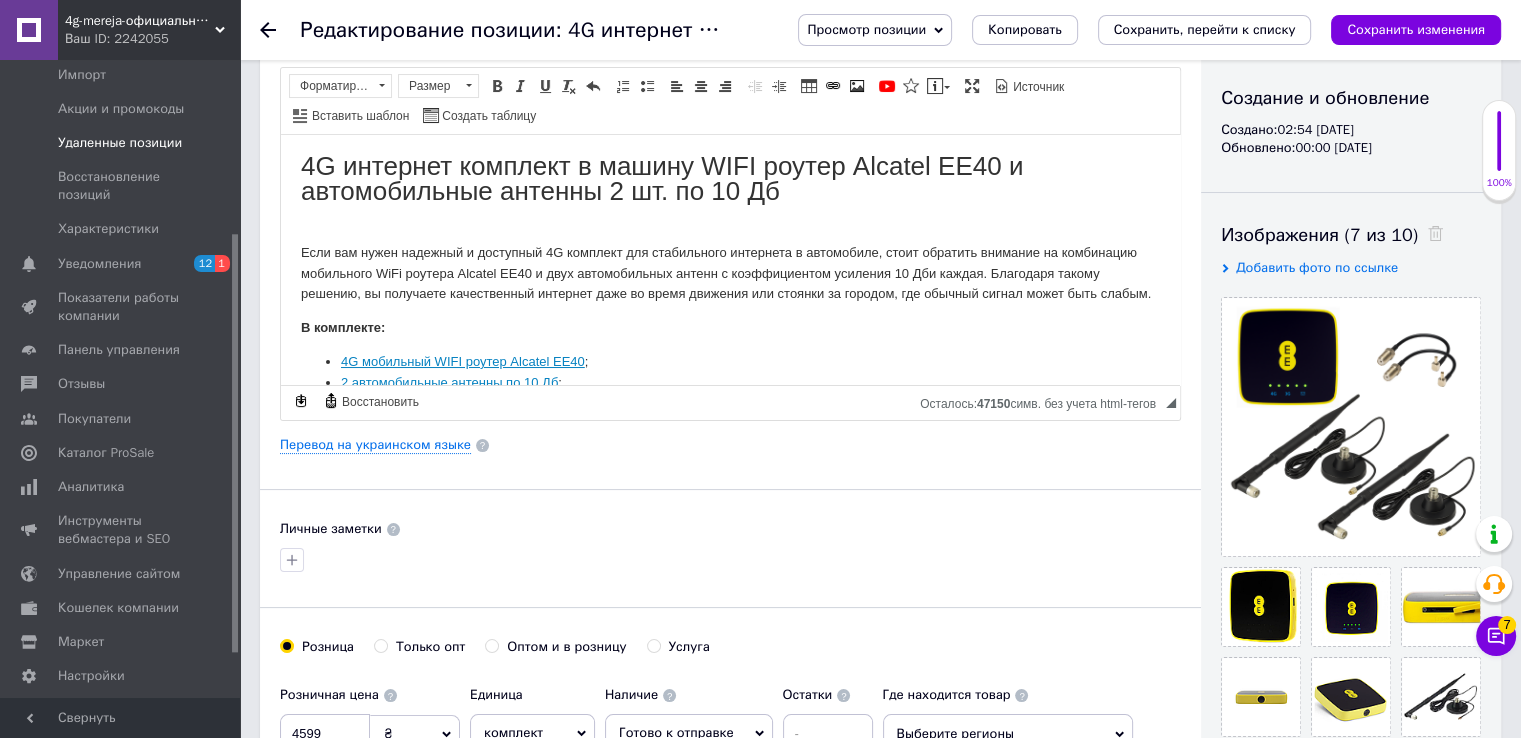 scroll, scrollTop: 0, scrollLeft: 0, axis: both 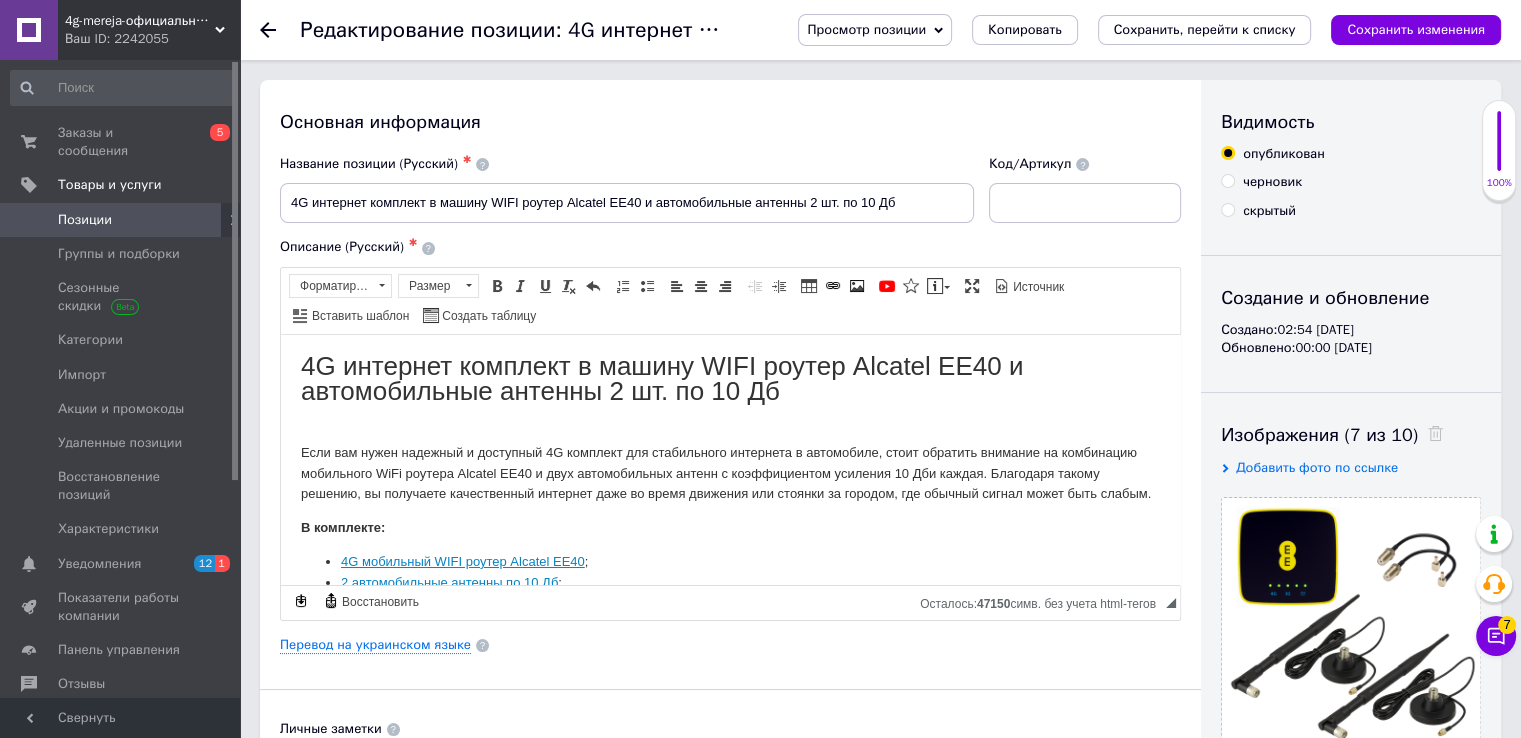 click on "Позиции" at bounding box center [121, 220] 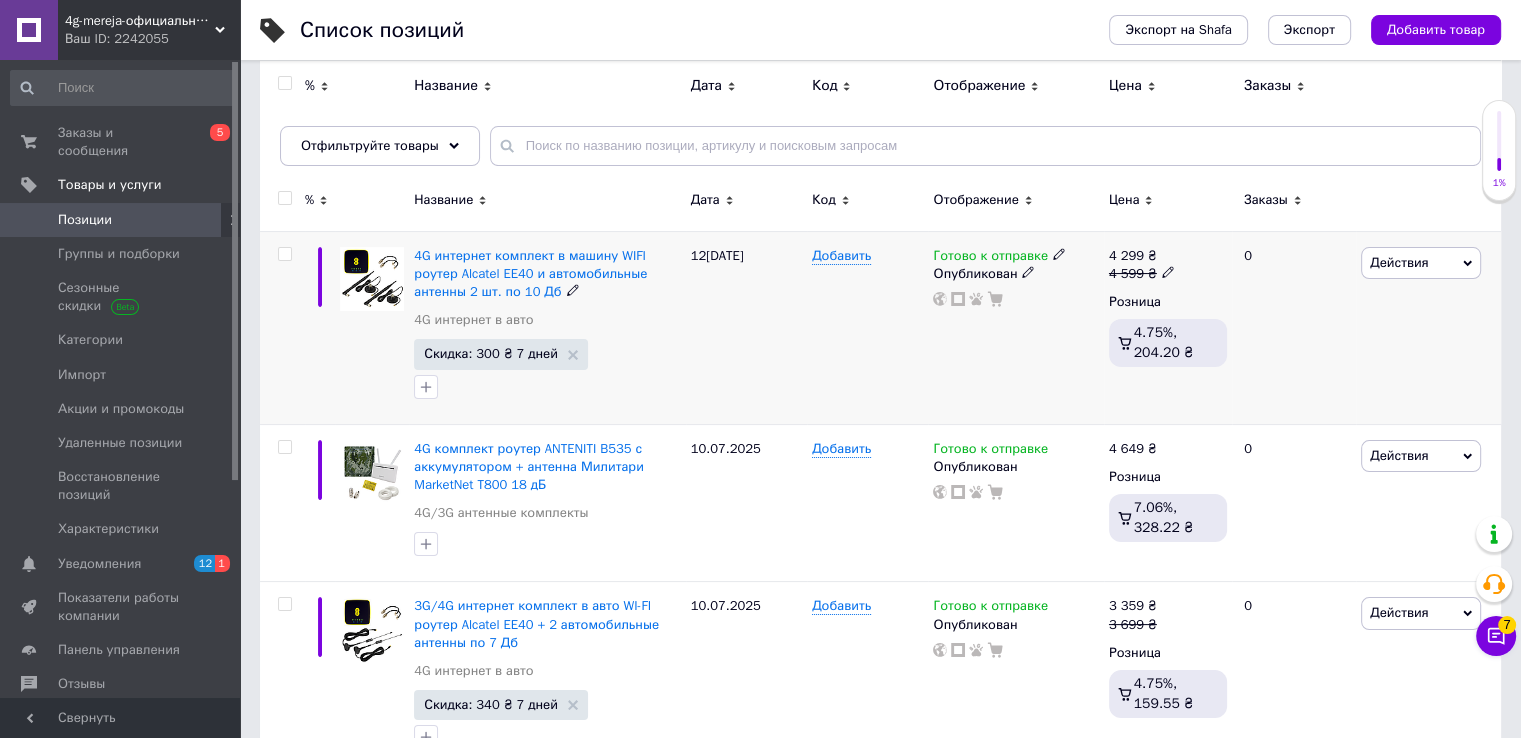 scroll, scrollTop: 0, scrollLeft: 0, axis: both 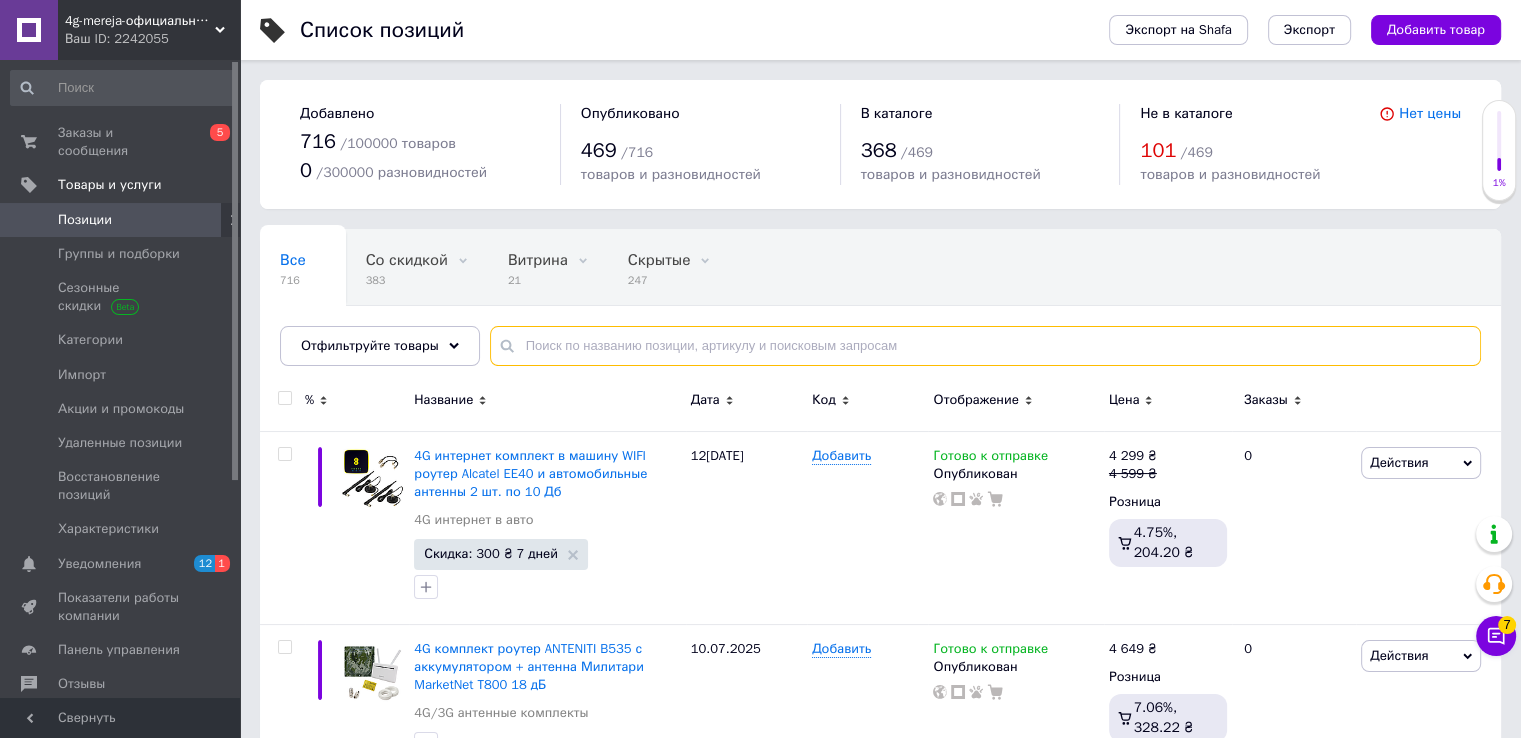 click at bounding box center [985, 346] 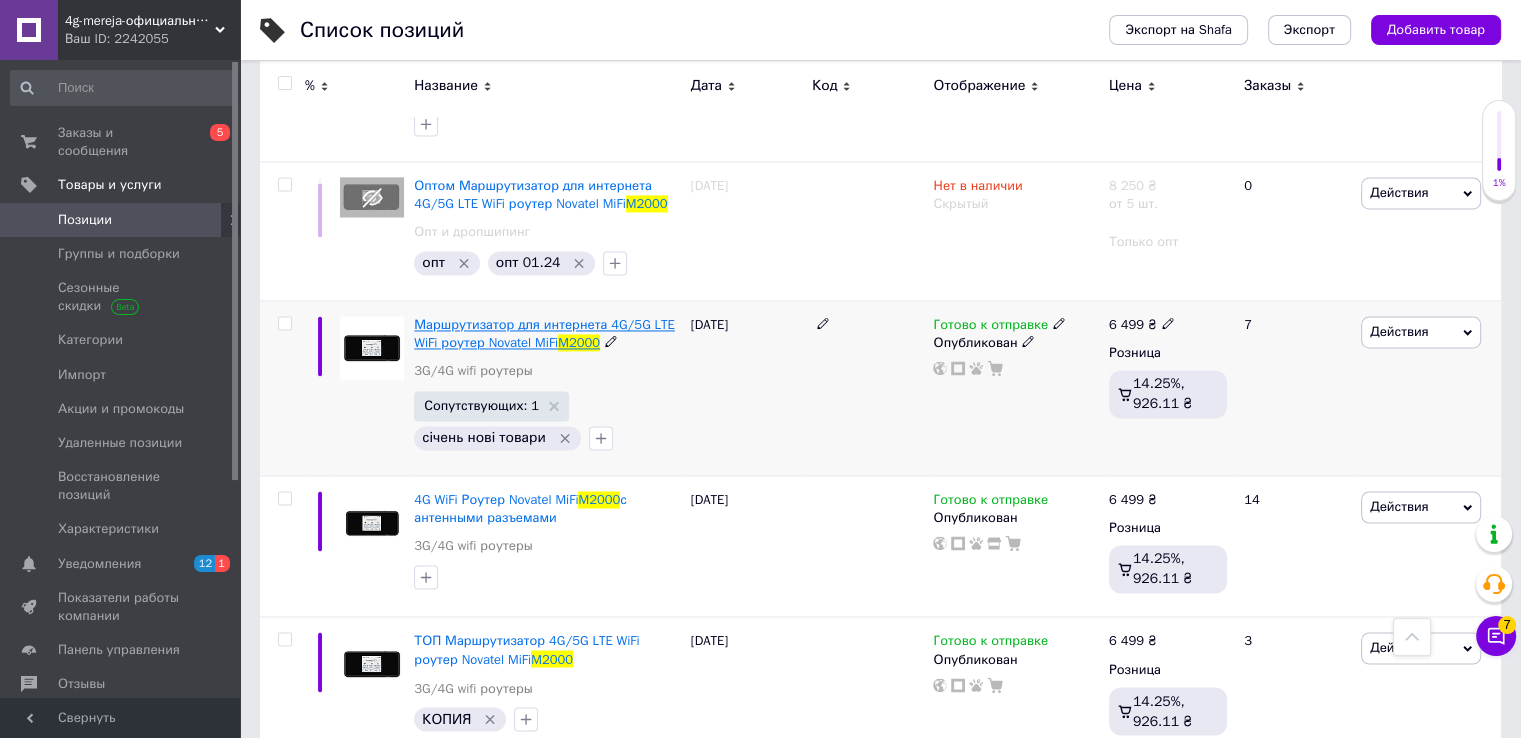 scroll, scrollTop: 3128, scrollLeft: 0, axis: vertical 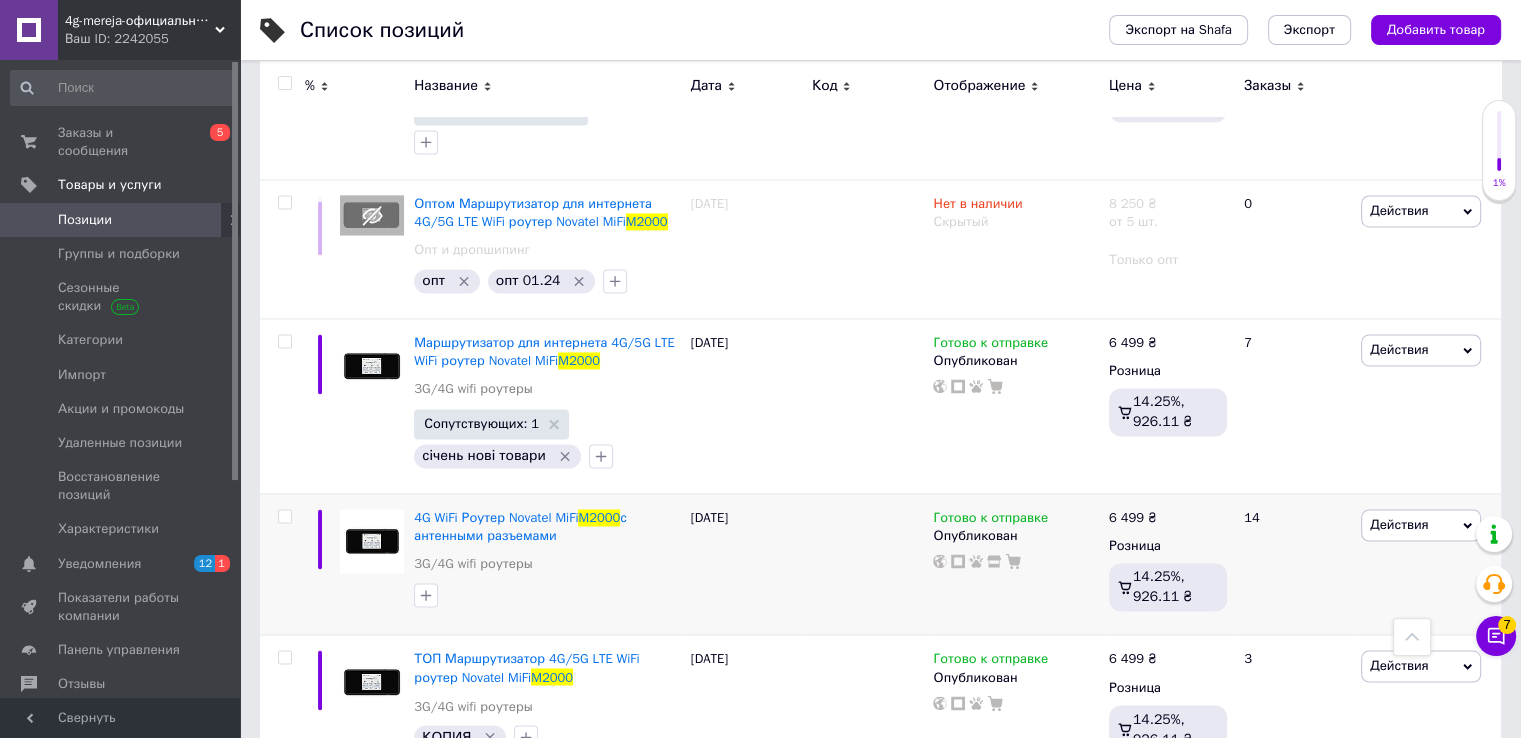 type on "m2000" 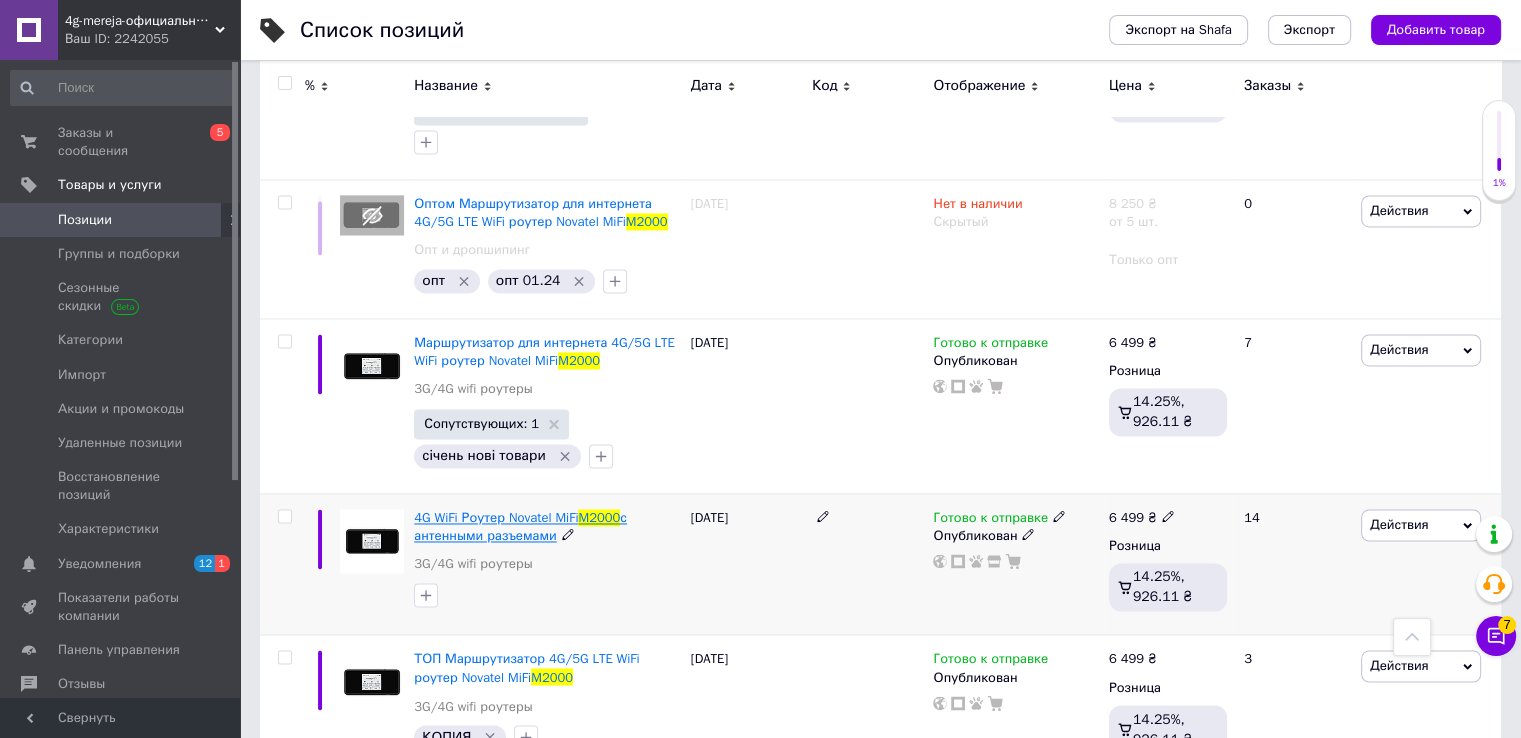 click on "с антенными разъемами" at bounding box center (520, 526) 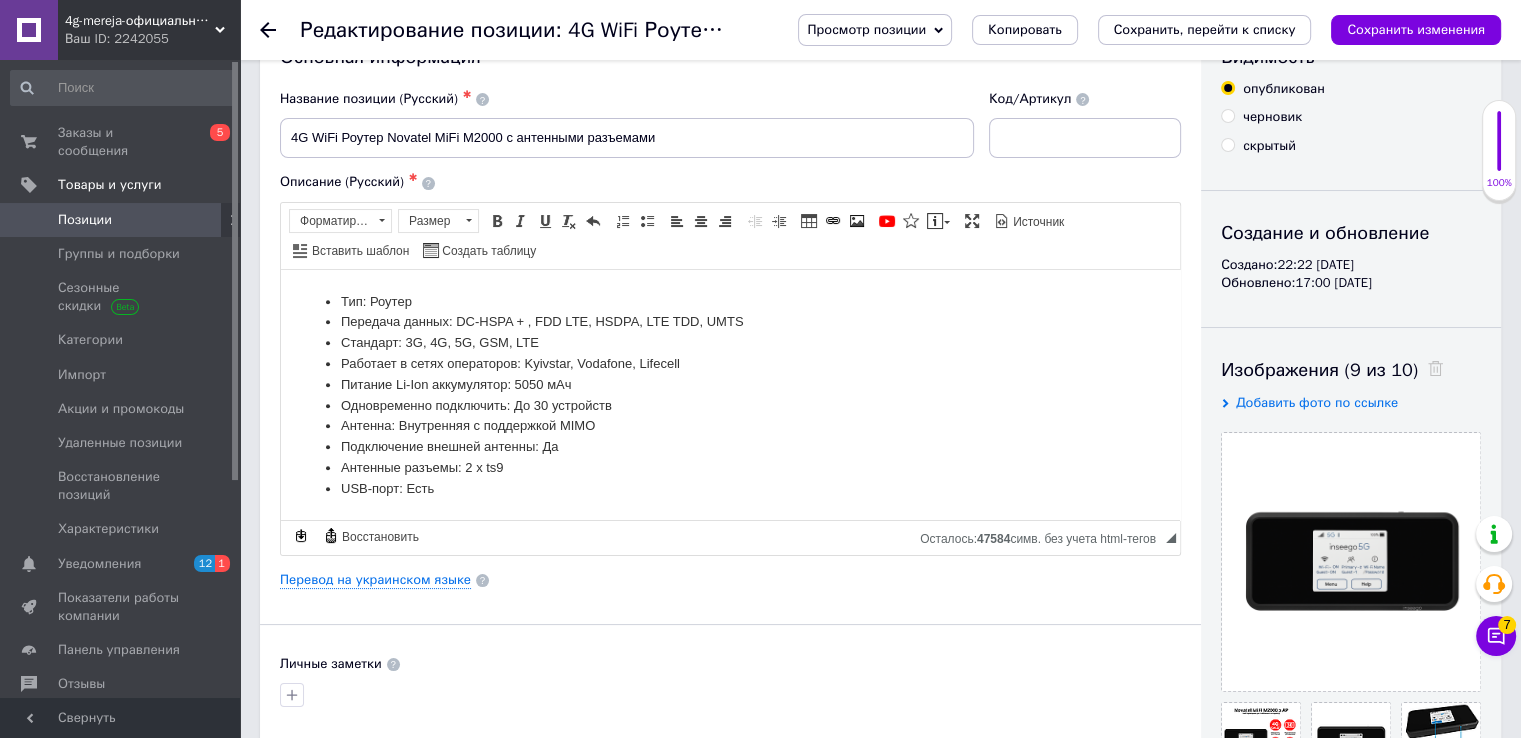 scroll, scrollTop: 100, scrollLeft: 0, axis: vertical 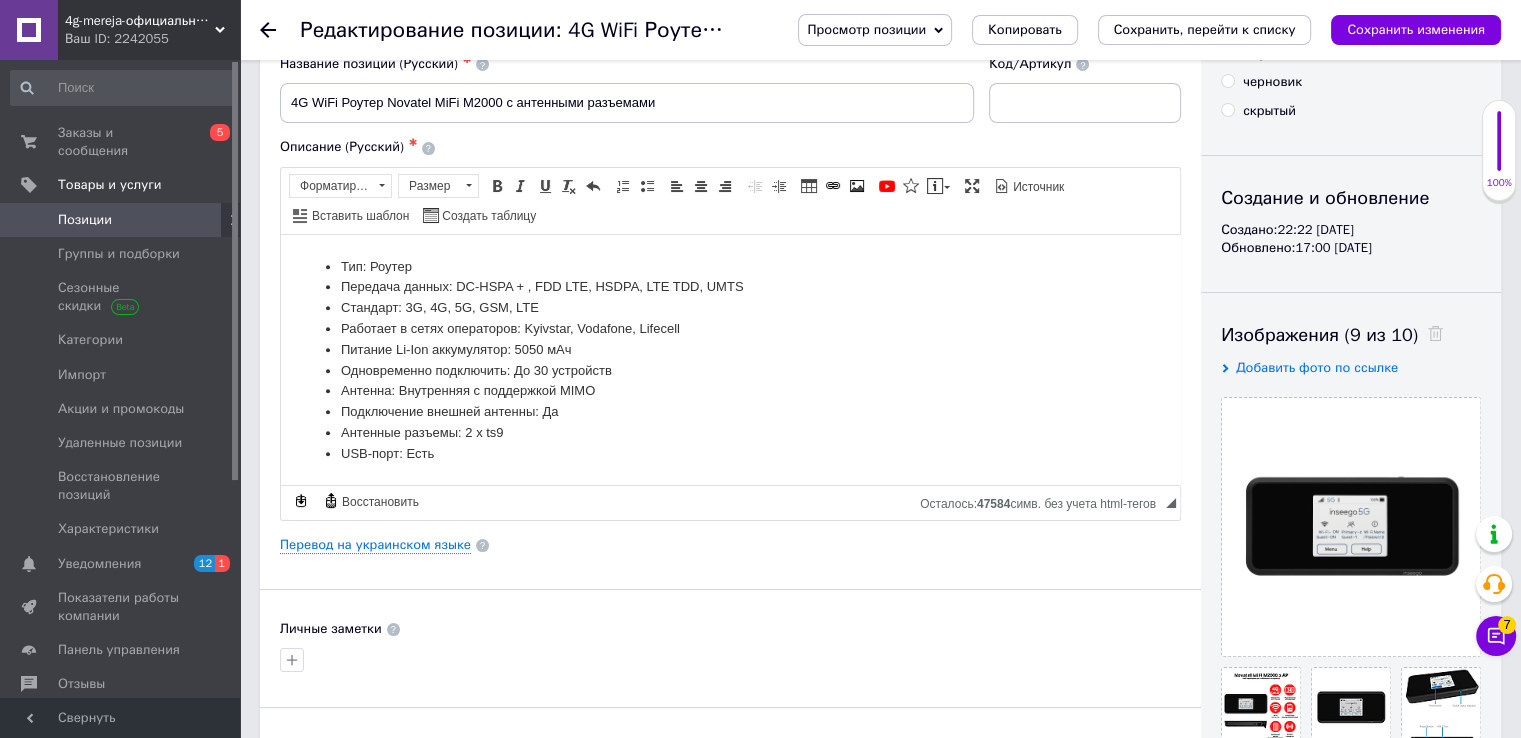 click on "Позиции" at bounding box center [85, 220] 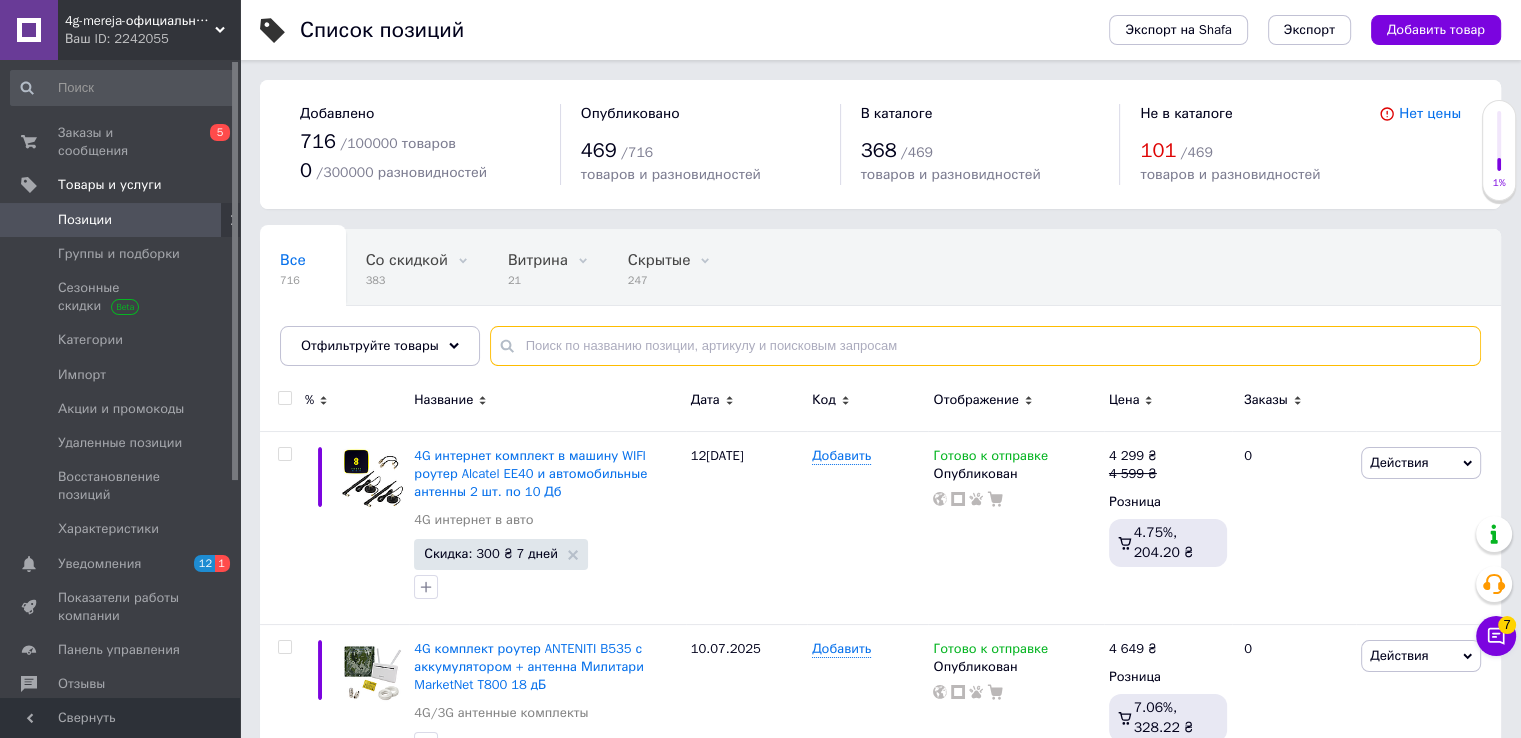 click at bounding box center [985, 346] 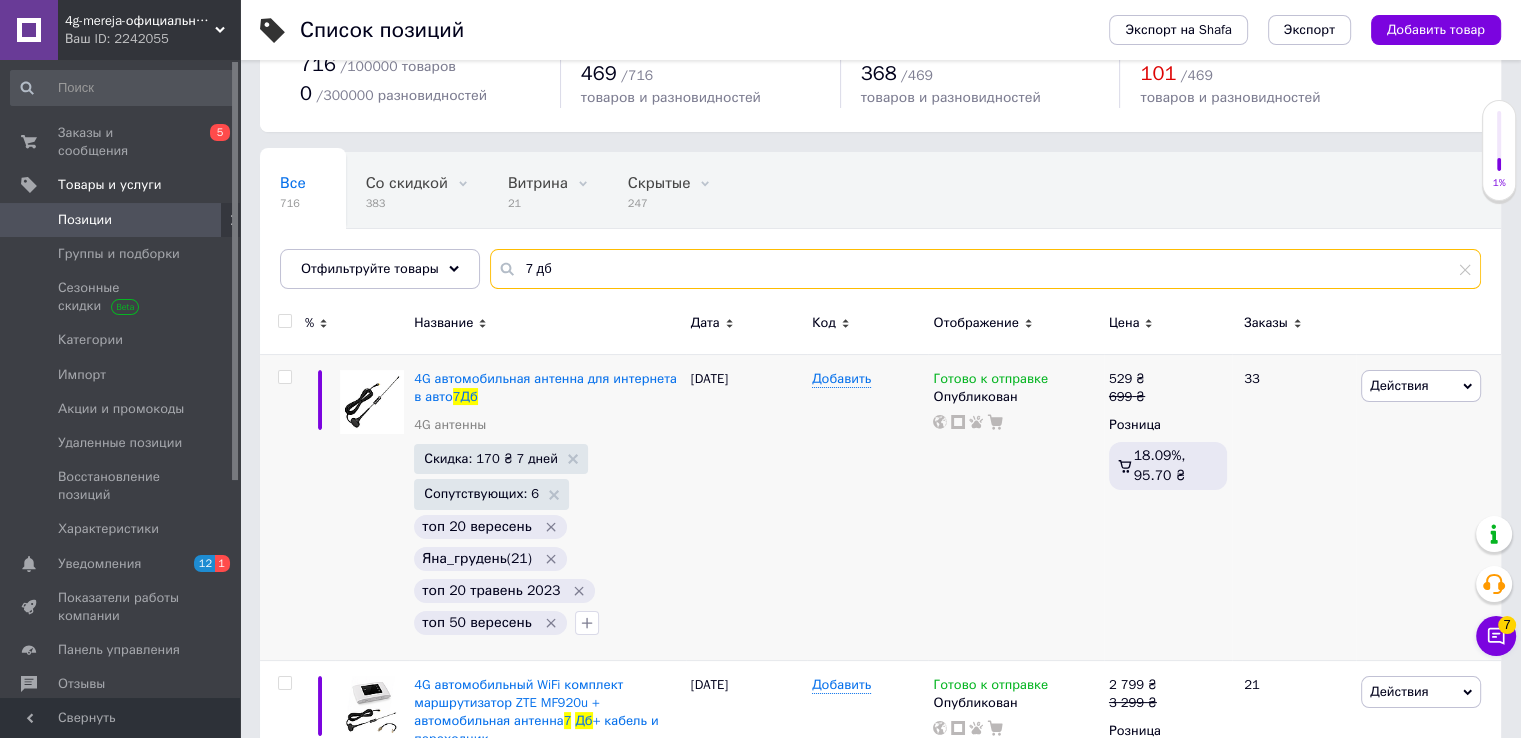 scroll, scrollTop: 100, scrollLeft: 0, axis: vertical 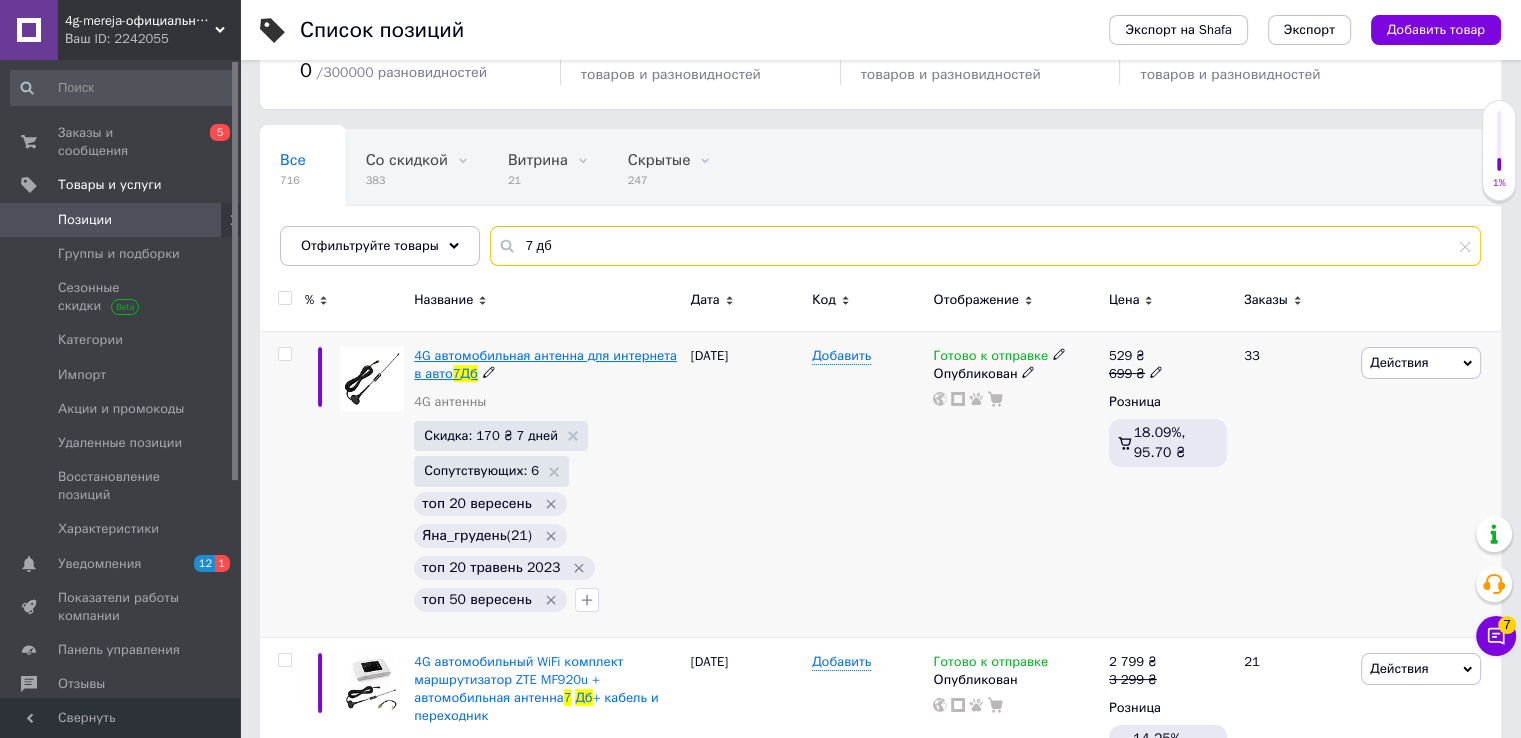 type on "7 дб" 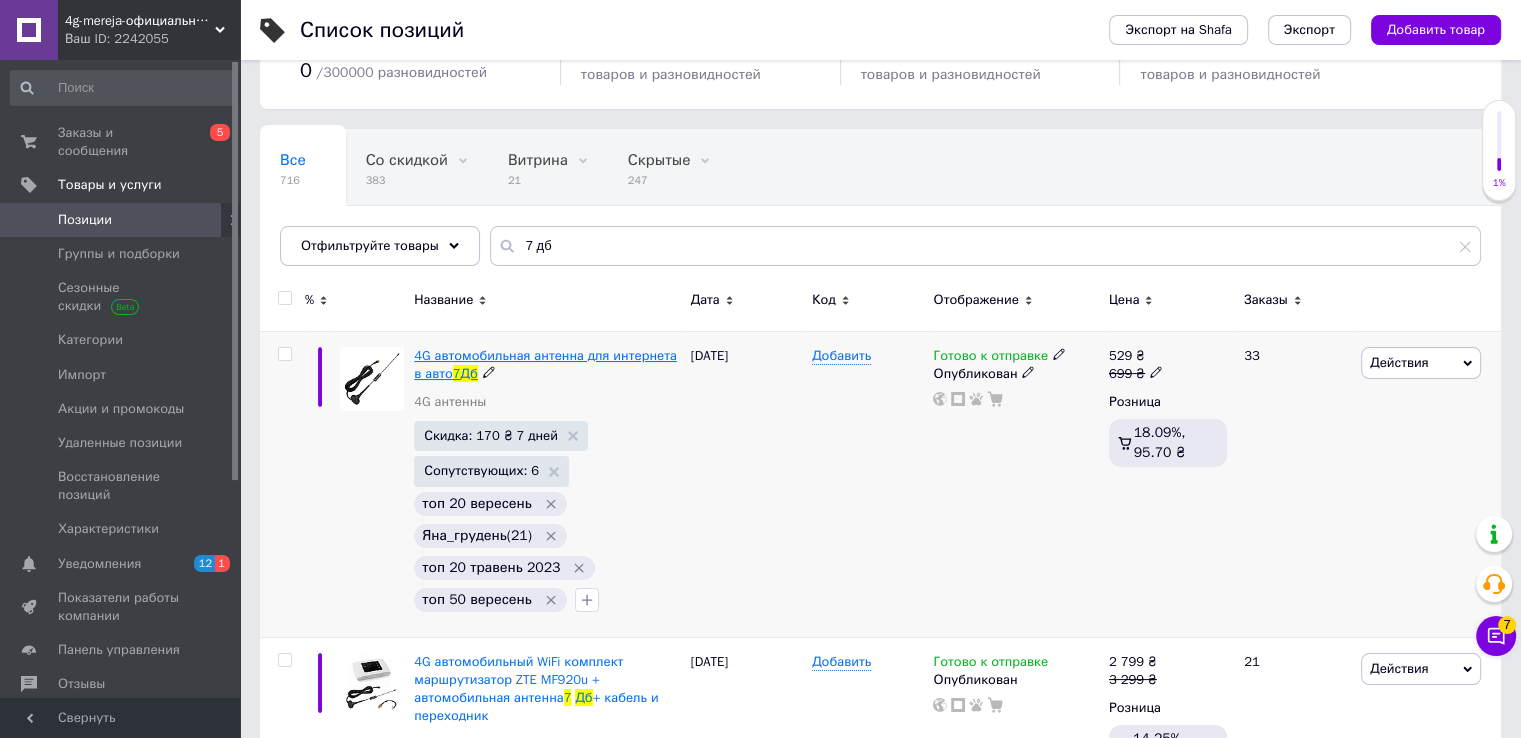 click on "4G автомобильная антенна для интернета в авто" at bounding box center [545, 364] 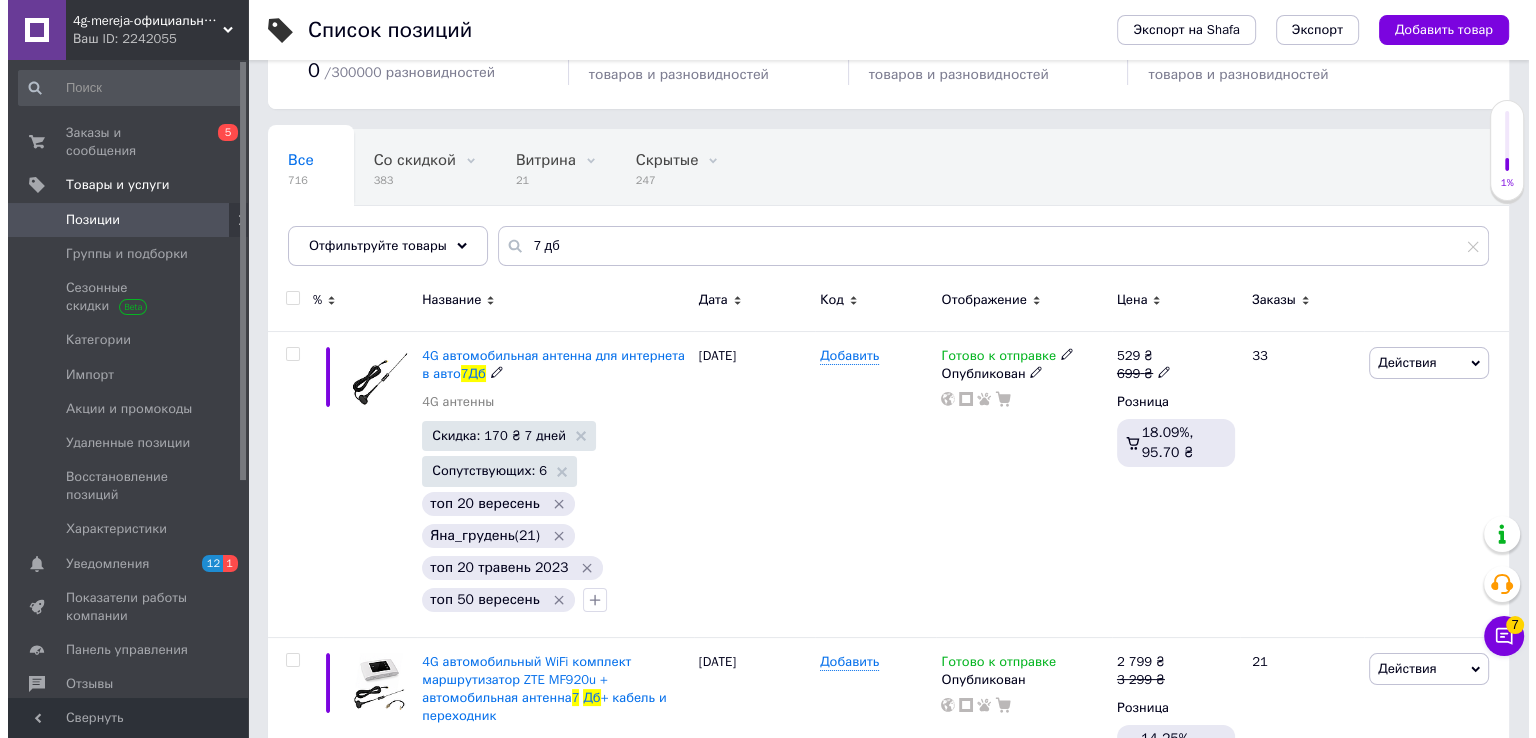 scroll, scrollTop: 0, scrollLeft: 0, axis: both 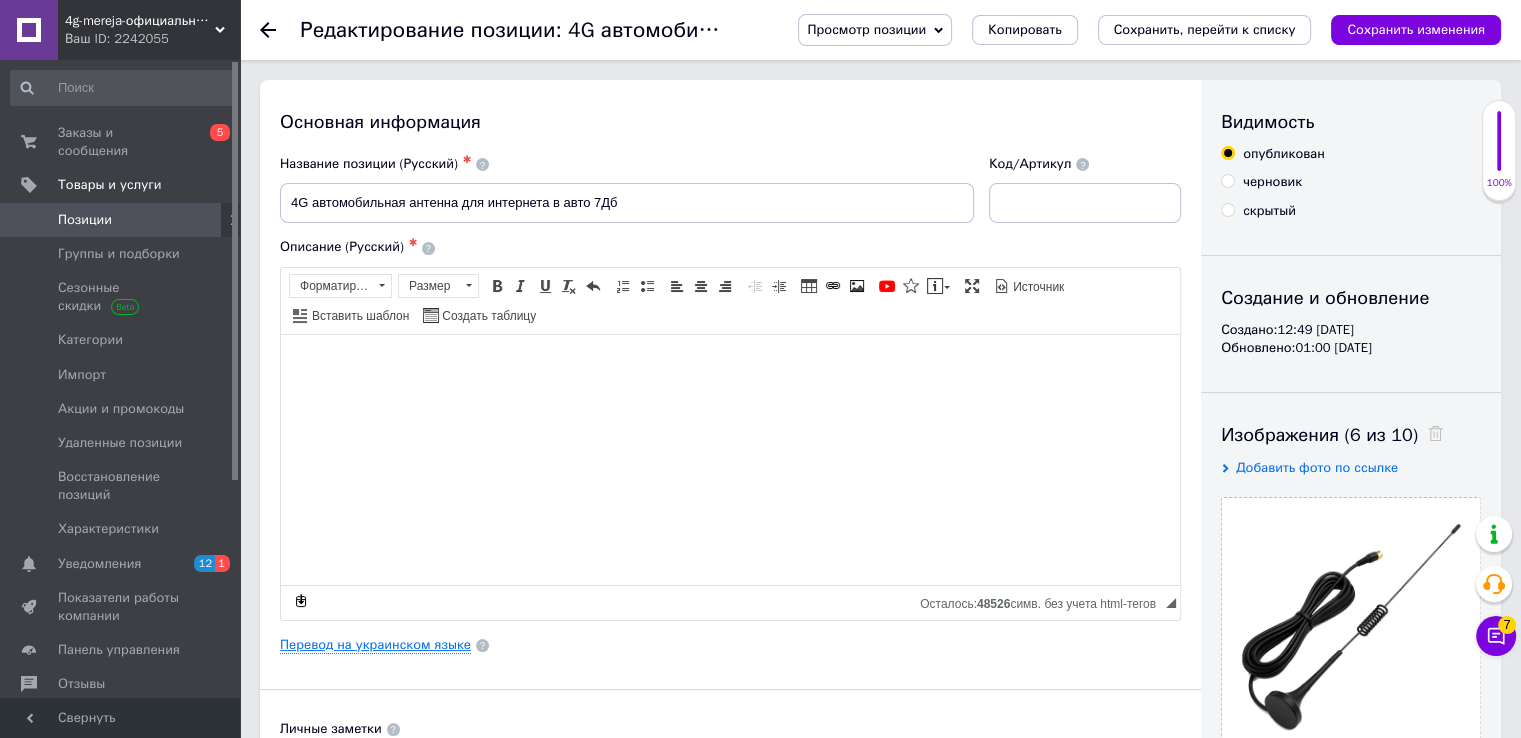 click on "Перевод на украинском языке" at bounding box center [375, 645] 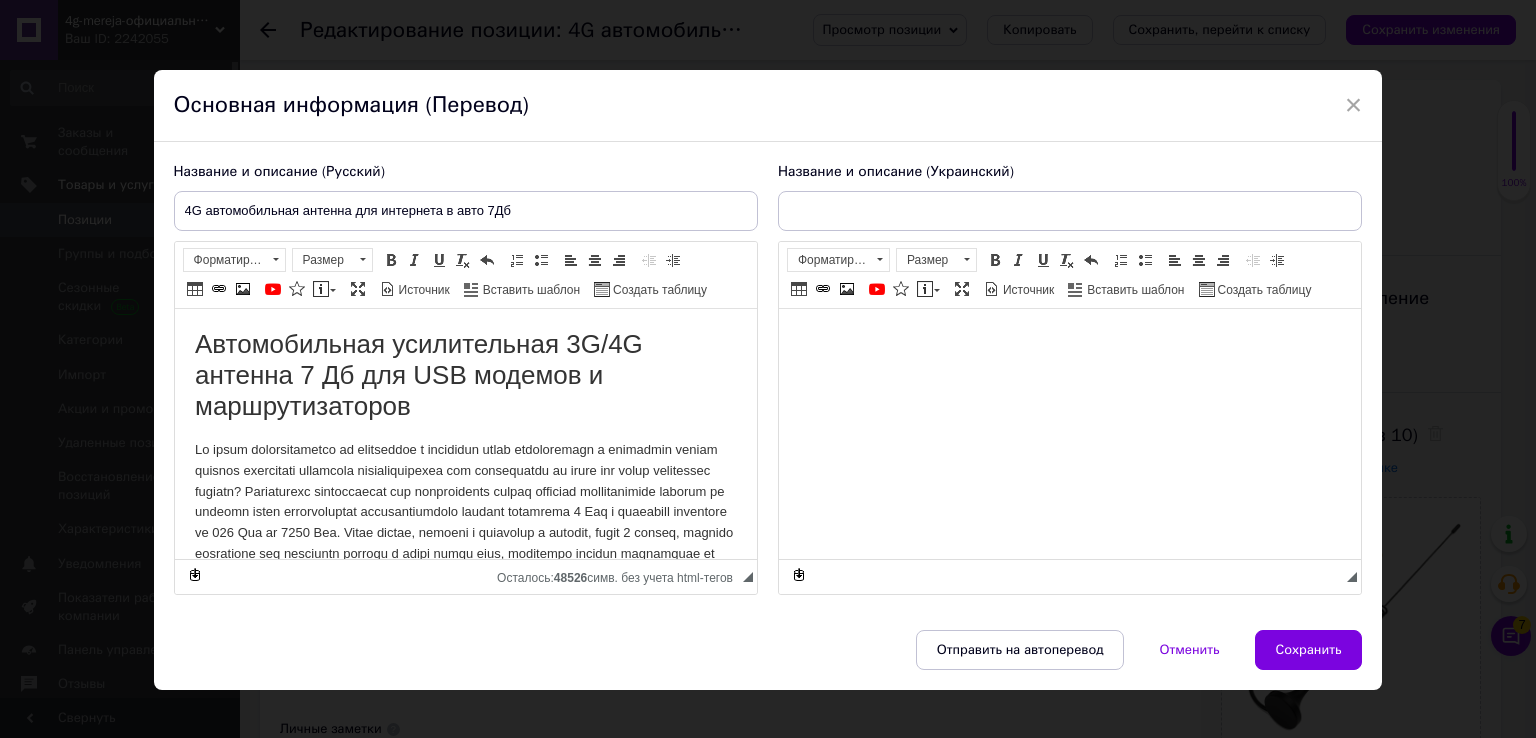 scroll, scrollTop: 0, scrollLeft: 0, axis: both 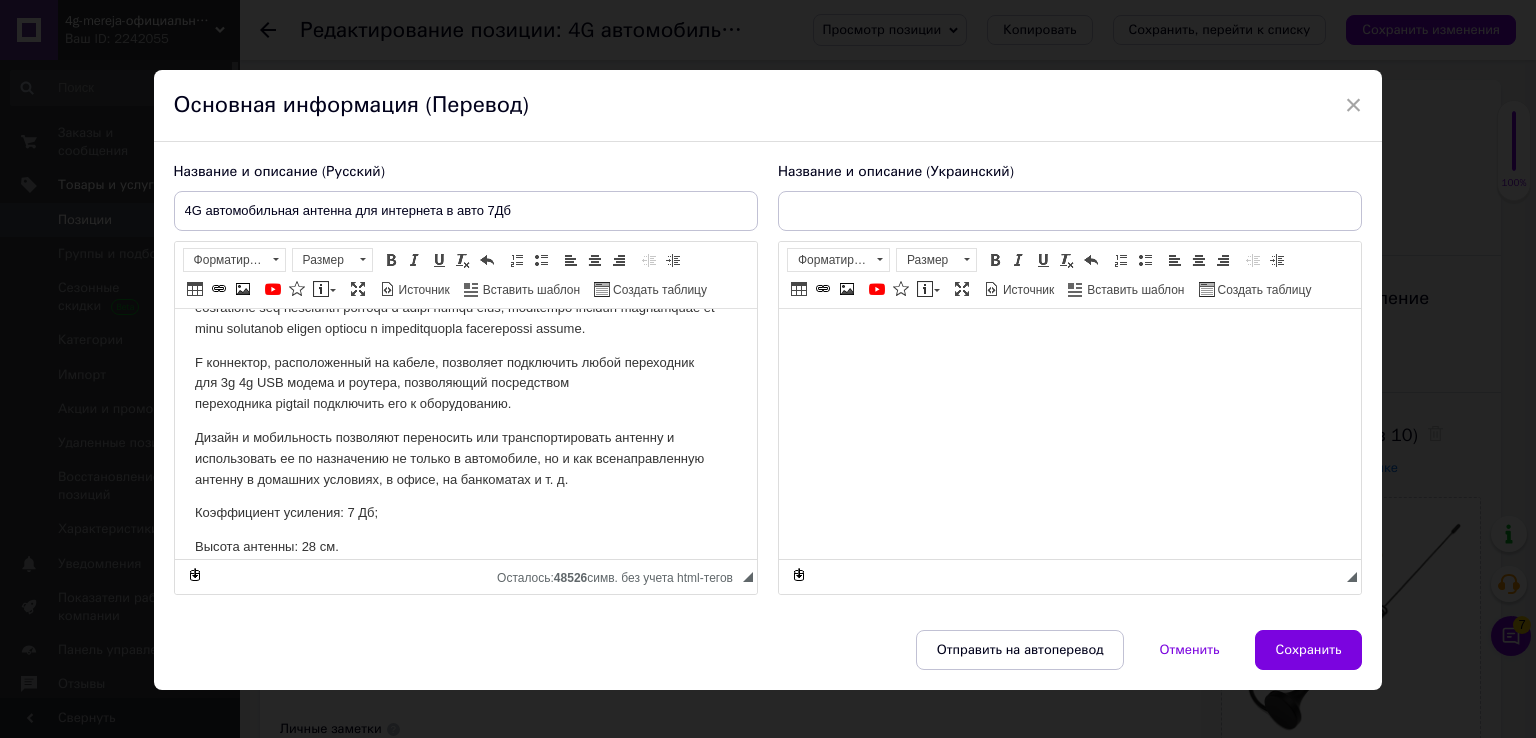 type on "4G автомобільна антена для інтернету в авто 7 Дб" 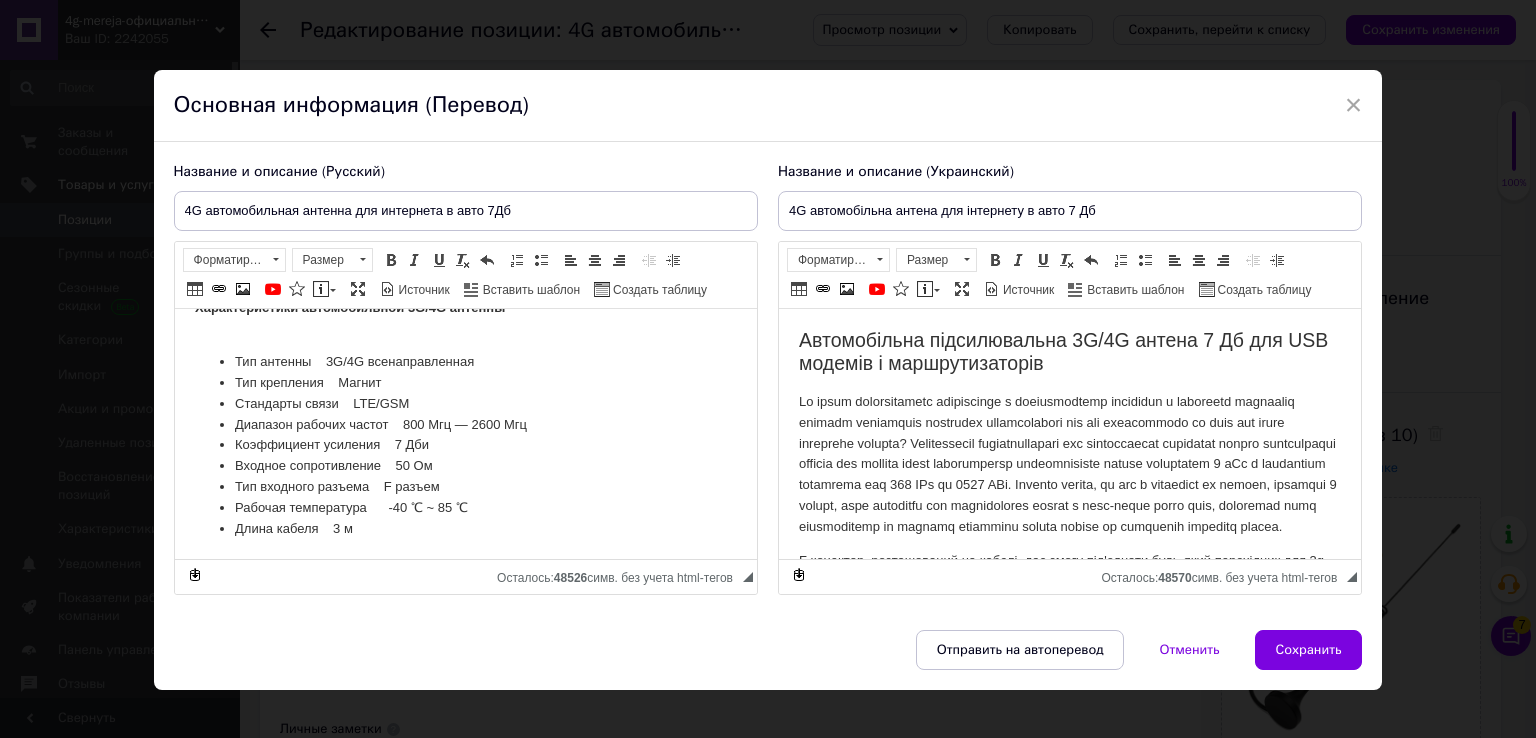 scroll, scrollTop: 876, scrollLeft: 0, axis: vertical 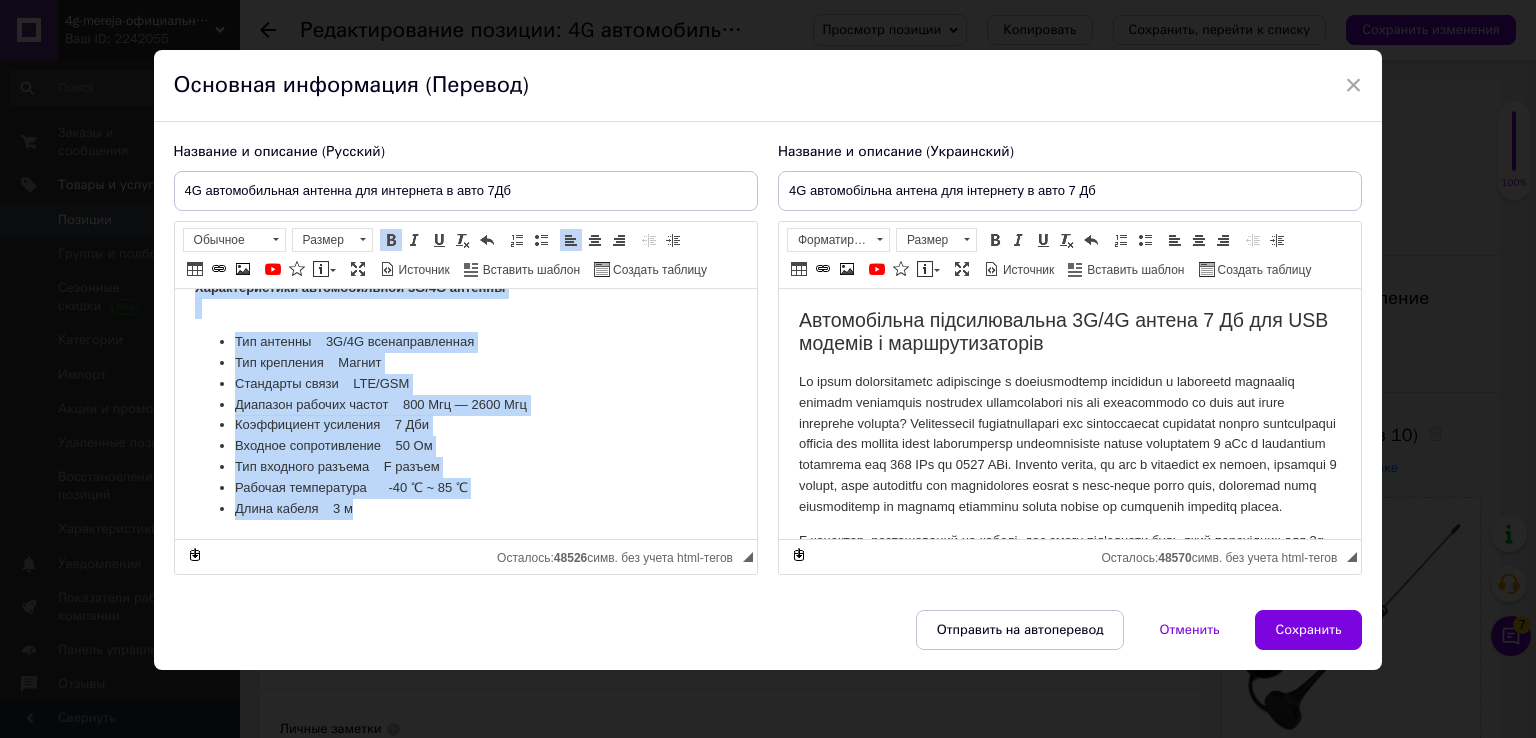 drag, startPoint x: 192, startPoint y: 382, endPoint x: 504, endPoint y: 569, distance: 363.74854 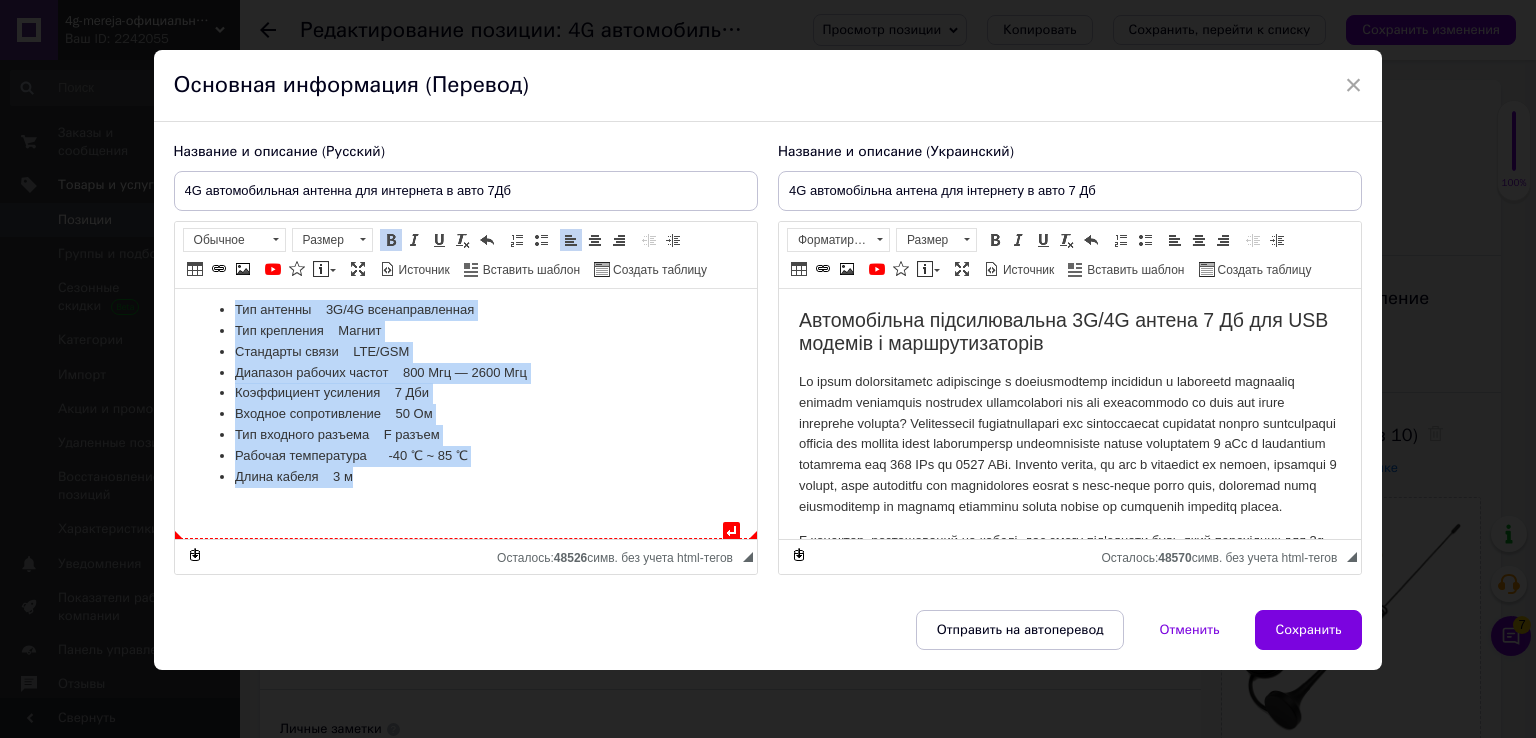 copy on "Характеристики автомобильной 3G/4G антенны      Тип антенны    3G/4G всенаправленная Тип крепления    Магнит Стандарты связи    LTE/GSM Диапазон рабочих частот    800 Мгц — 2600 Мгц Коэффициент усиления    7 Дби Входное сопротивление    50 Ом Тип входного разъема    F разъем Рабочая температура      -40 ℃ ~ 85 ℃ Длина кабеля    3 м" 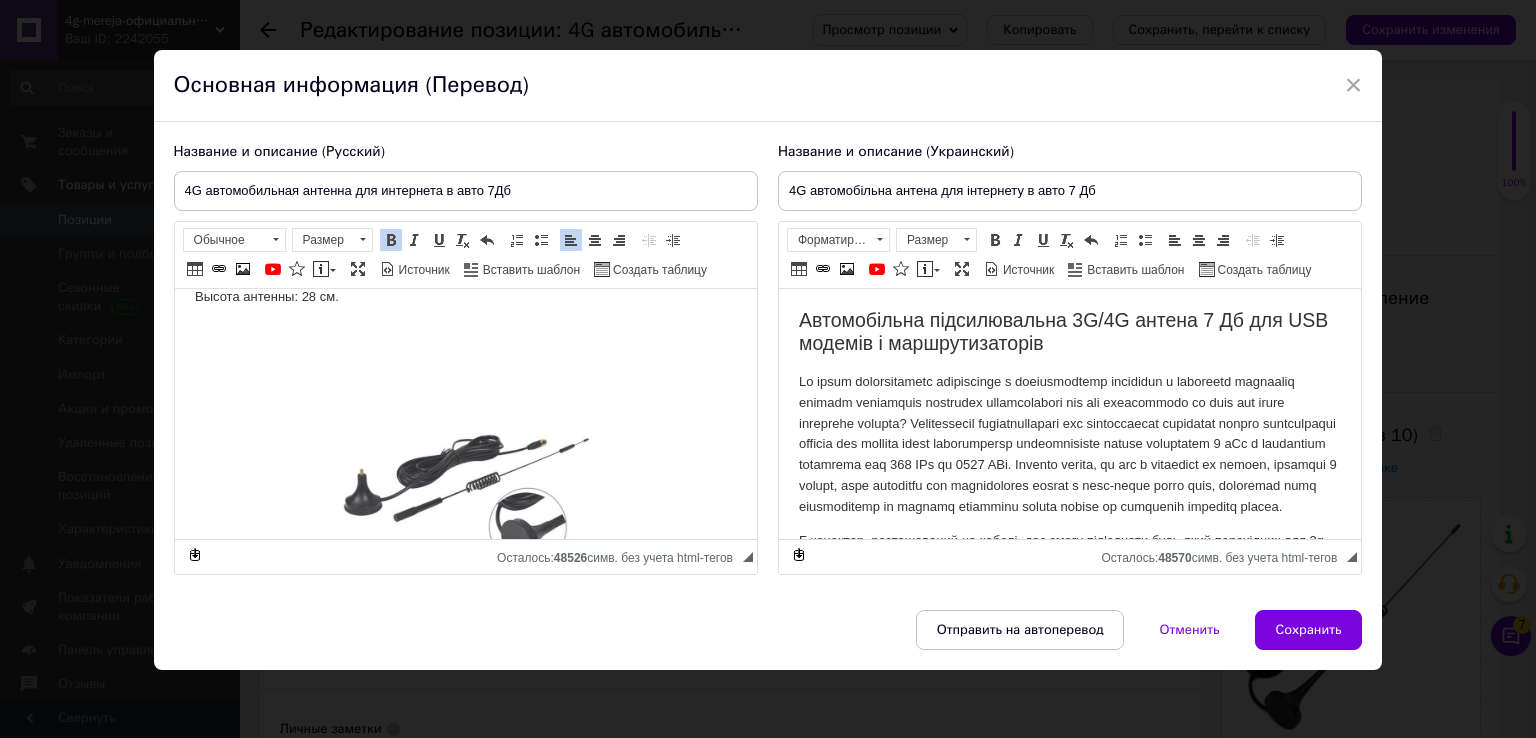 scroll, scrollTop: 376, scrollLeft: 0, axis: vertical 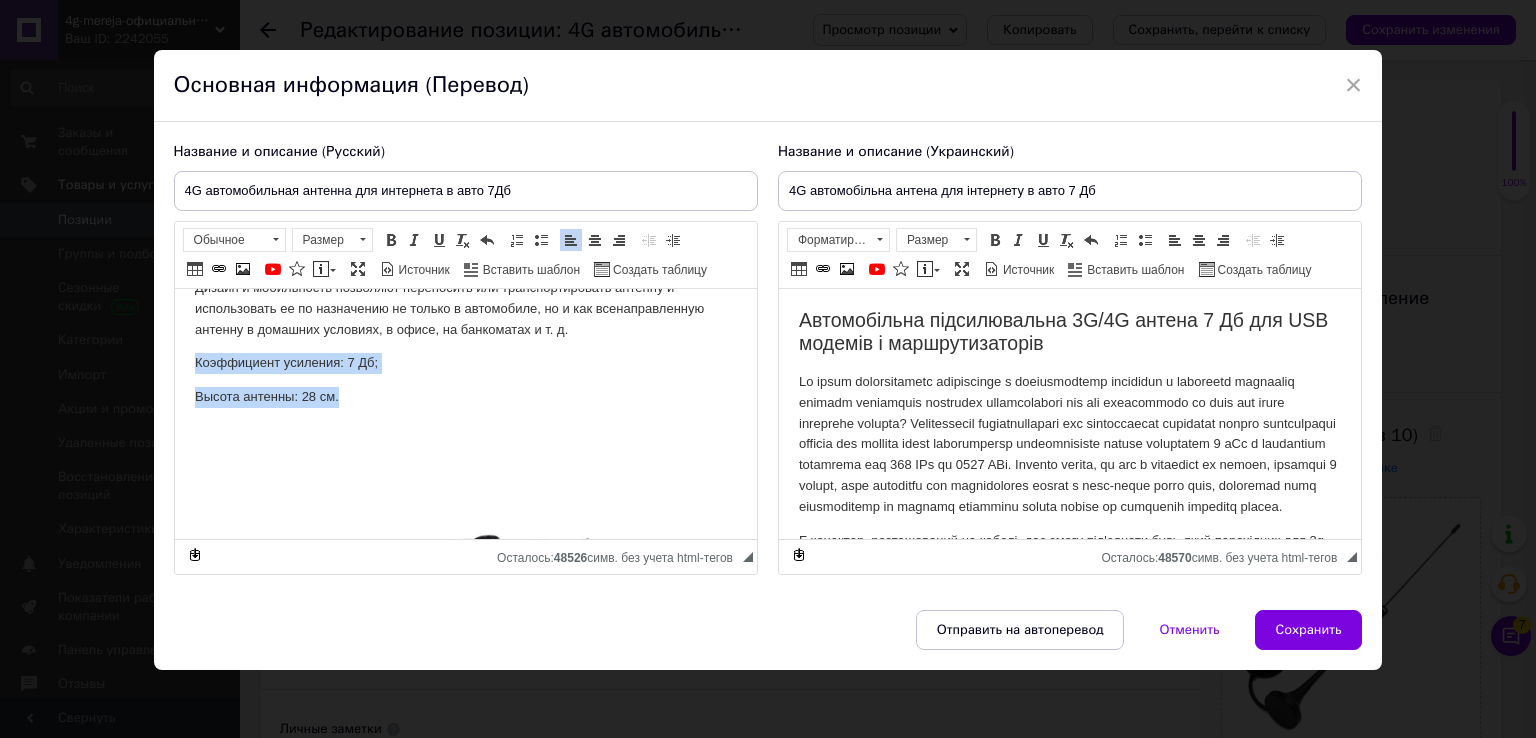drag, startPoint x: 191, startPoint y: 400, endPoint x: 401, endPoint y: 434, distance: 212.73457 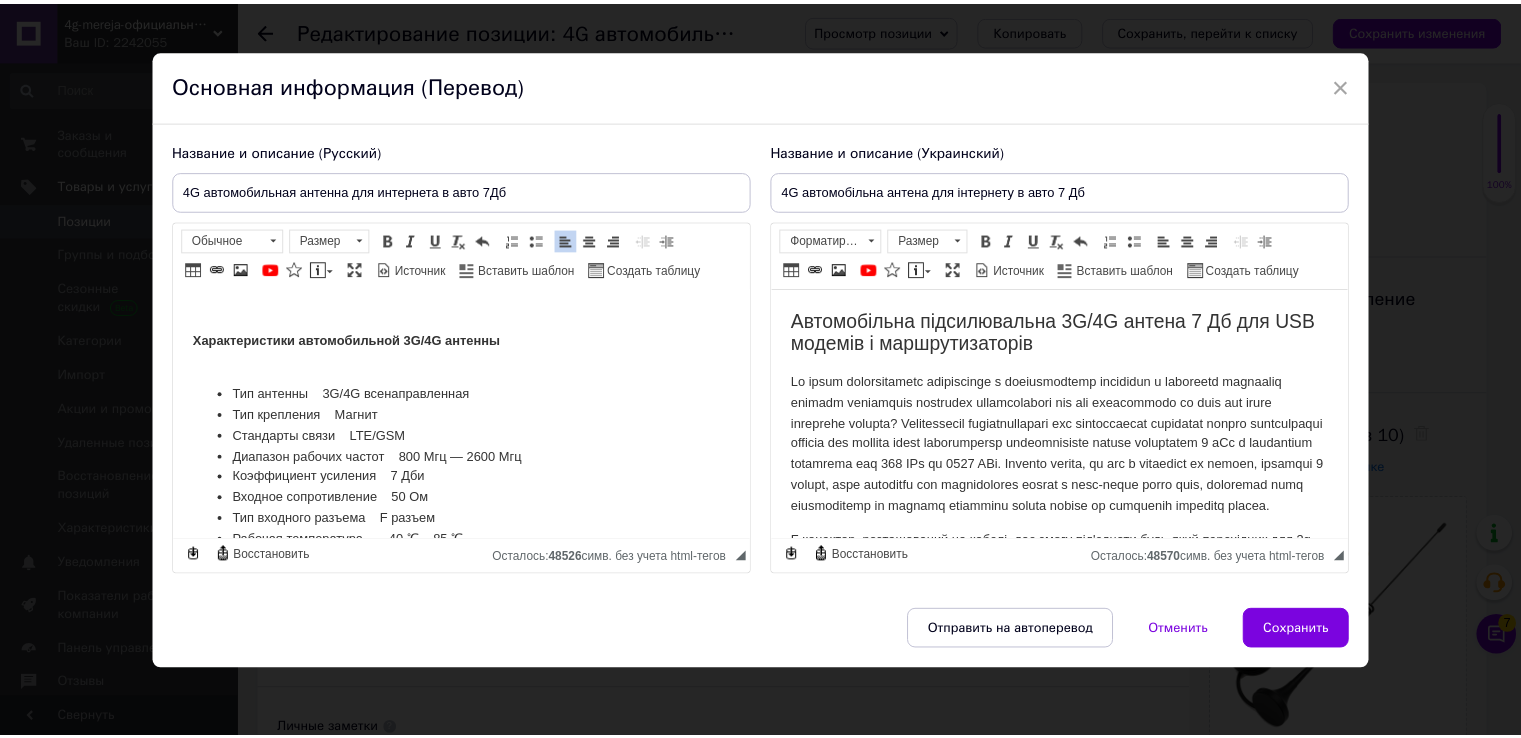 scroll, scrollTop: 876, scrollLeft: 0, axis: vertical 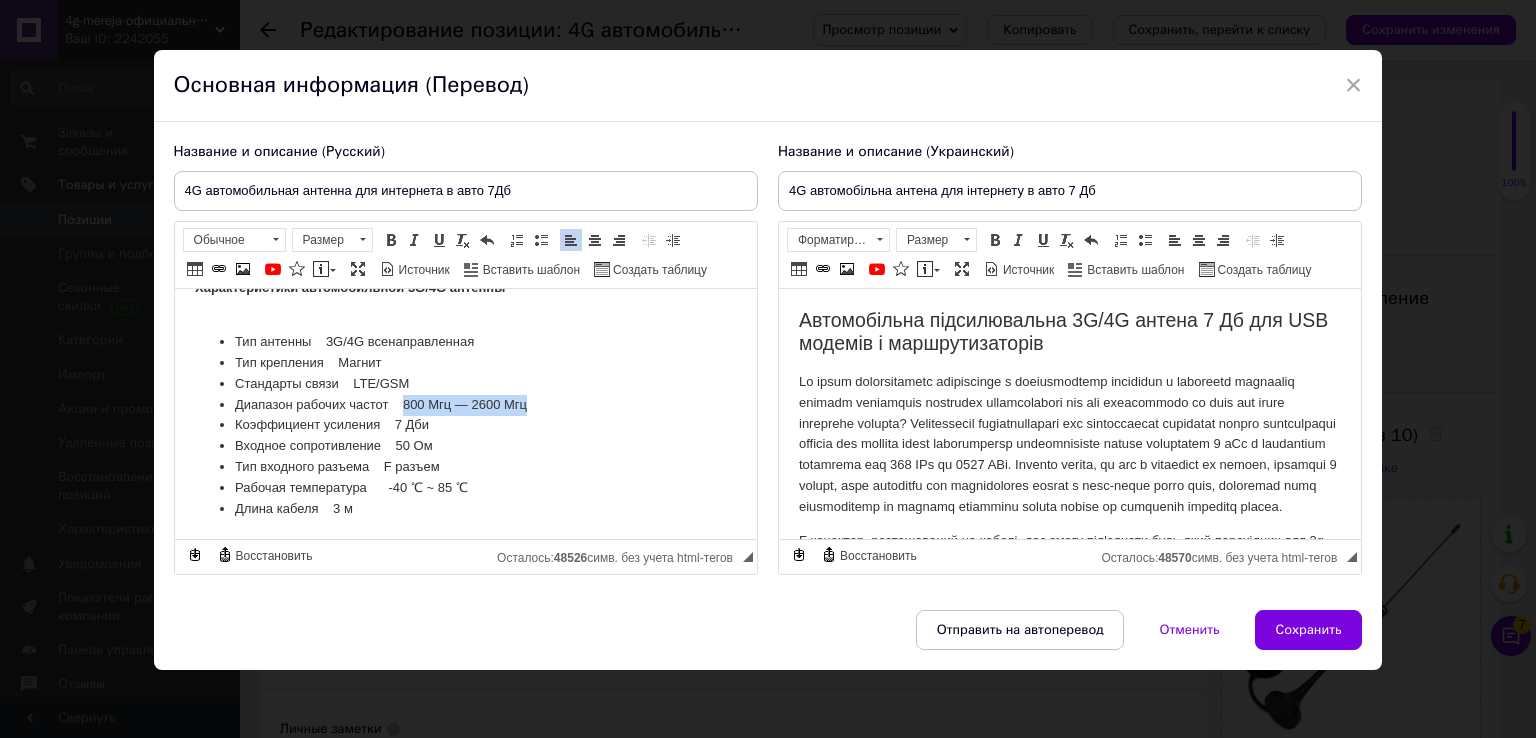 drag, startPoint x: 404, startPoint y: 401, endPoint x: 572, endPoint y: 402, distance: 168.00298 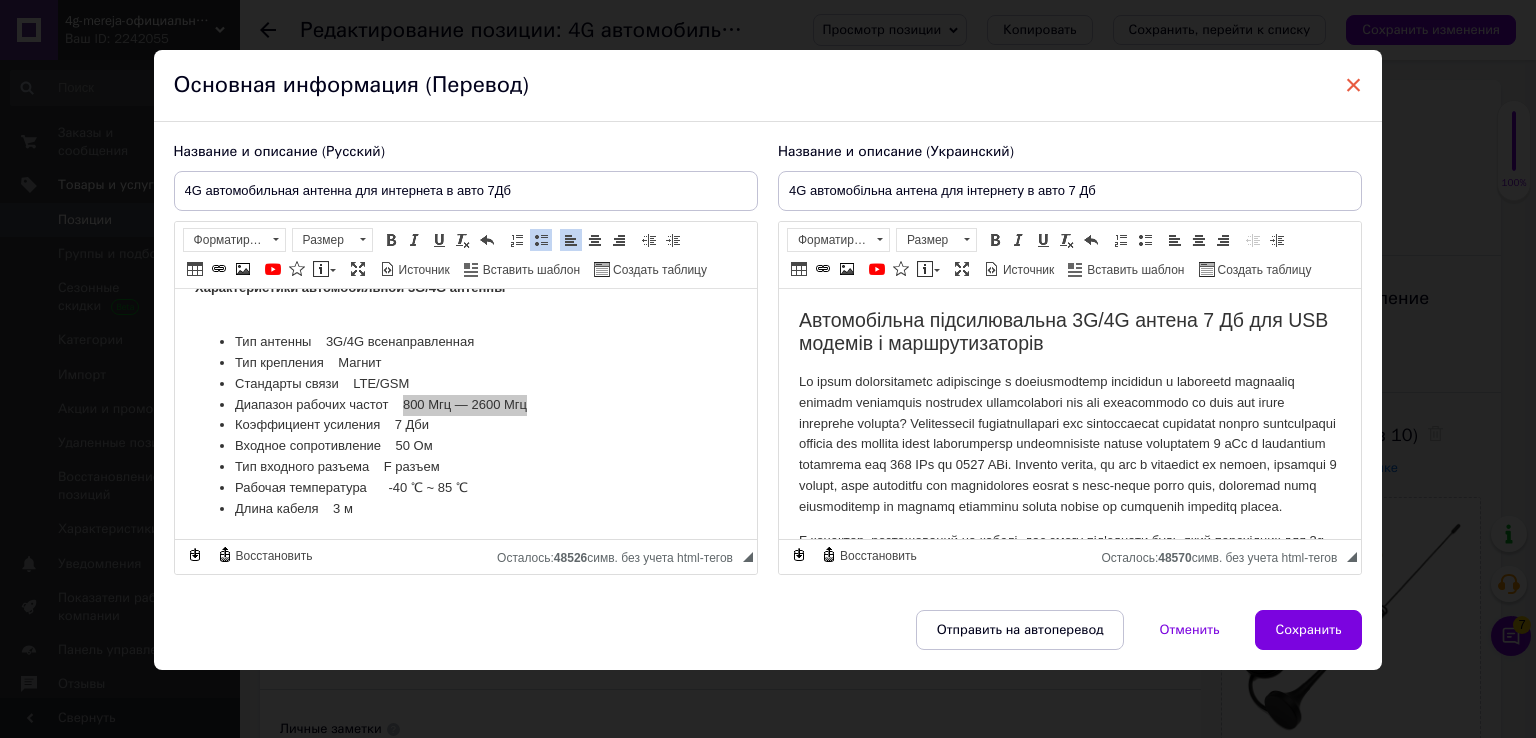 click on "×" at bounding box center [1354, 85] 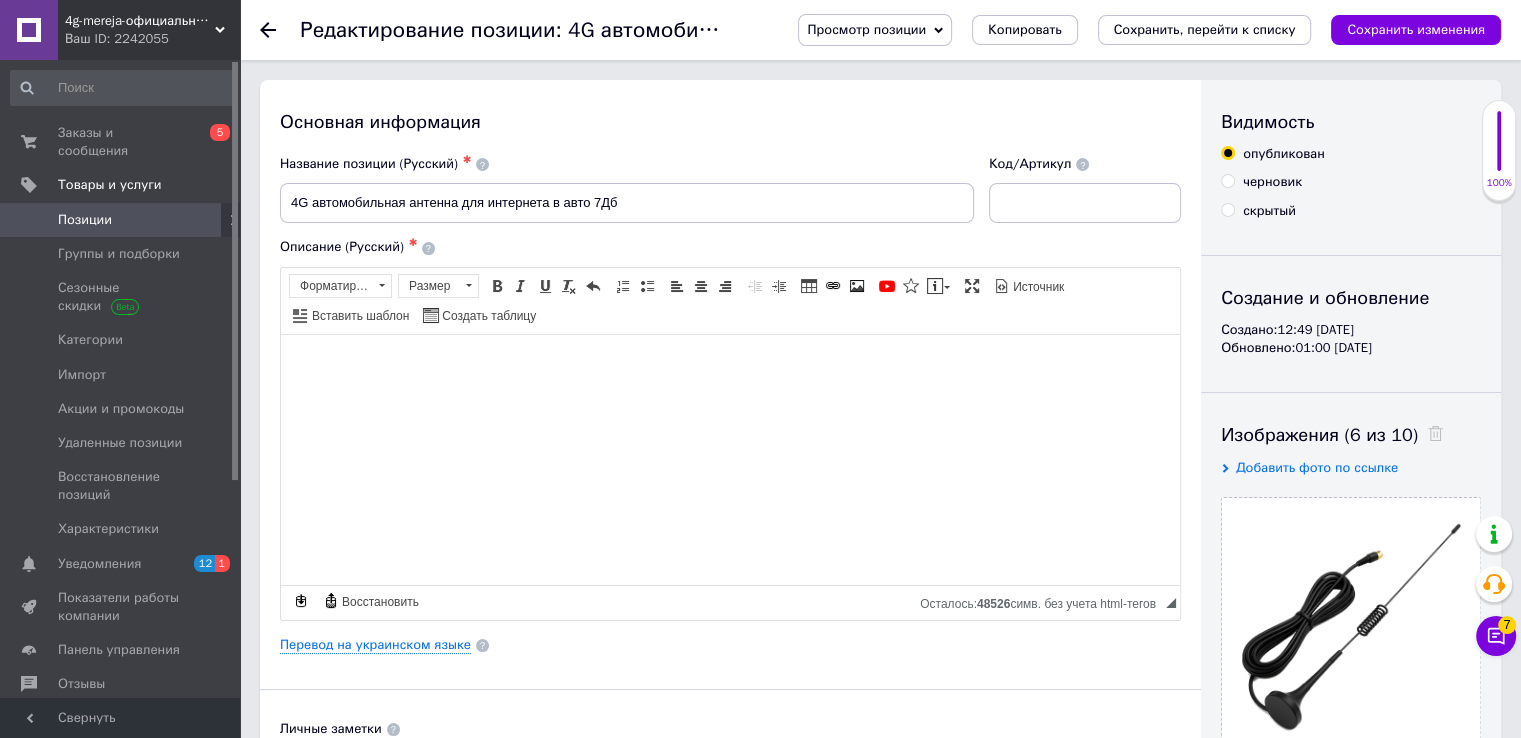 click at bounding box center [29, 220] 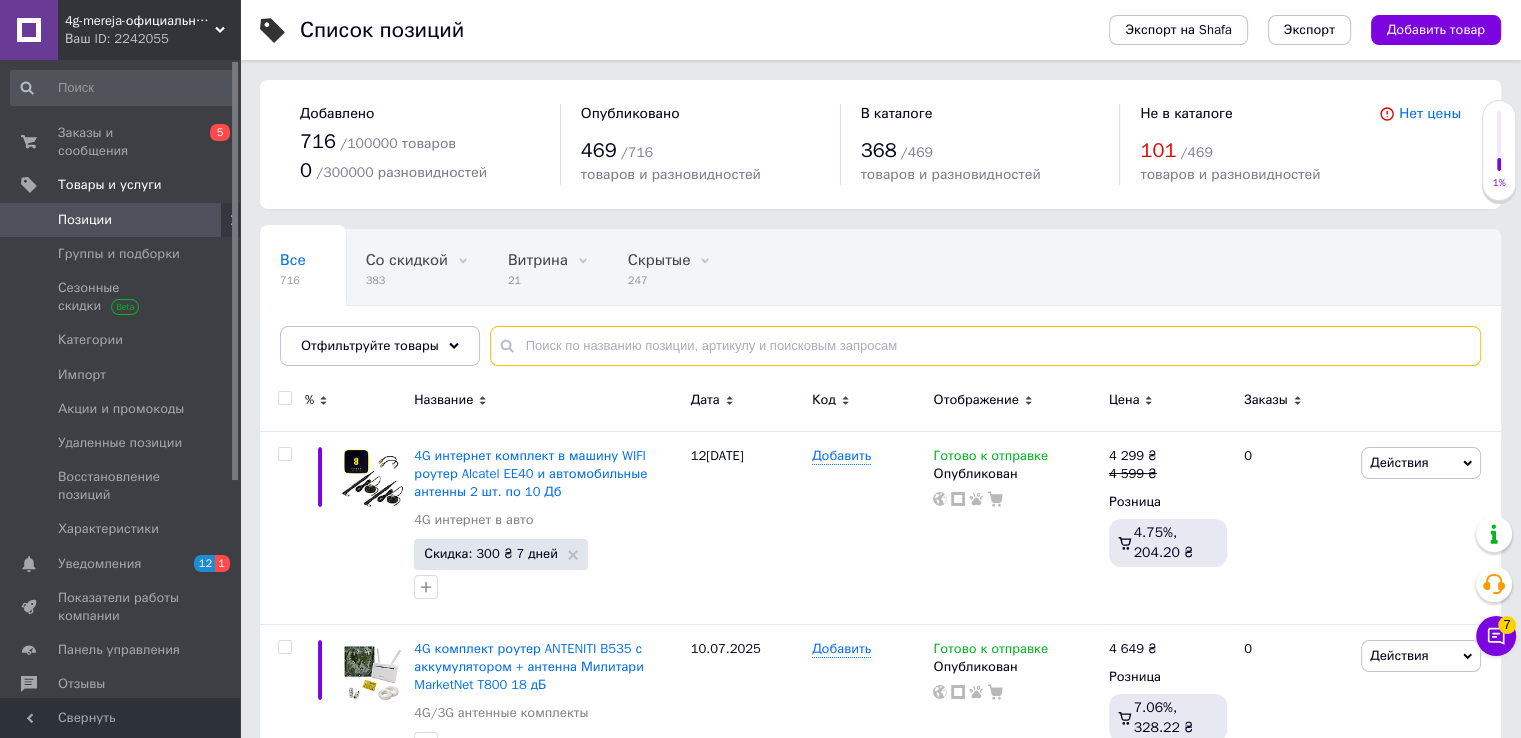 click at bounding box center (985, 346) 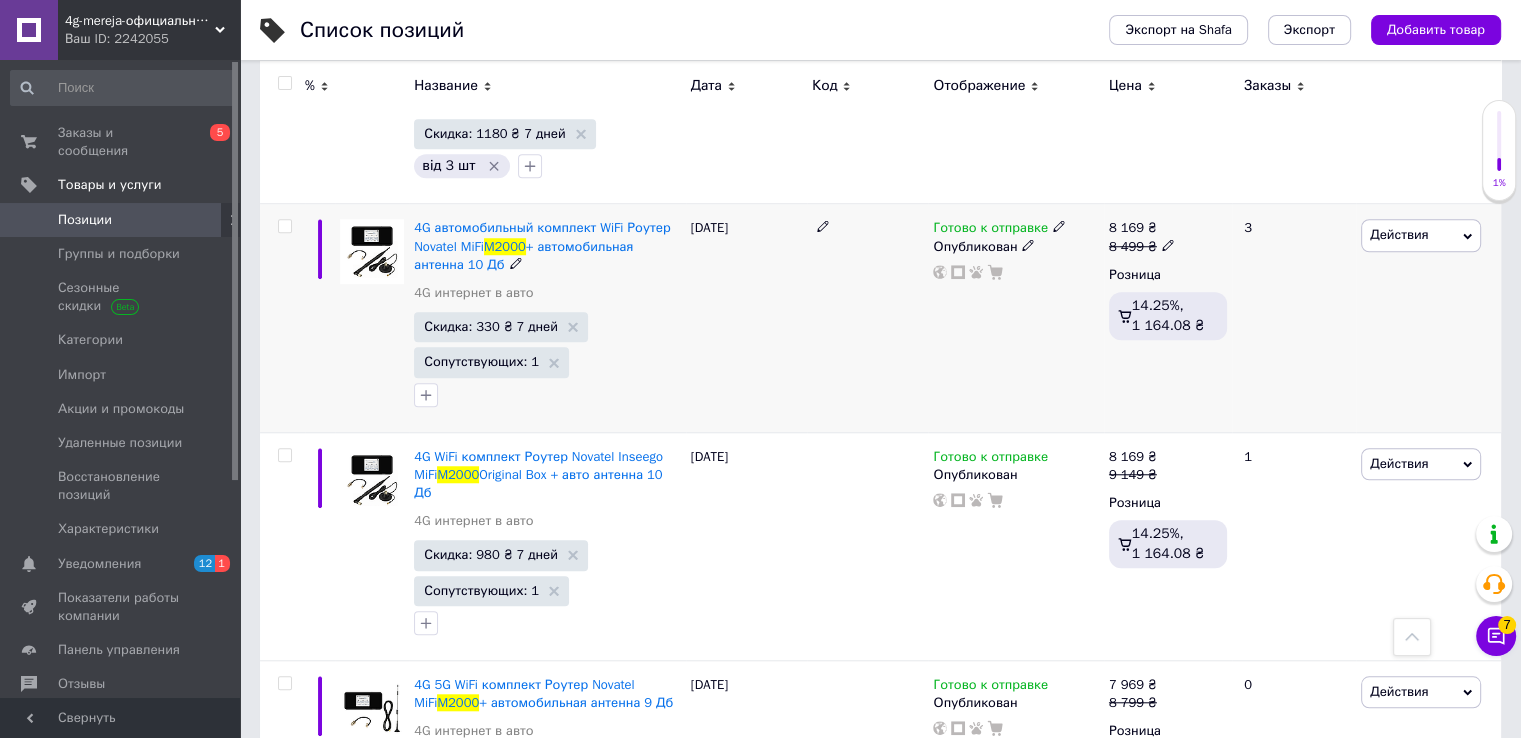 scroll, scrollTop: 1500, scrollLeft: 0, axis: vertical 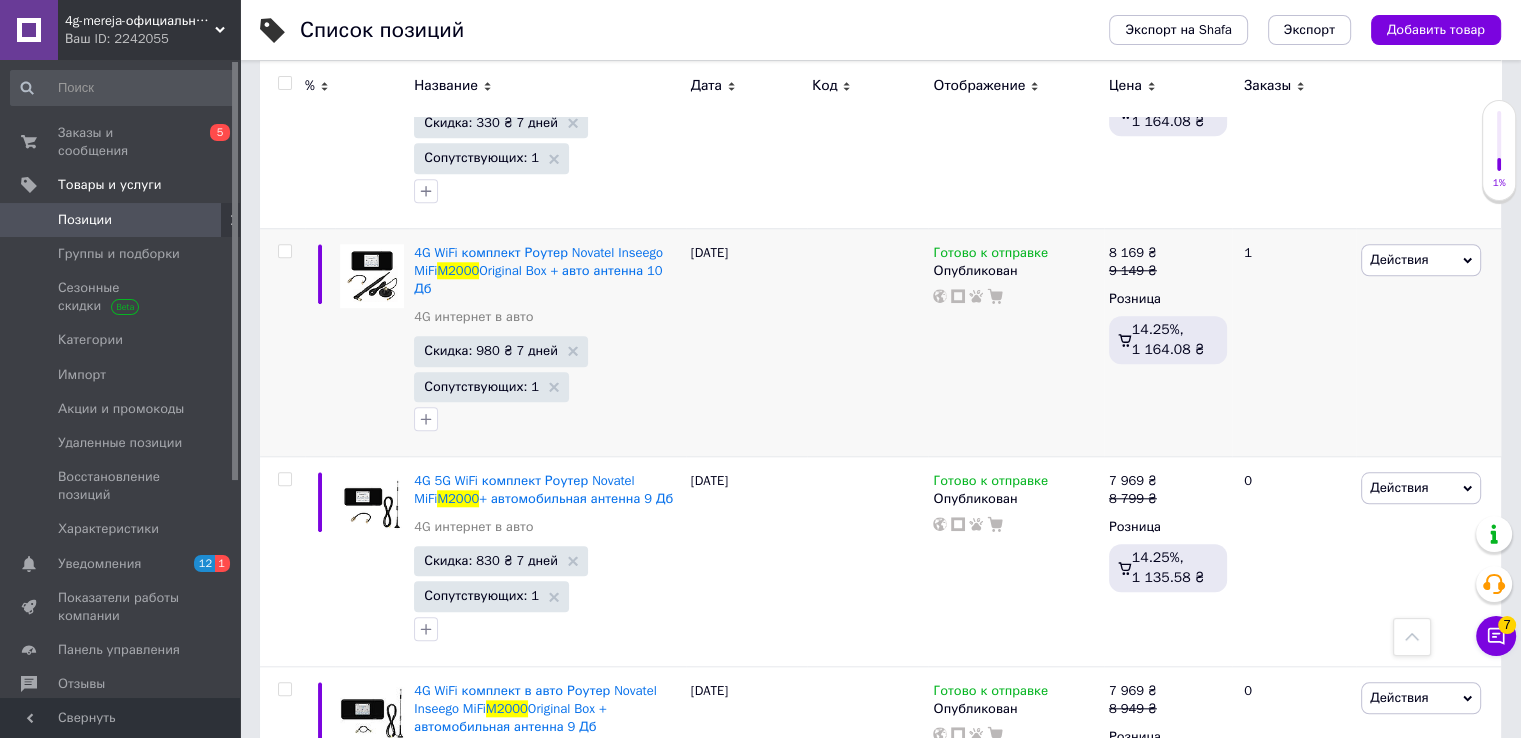 type on "m2000" 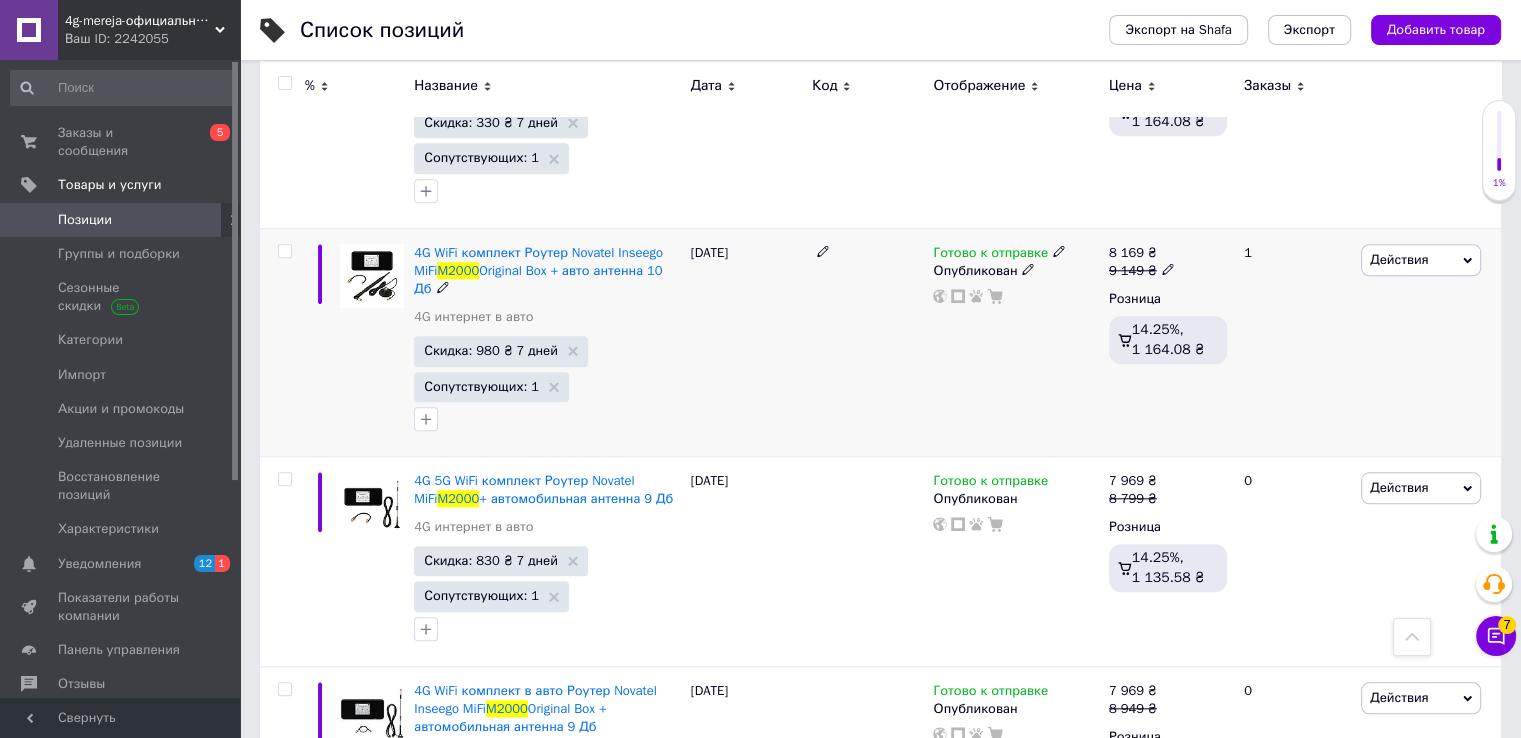 scroll, scrollTop: 1700, scrollLeft: 0, axis: vertical 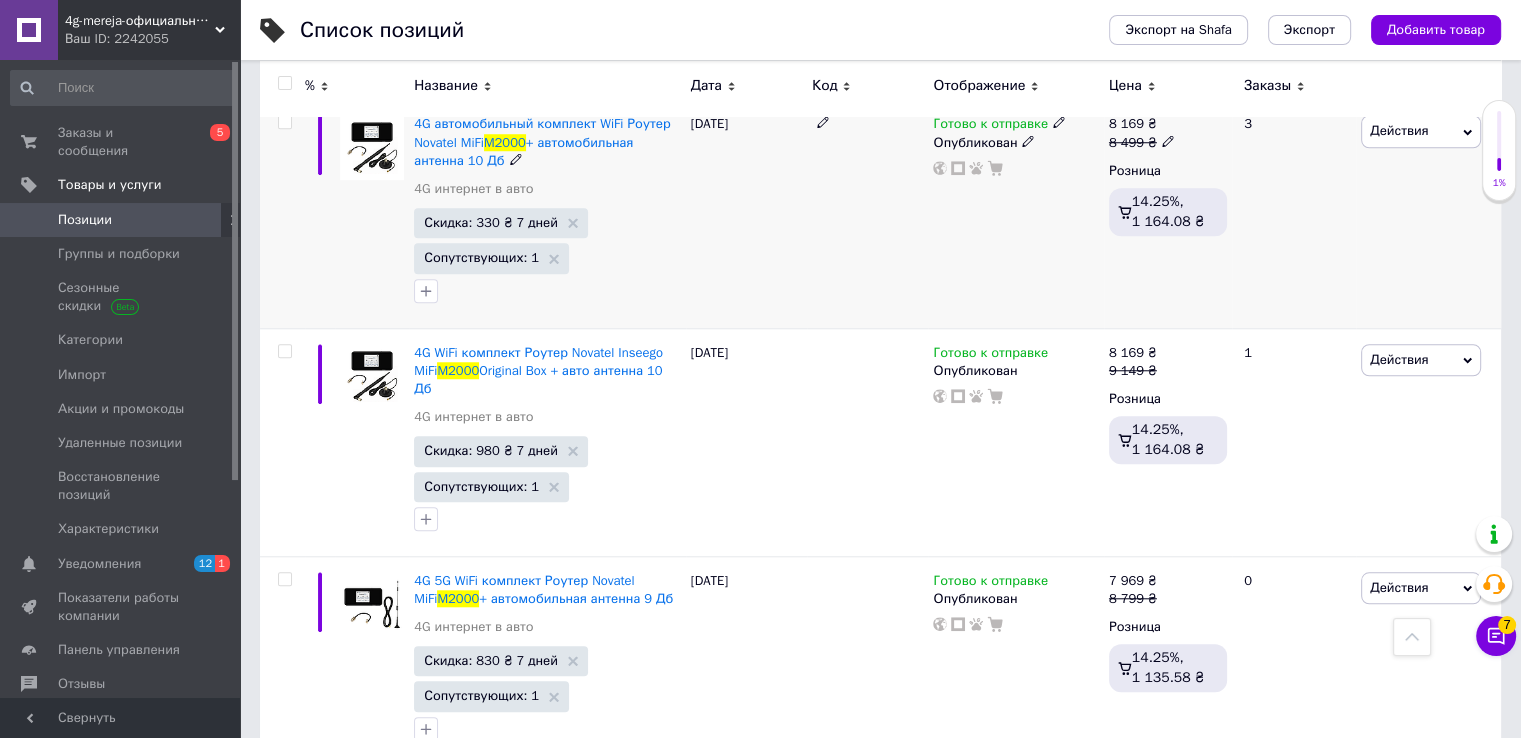 click on "Действия" at bounding box center (1399, 130) 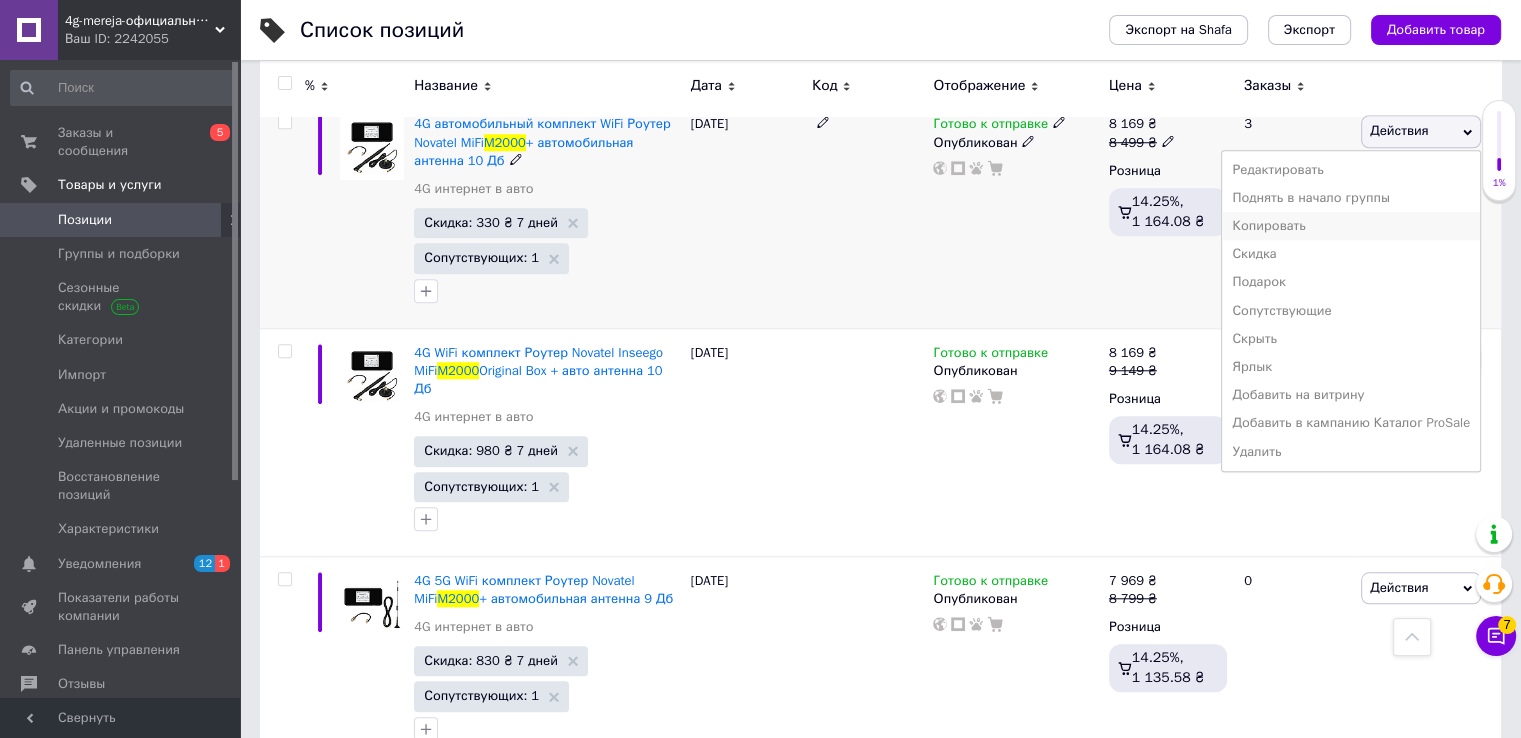 click on "Копировать" at bounding box center [1351, 226] 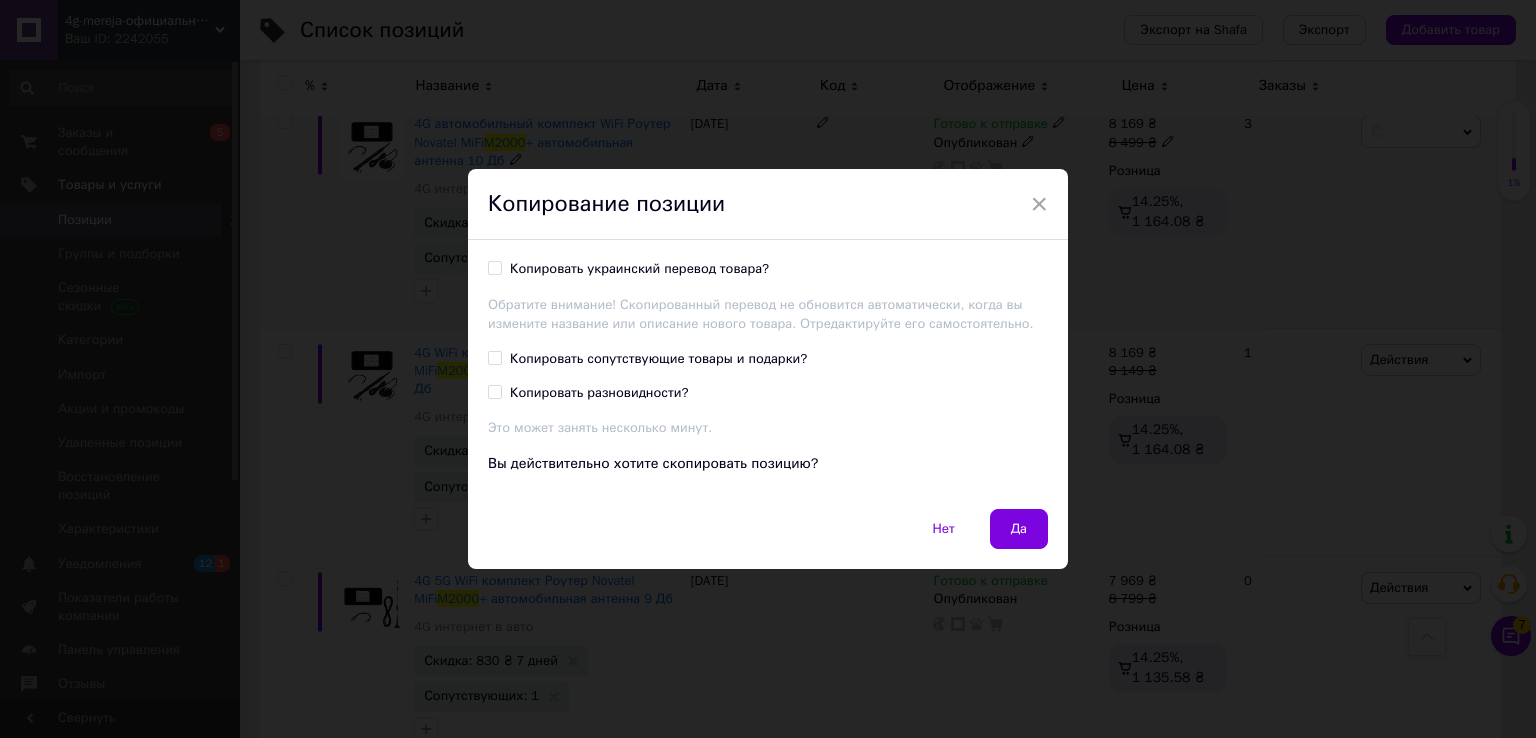 drag, startPoint x: 696, startPoint y: 268, endPoint x: 704, endPoint y: 289, distance: 22.472204 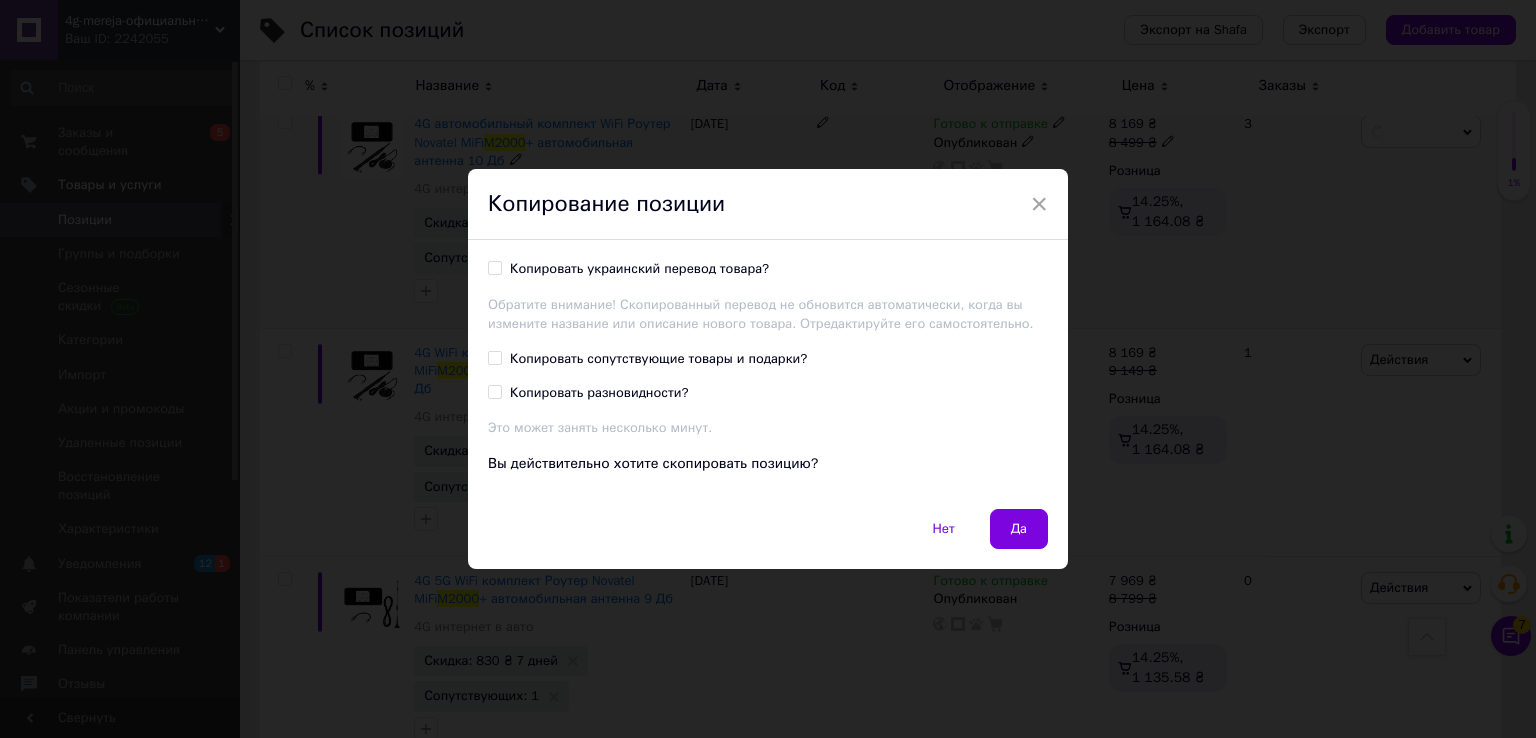 click on "Копировать украинский перевод товара?" at bounding box center [639, 269] 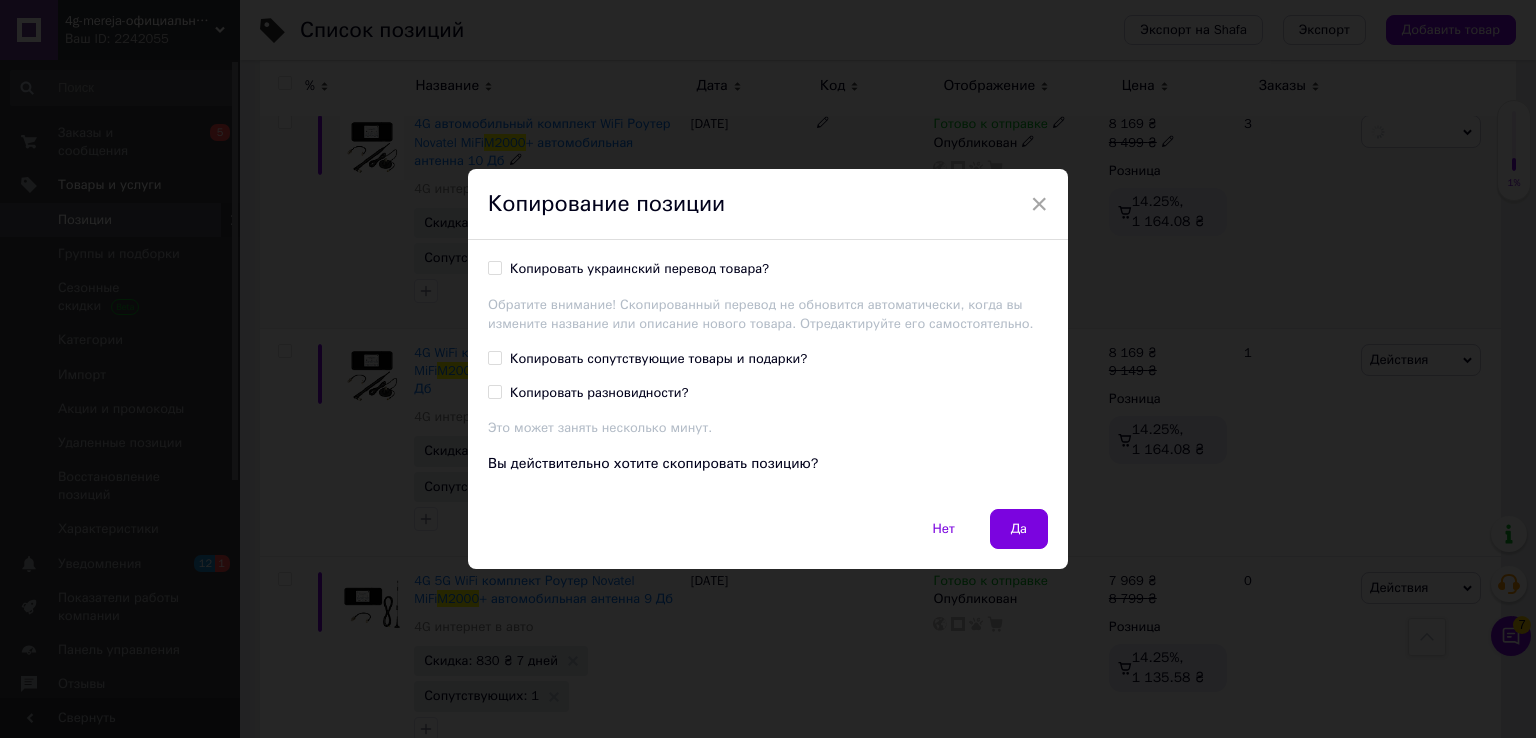 click on "Копировать украинский перевод товара?" at bounding box center [494, 267] 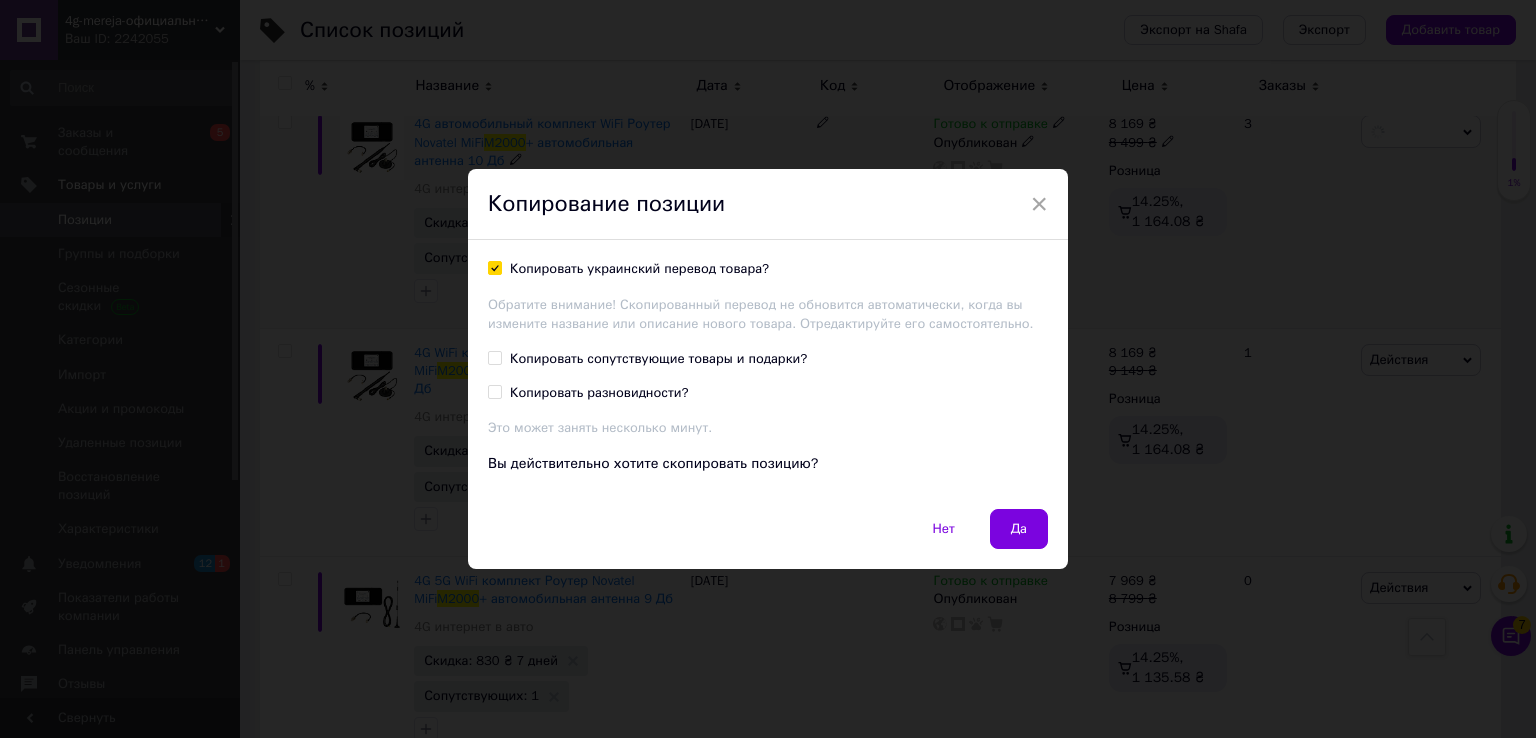 checkbox on "true" 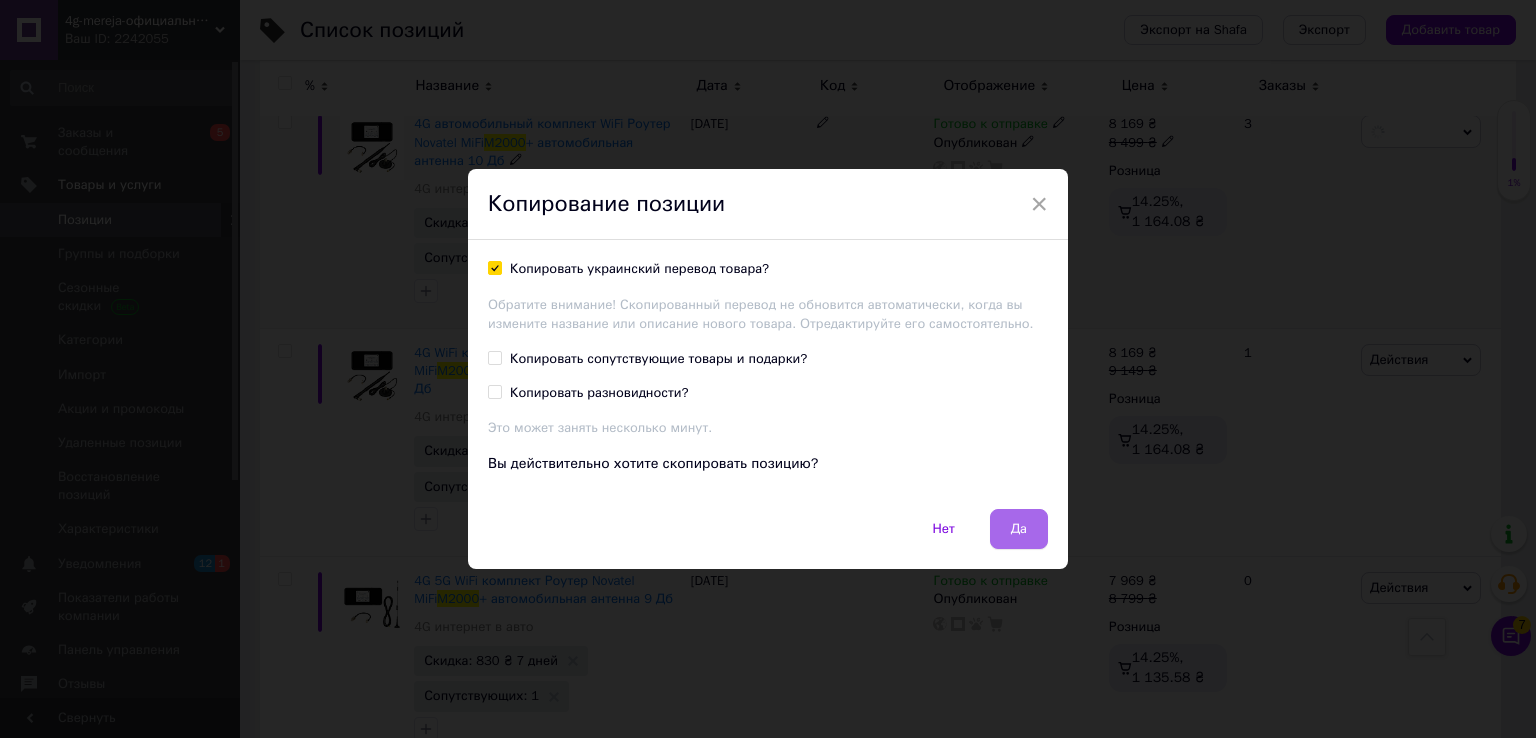 click on "Да" at bounding box center (1019, 529) 